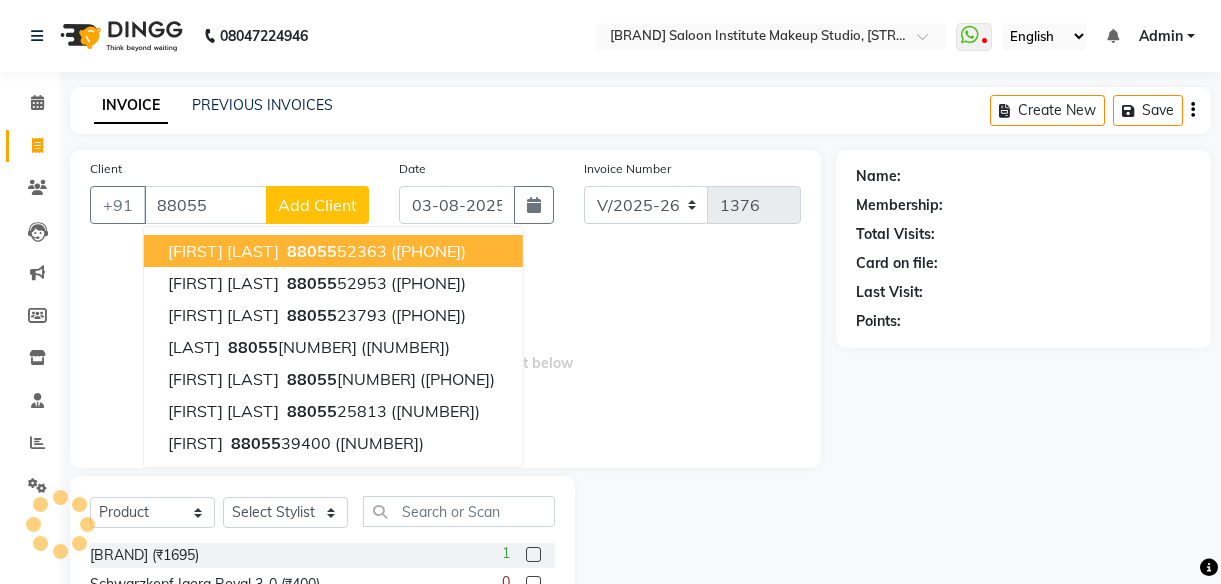 select on "437" 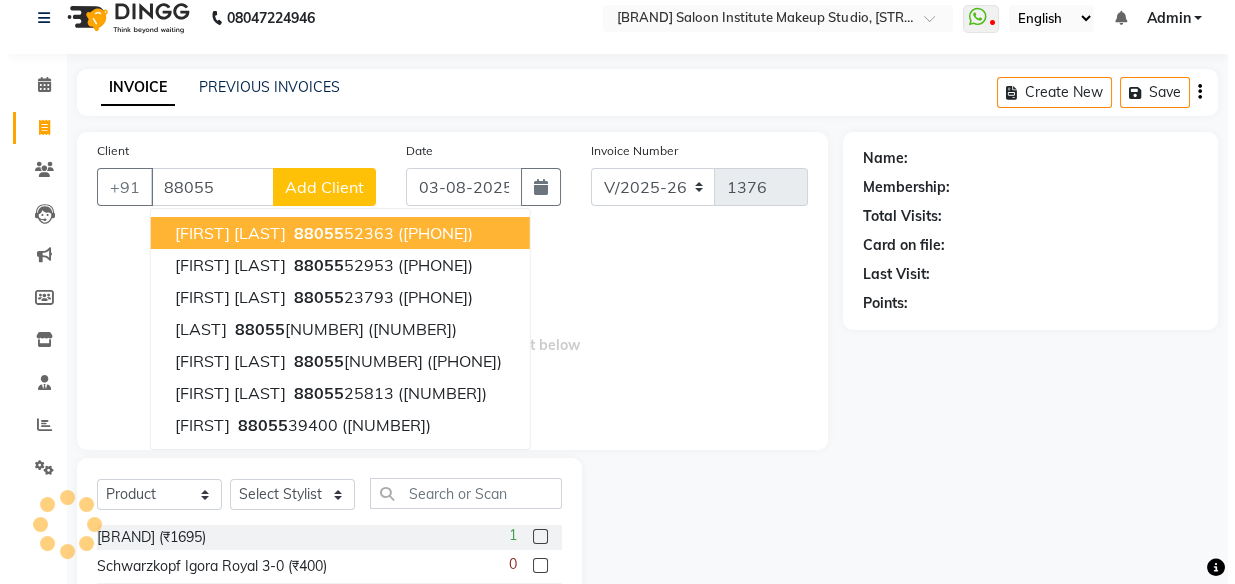 scroll, scrollTop: 0, scrollLeft: 0, axis: both 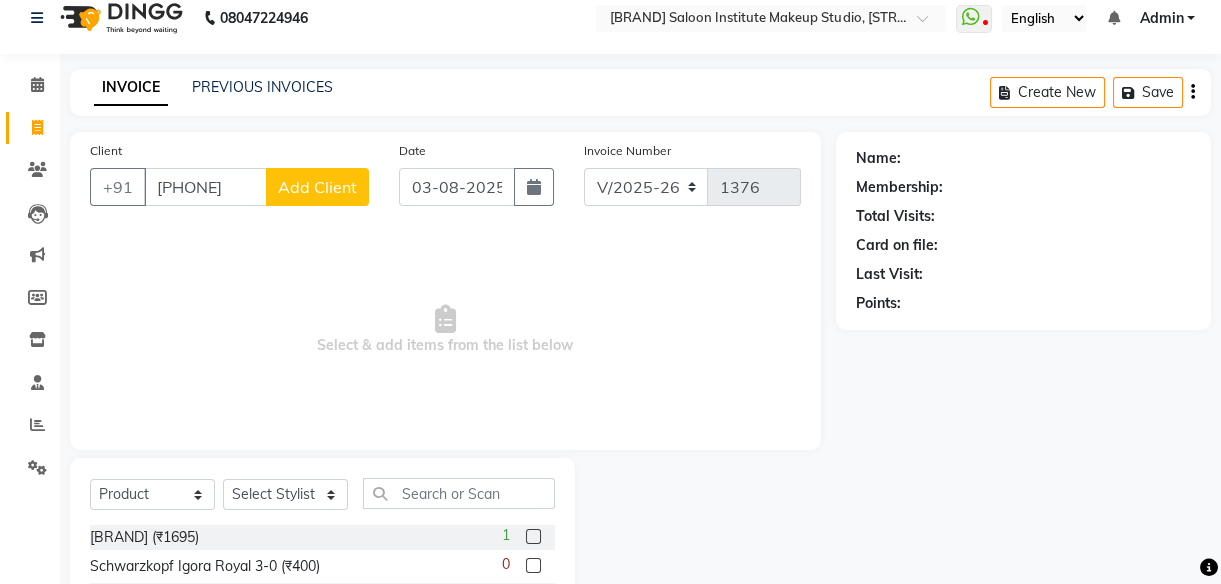 type on "[PHONE]" 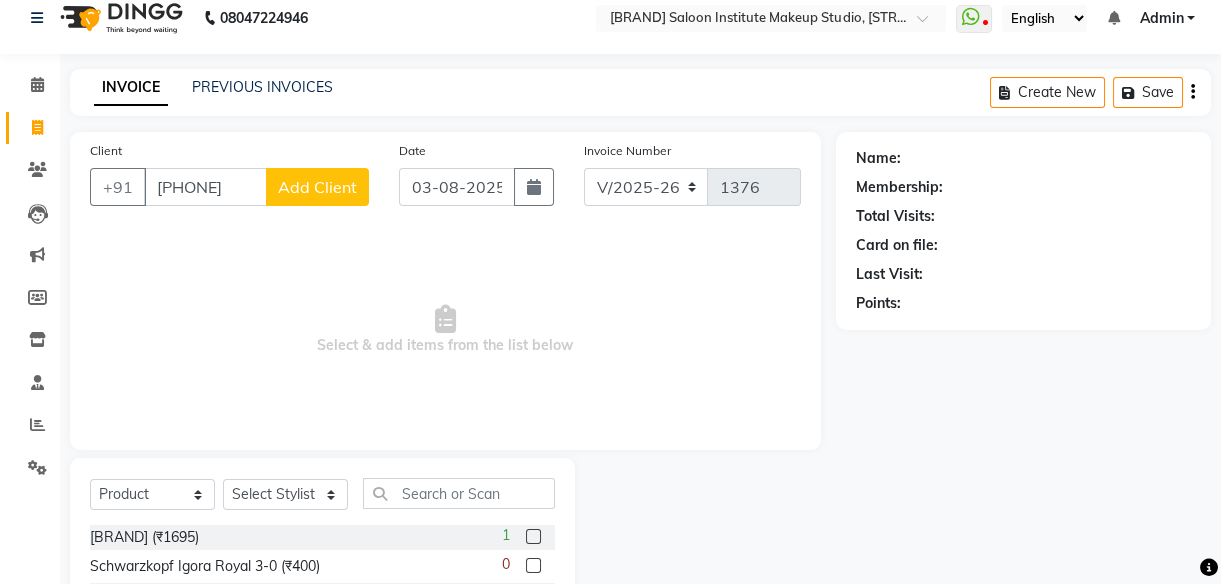 click on "Add Client" 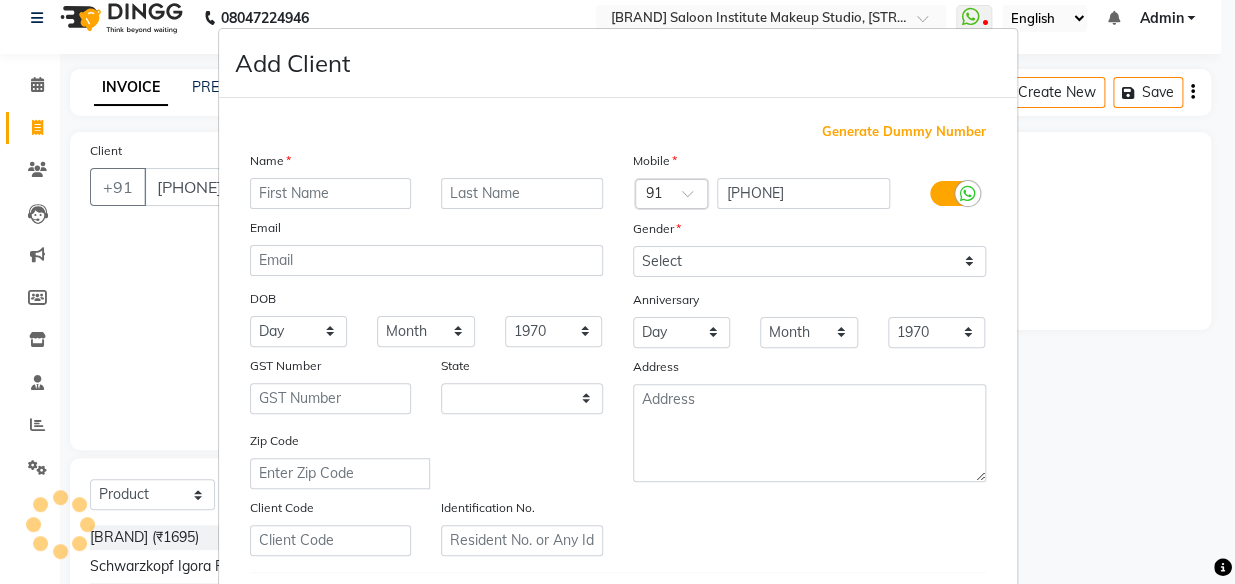 select on "22" 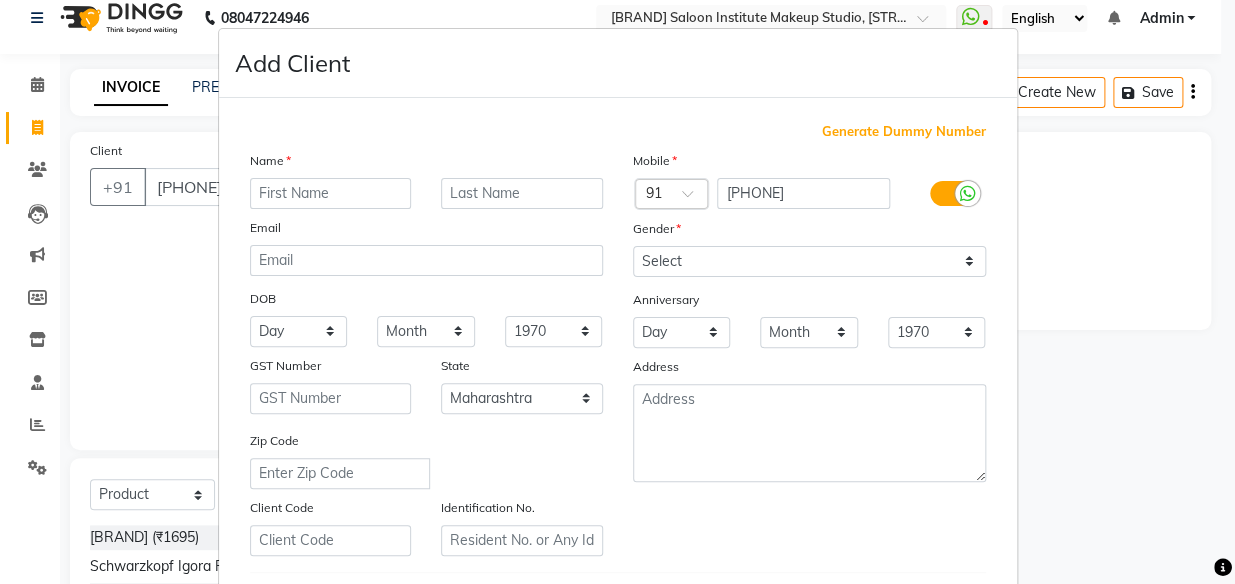 click on "Name" at bounding box center (426, 164) 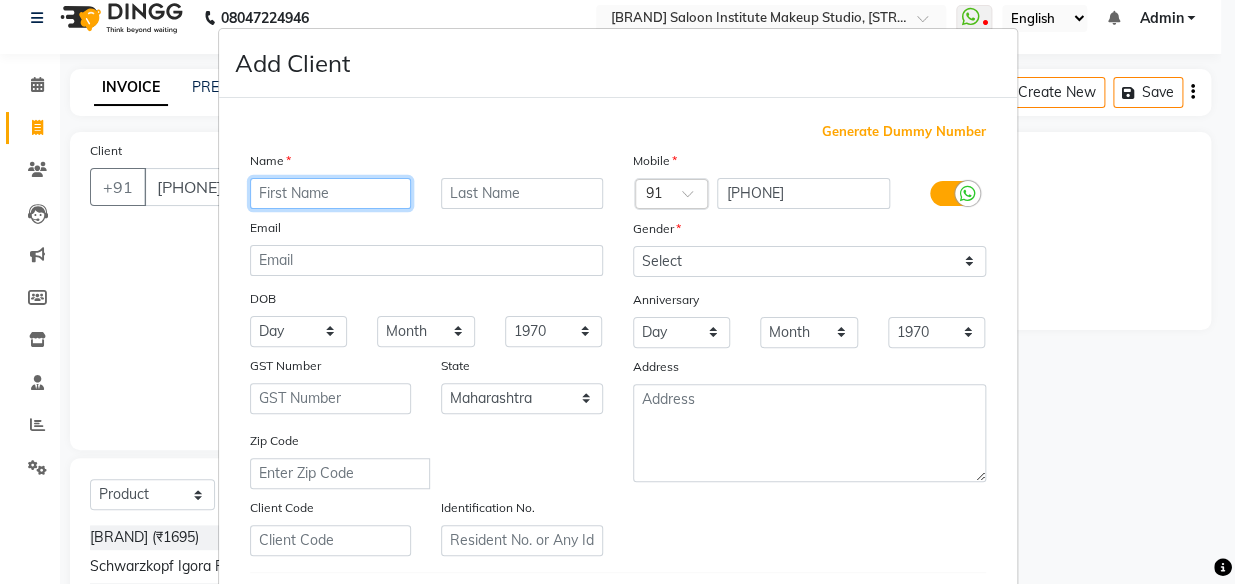 click at bounding box center [331, 193] 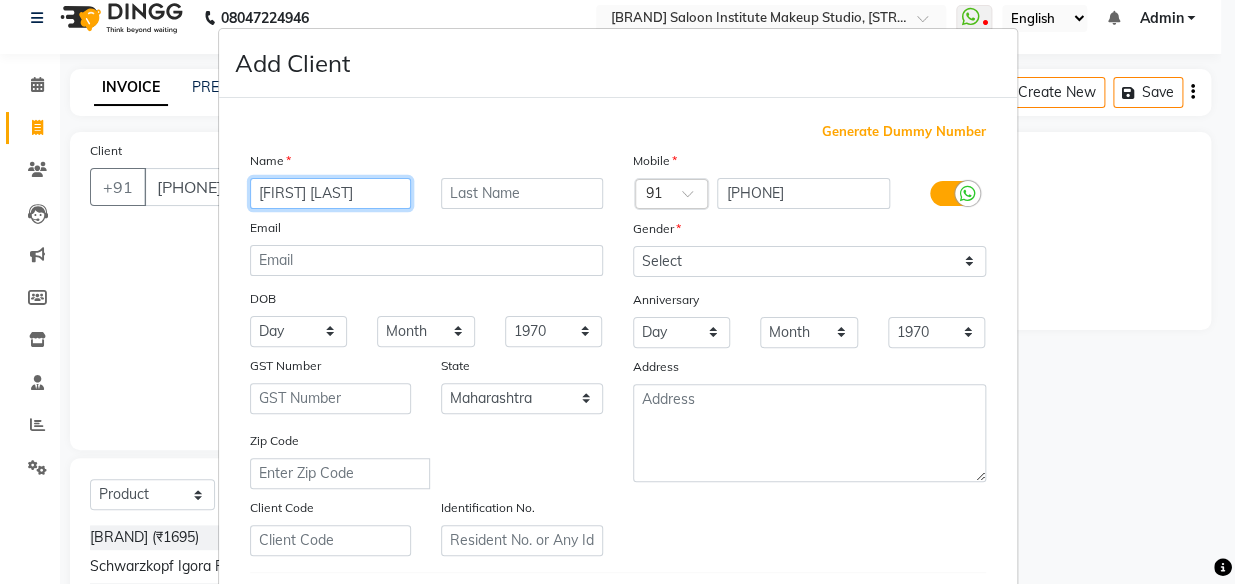 type on "[FIRST] [LAST]" 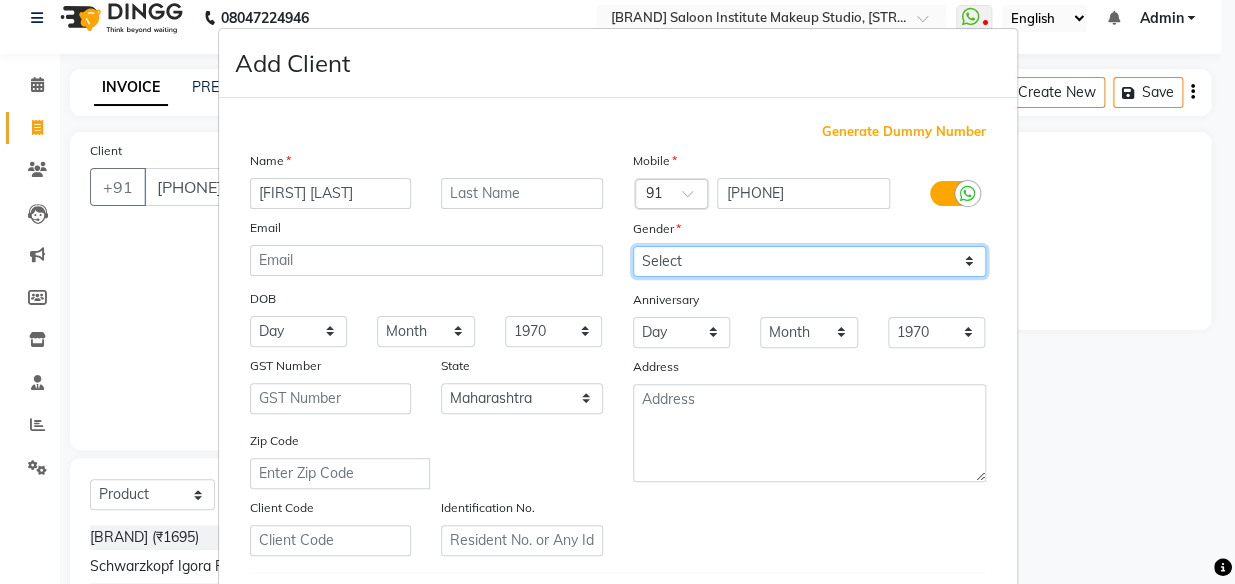 click on "Select Male Female Other Prefer Not To Say" at bounding box center (809, 261) 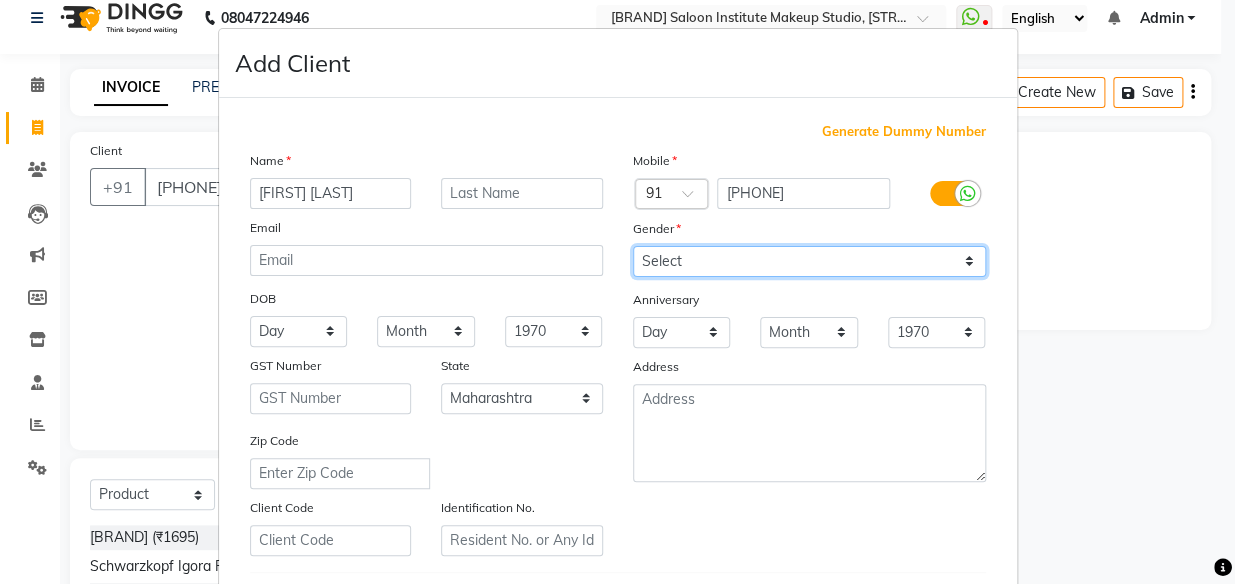 select on "female" 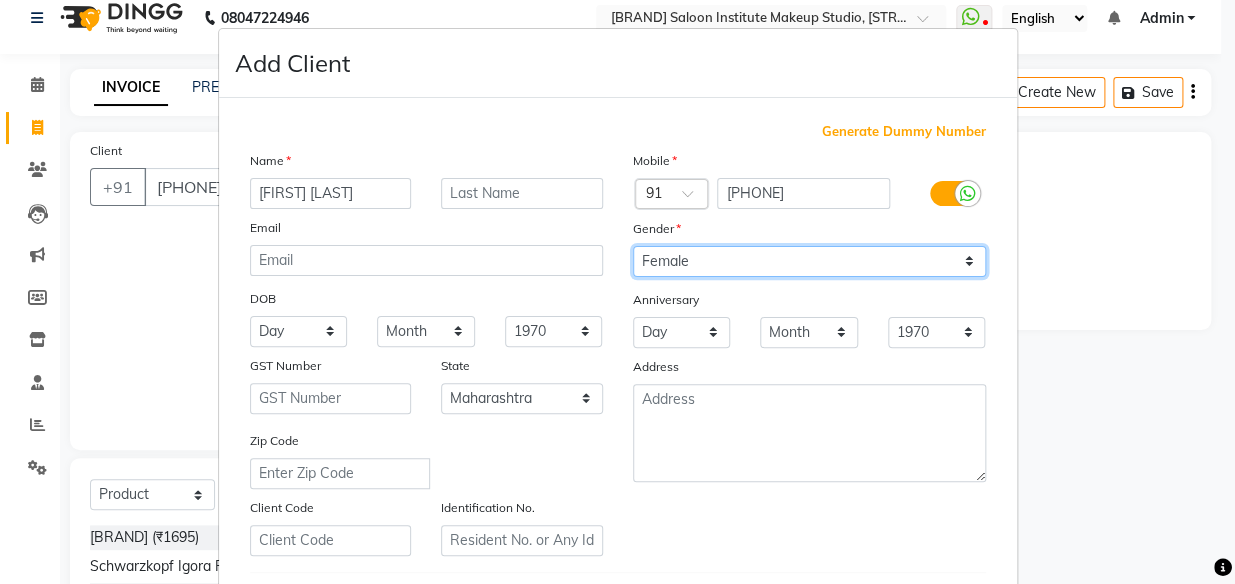 click on "Select Male Female Other Prefer Not To Say" at bounding box center [809, 261] 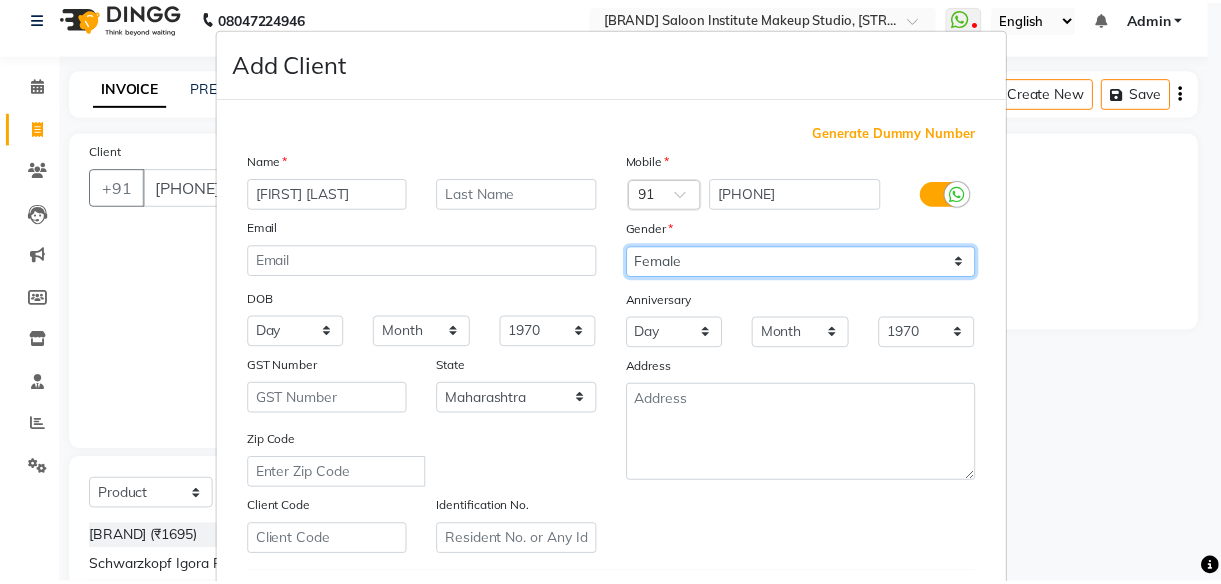 scroll, scrollTop: 345, scrollLeft: 0, axis: vertical 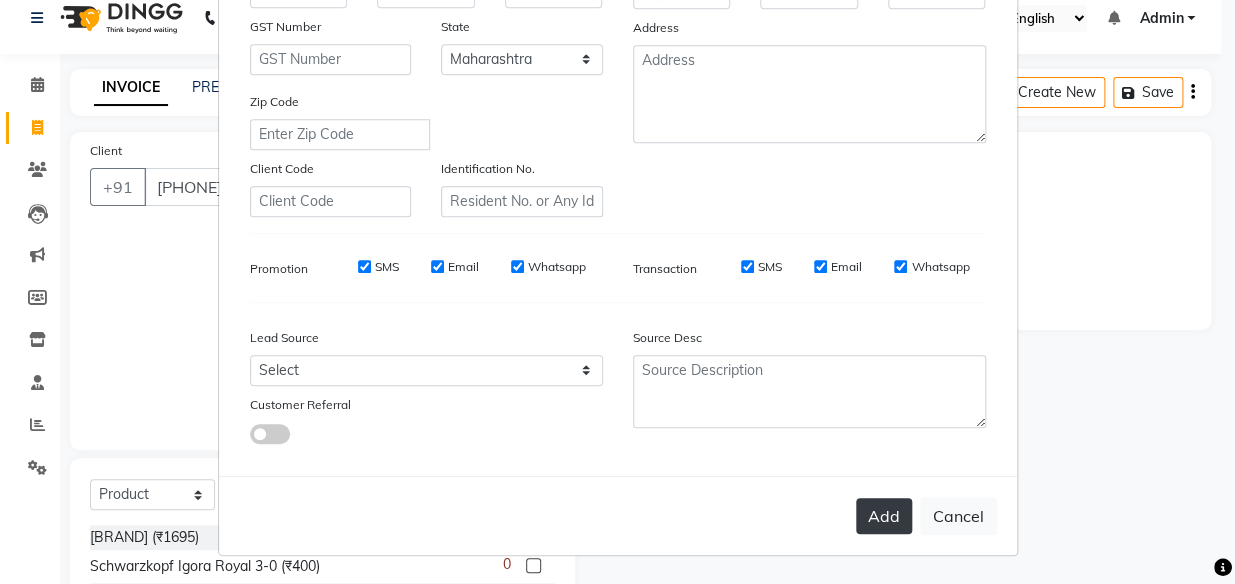 click on "Add" at bounding box center (884, 516) 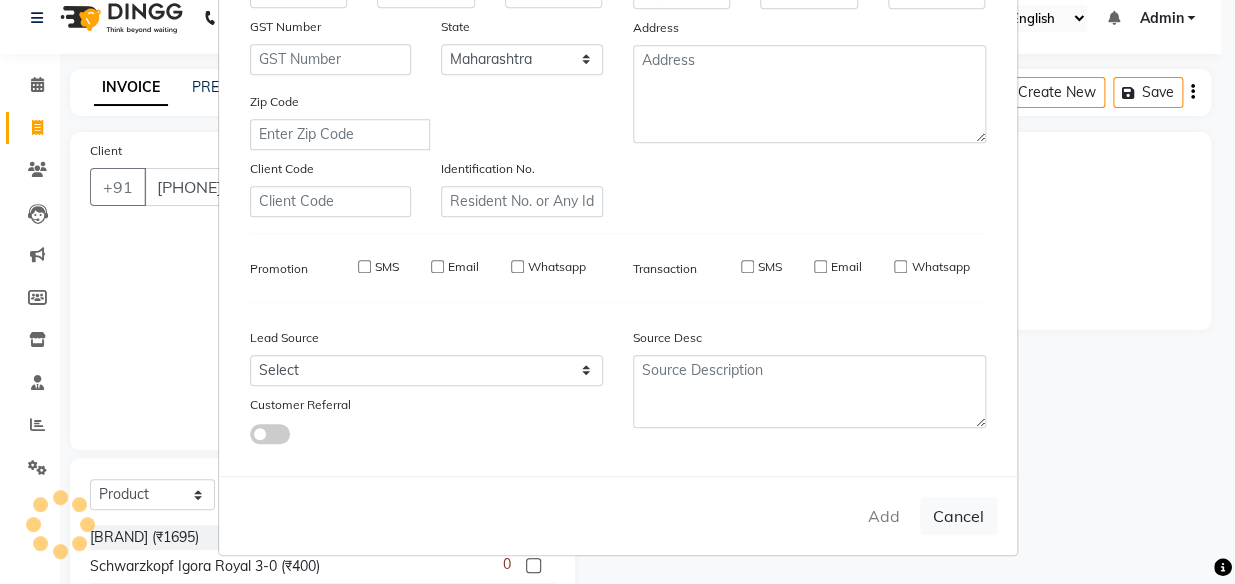 type 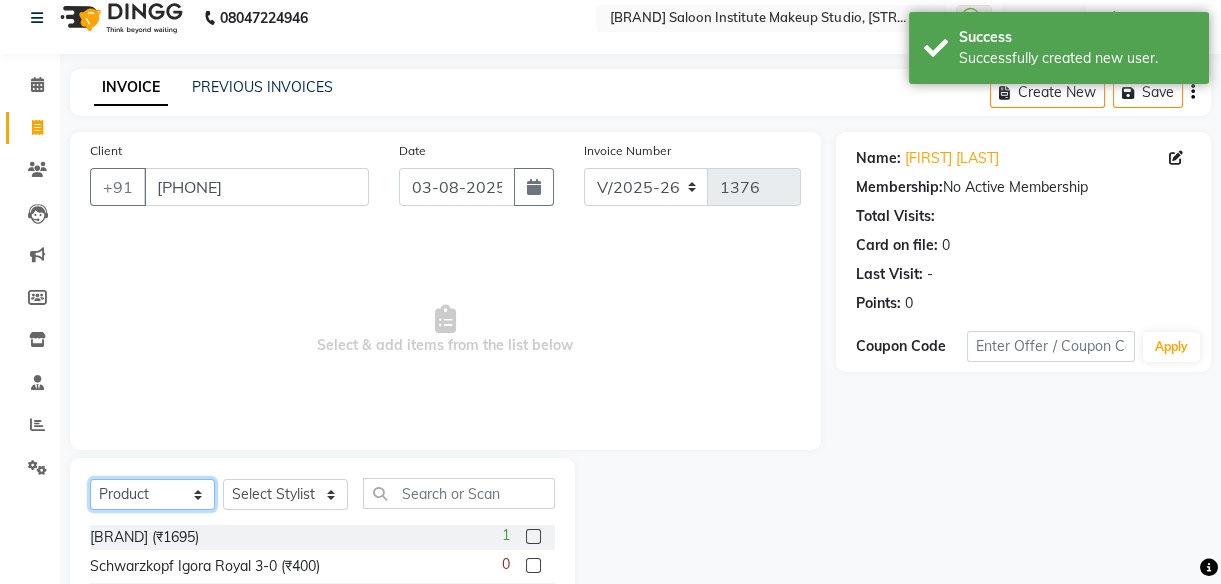 click on "Select  Service  Product  Membership  Package Voucher Prepaid Gift Card" 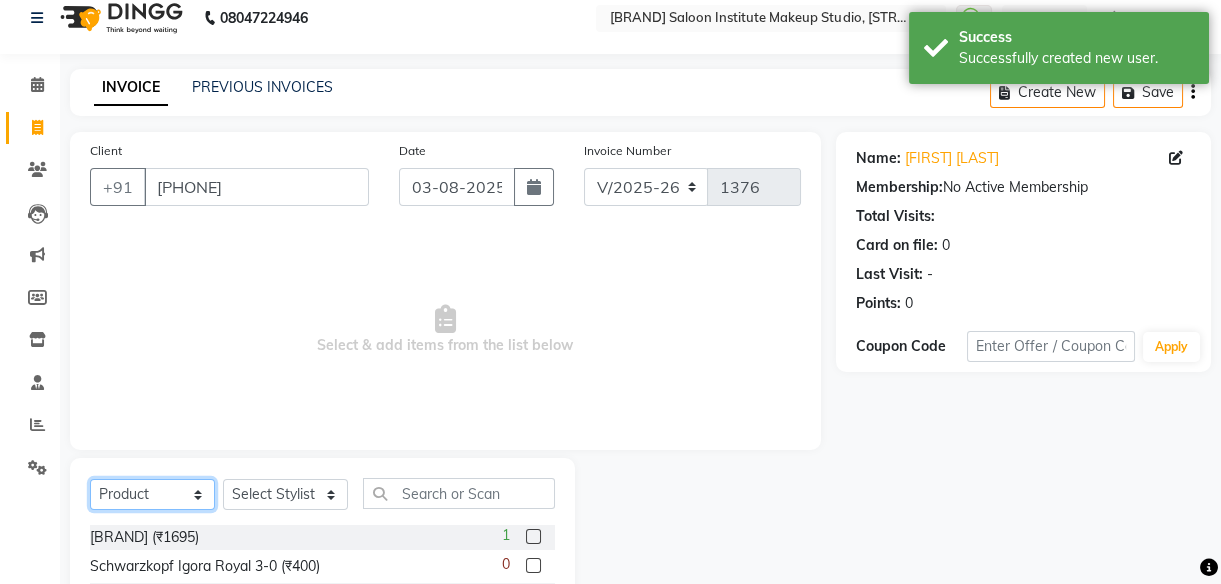 select on "service" 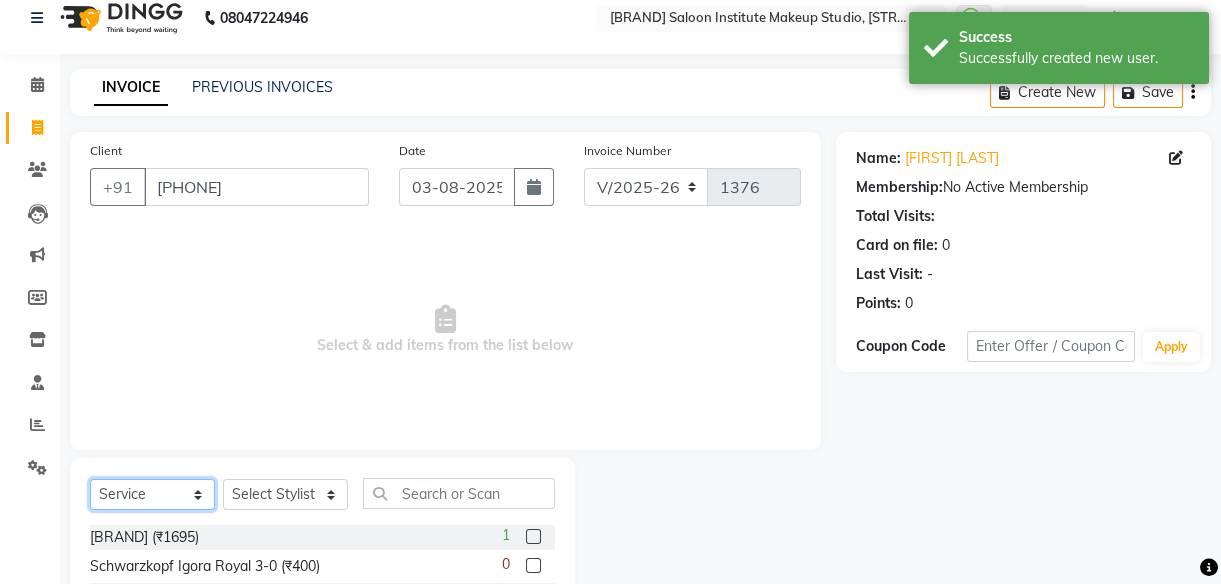 click on "Select  Service  Product  Membership  Package Voucher Prepaid Gift Card" 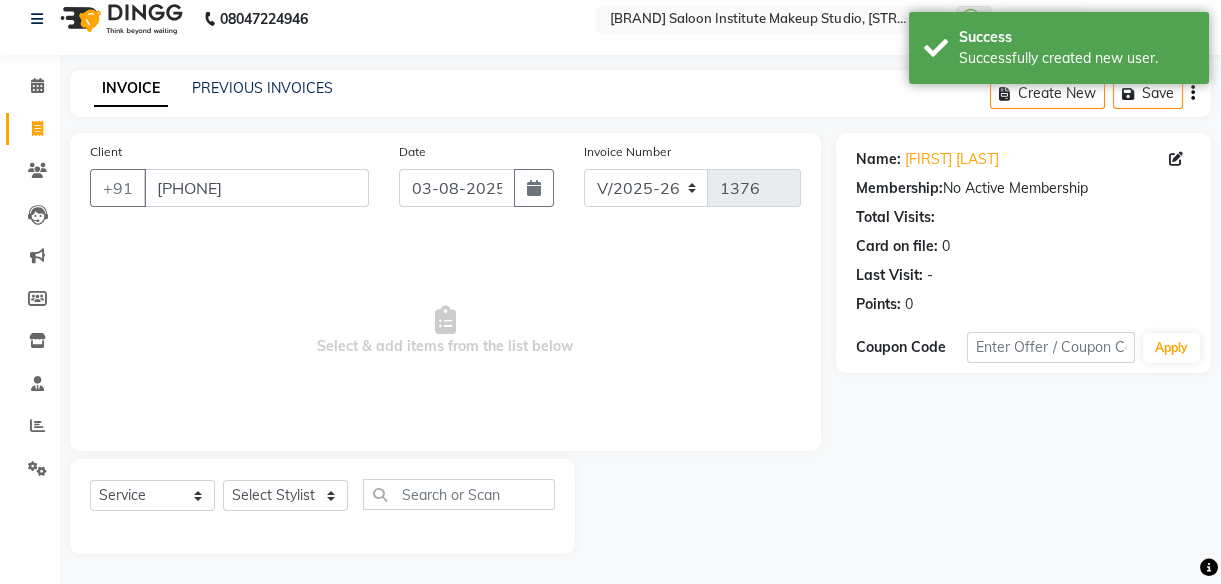 click on "Select & add items from the list below" at bounding box center (445, 331) 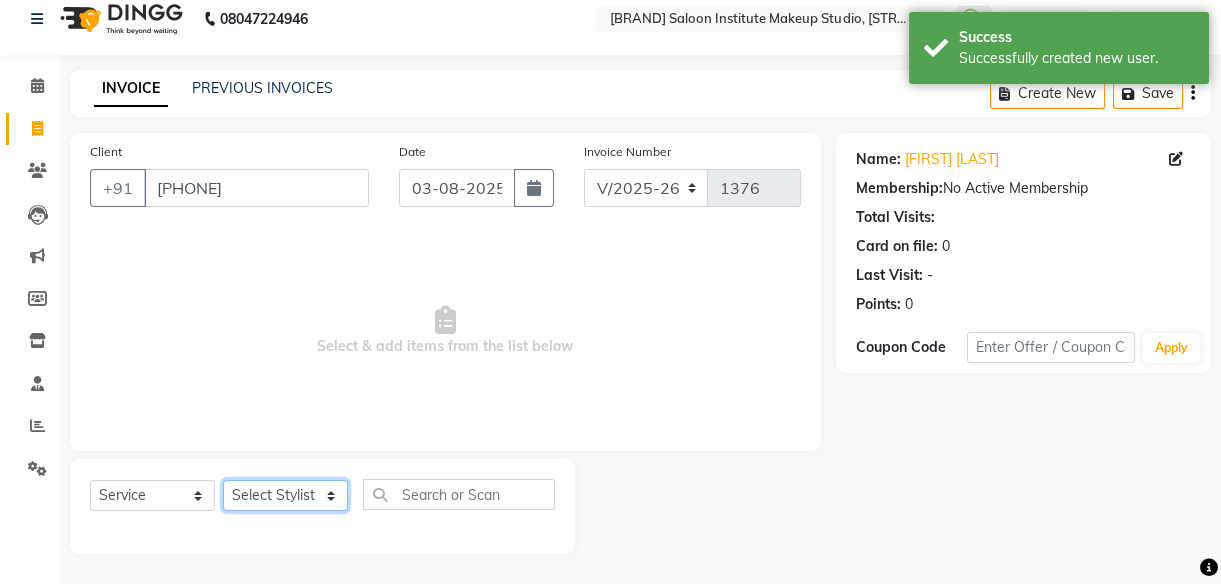 click on "Select Stylist [FIRST] Front Desk [FIRST] [FIRST]   [FIRST]    [FIRST]    [FIRST]    [FIRST]    [FIRST]     [FIRST] 2" 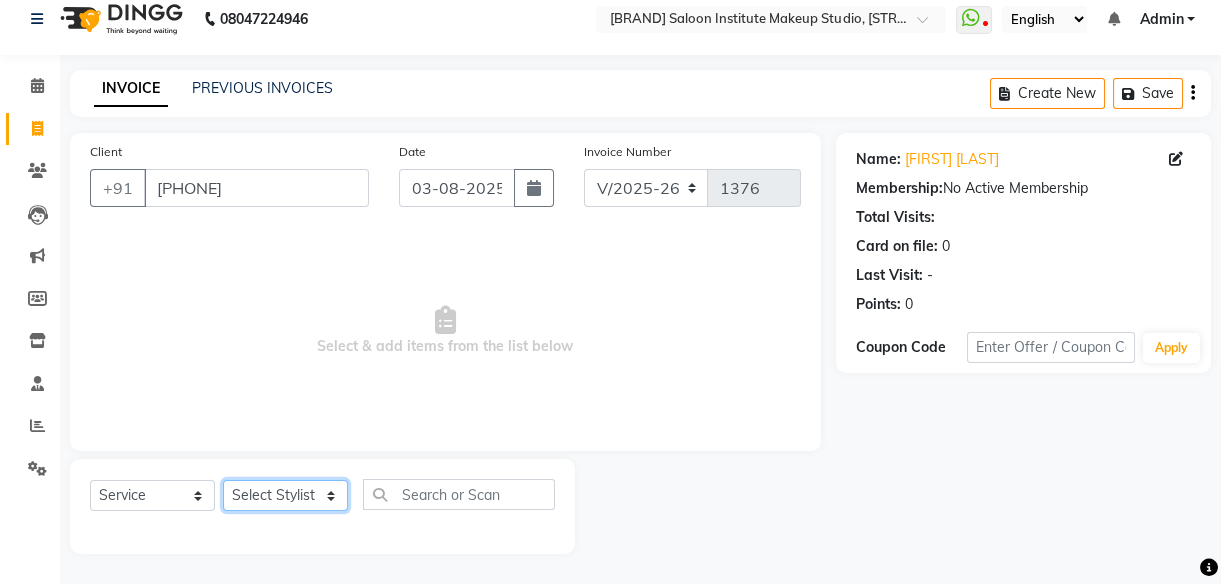 select on "53831" 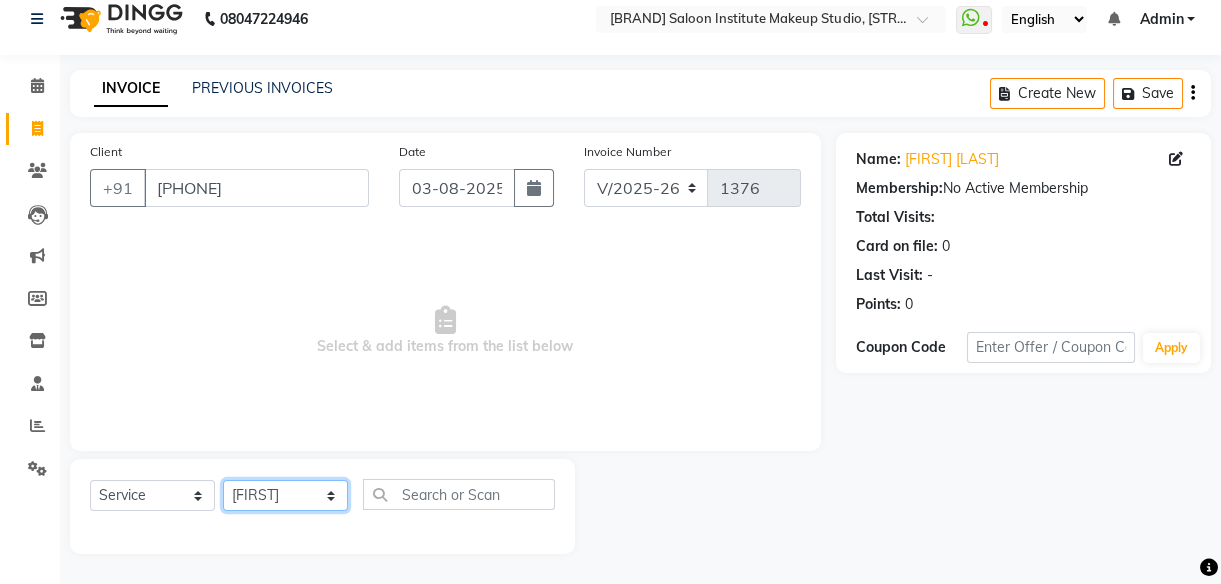 click on "Select Stylist [FIRST] Front Desk [FIRST] [FIRST]   [FIRST]    [FIRST]    [FIRST]    [FIRST]    [FIRST]     [FIRST] 2" 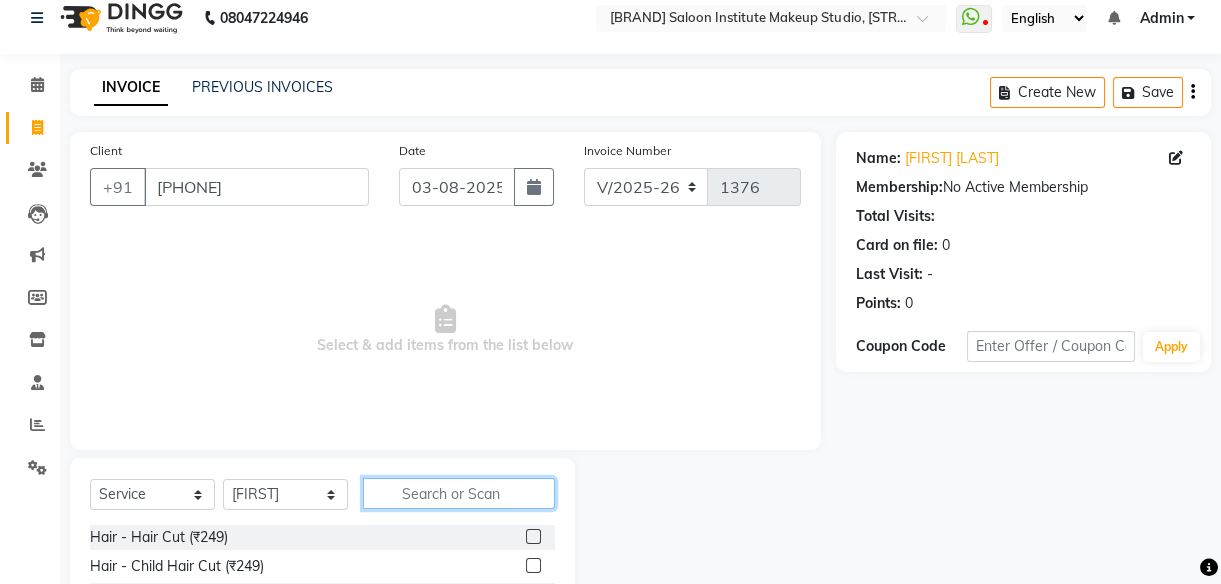 click 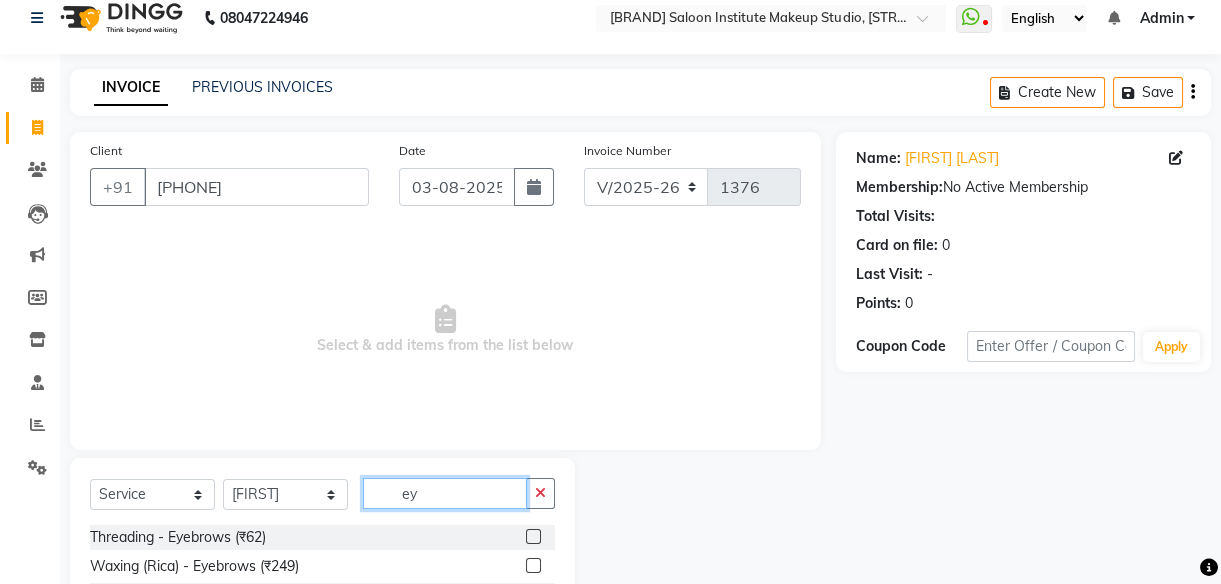 type on "ey" 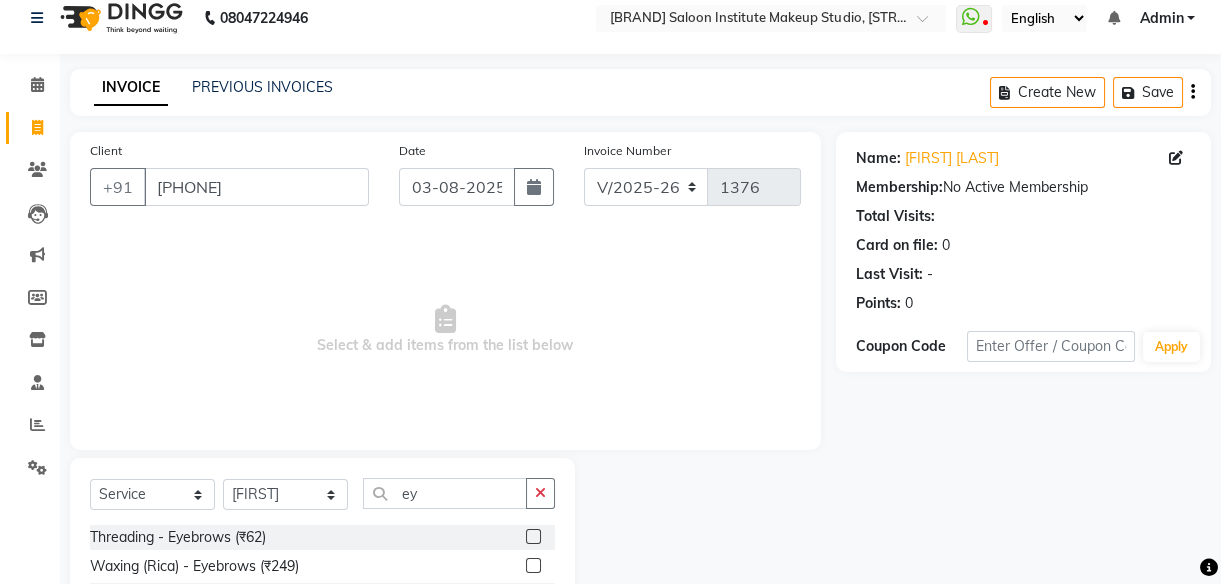 click 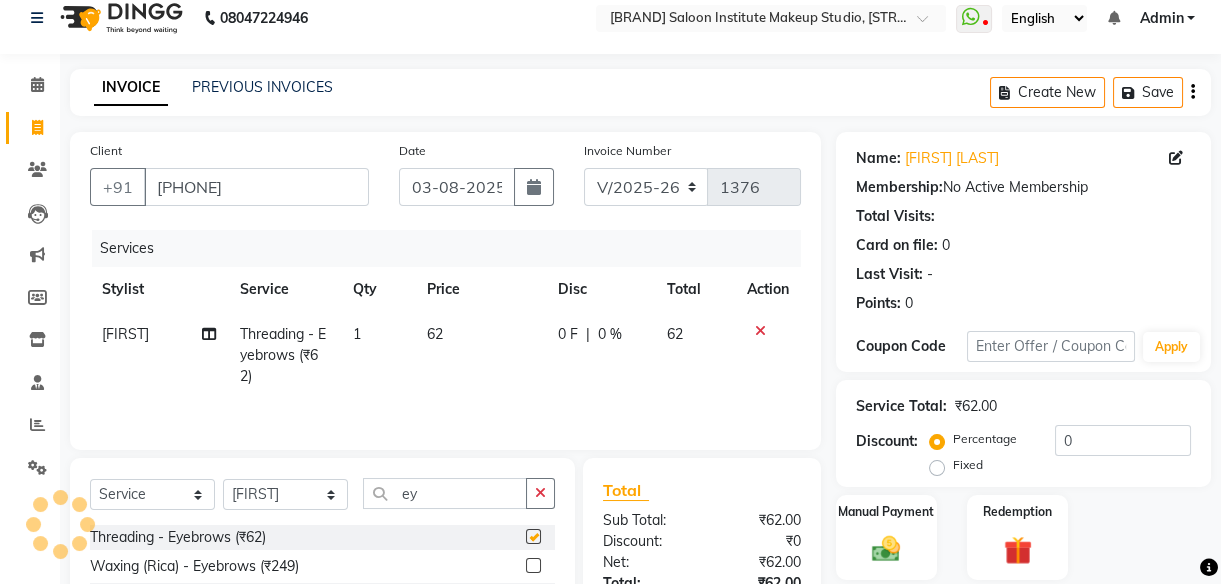 checkbox on "false" 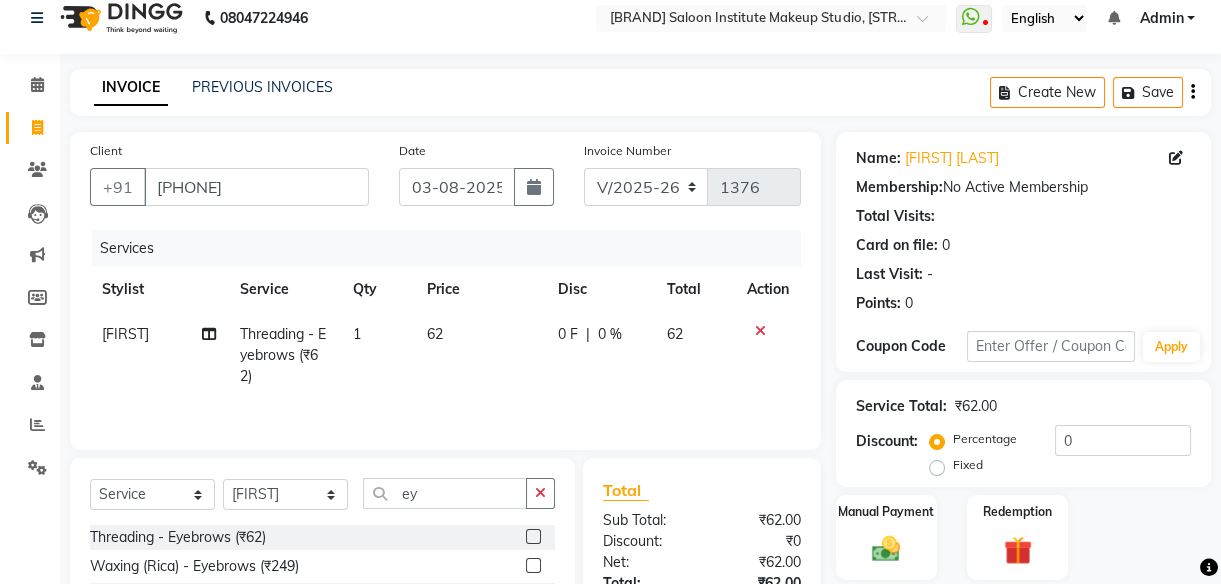 click on "62" 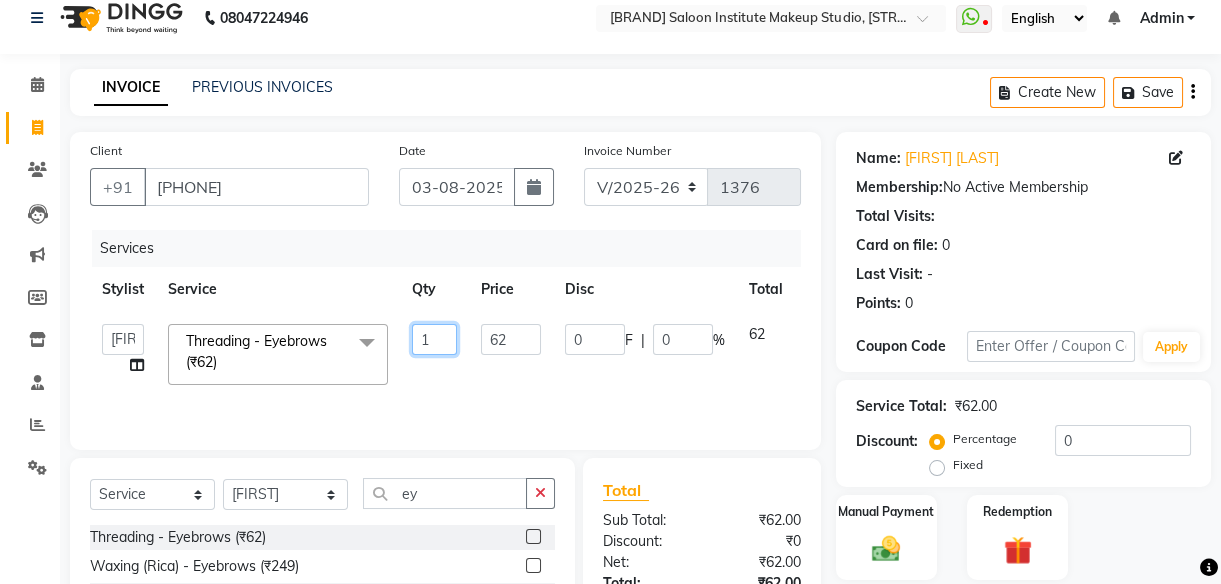 drag, startPoint x: 467, startPoint y: 318, endPoint x: 528, endPoint y: 345, distance: 66.70832 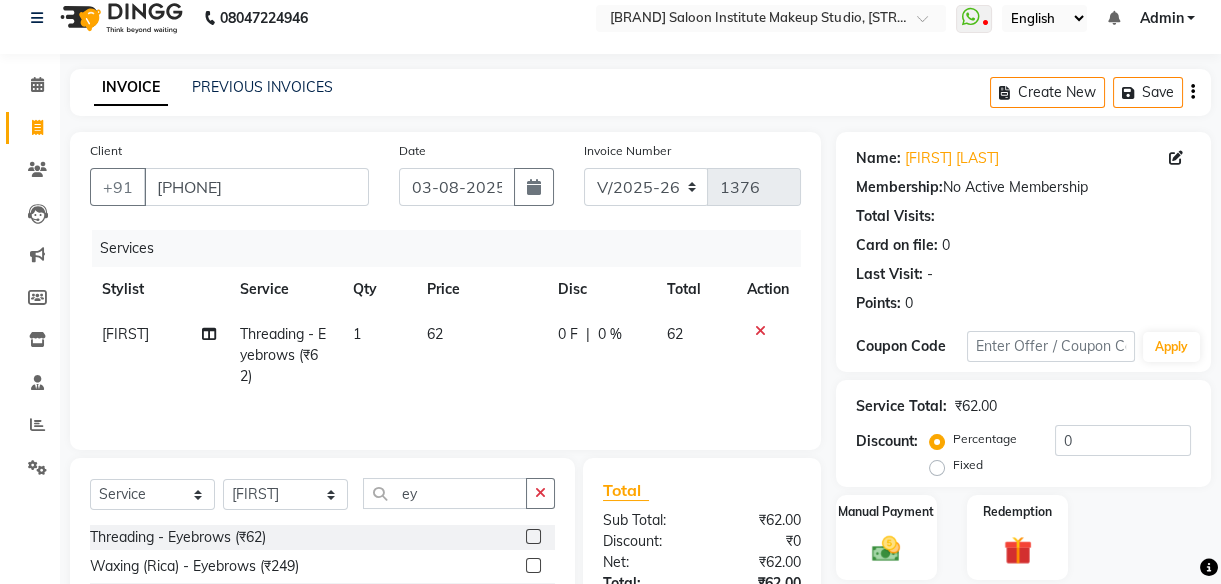 click on "62" 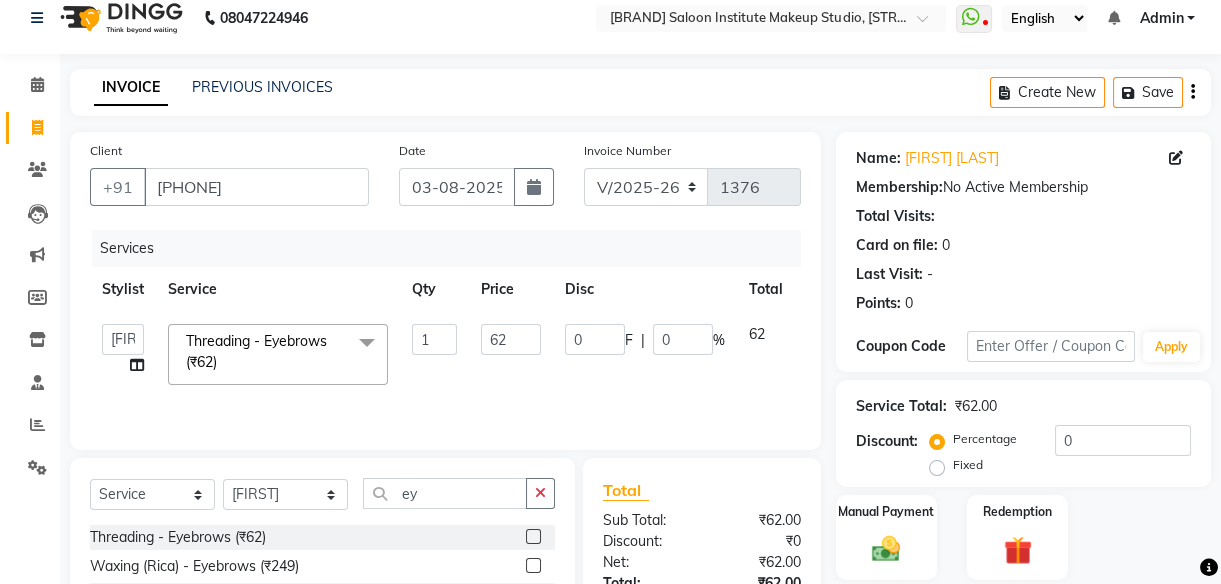 click on "62" 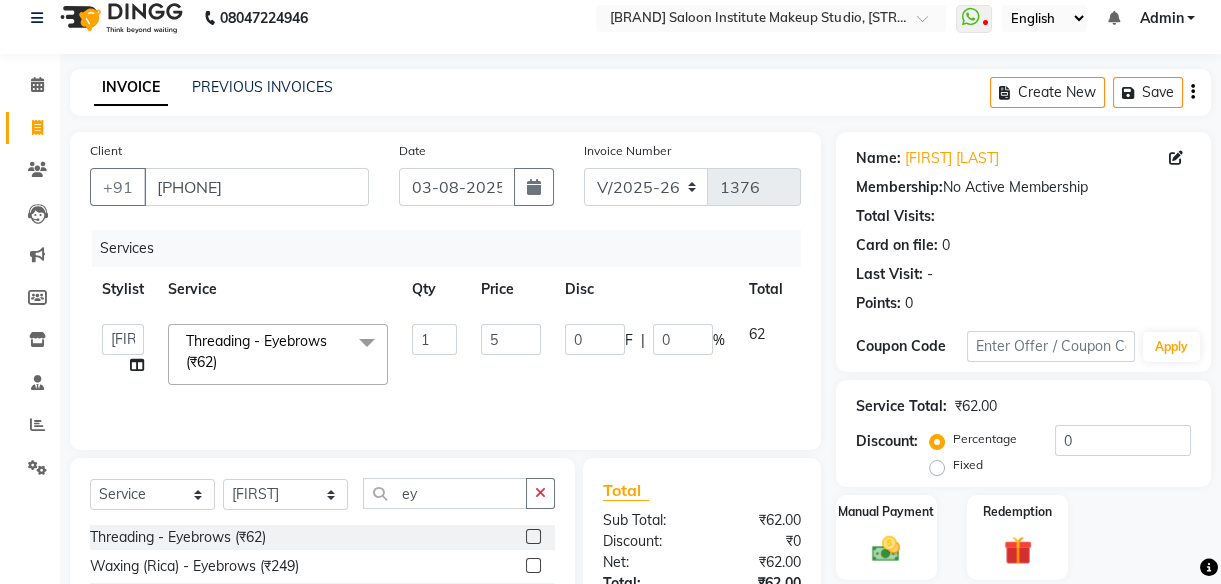 type on "50" 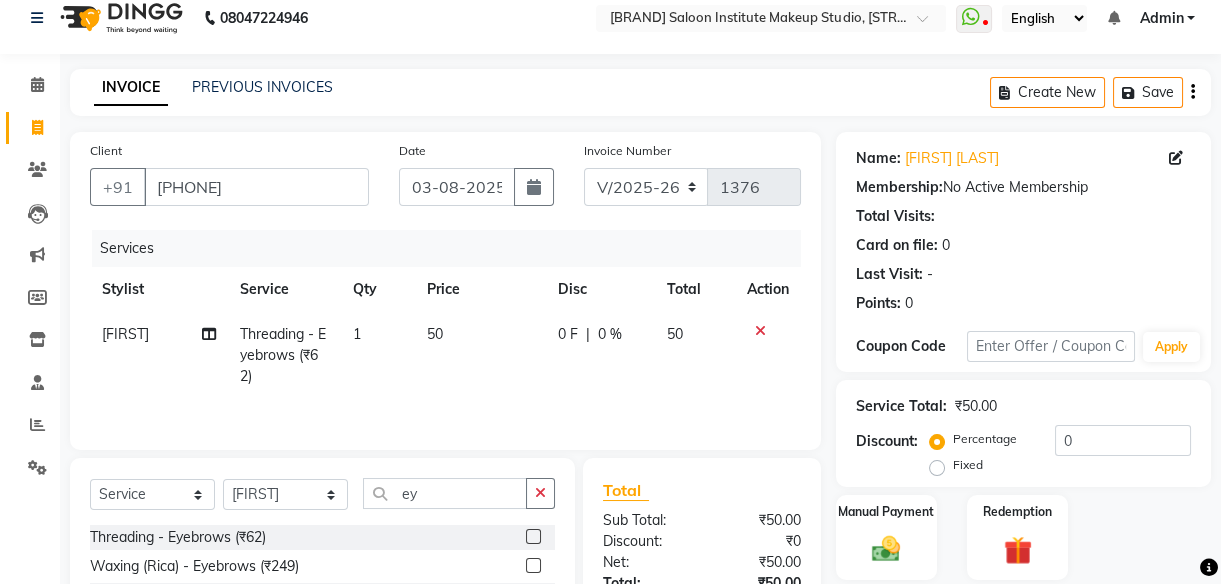 click on "0 F | 0 %" 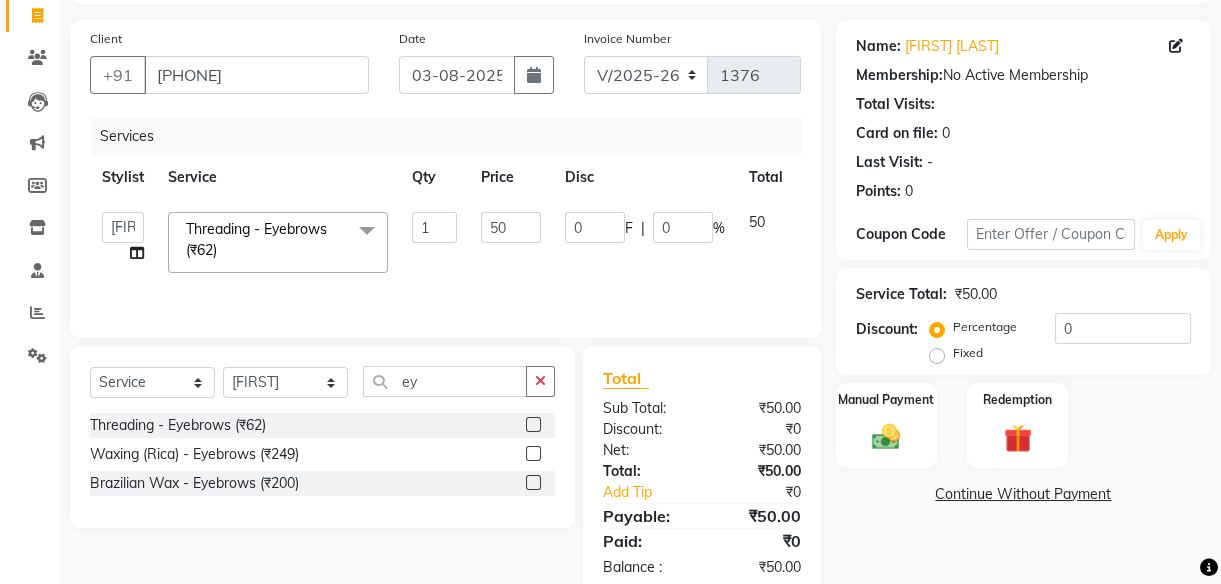 scroll, scrollTop: 131, scrollLeft: 0, axis: vertical 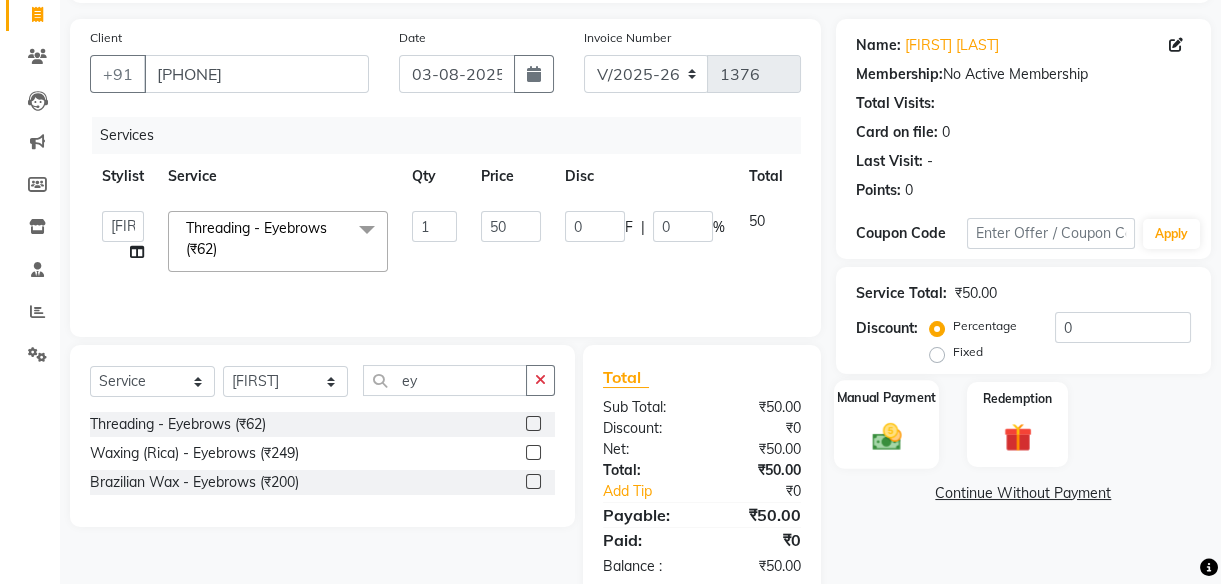 click 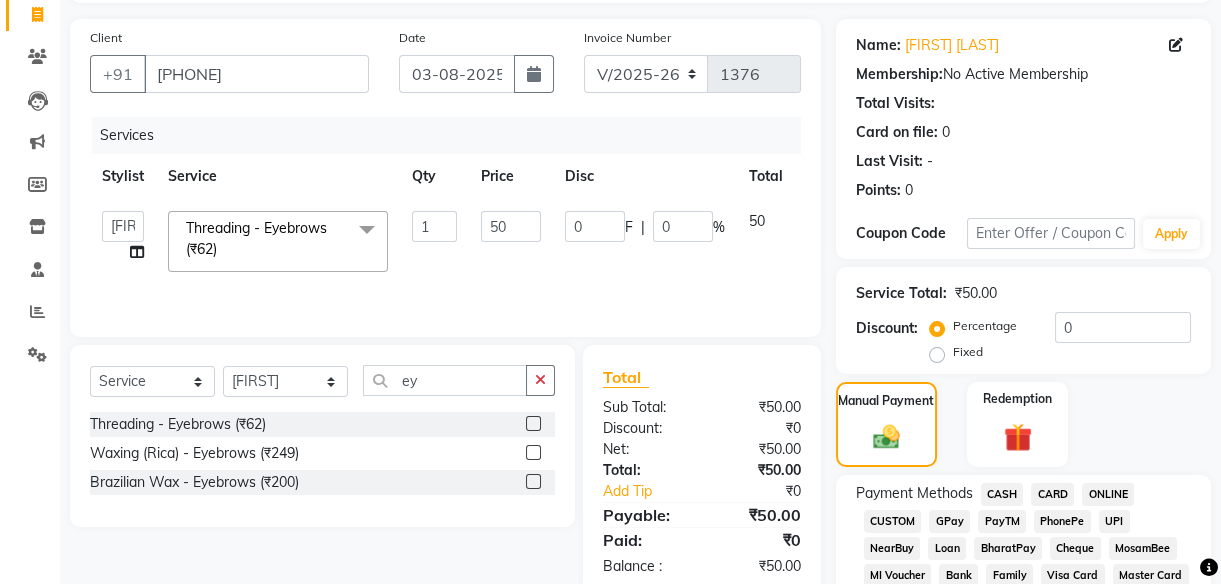 click on "UPI" 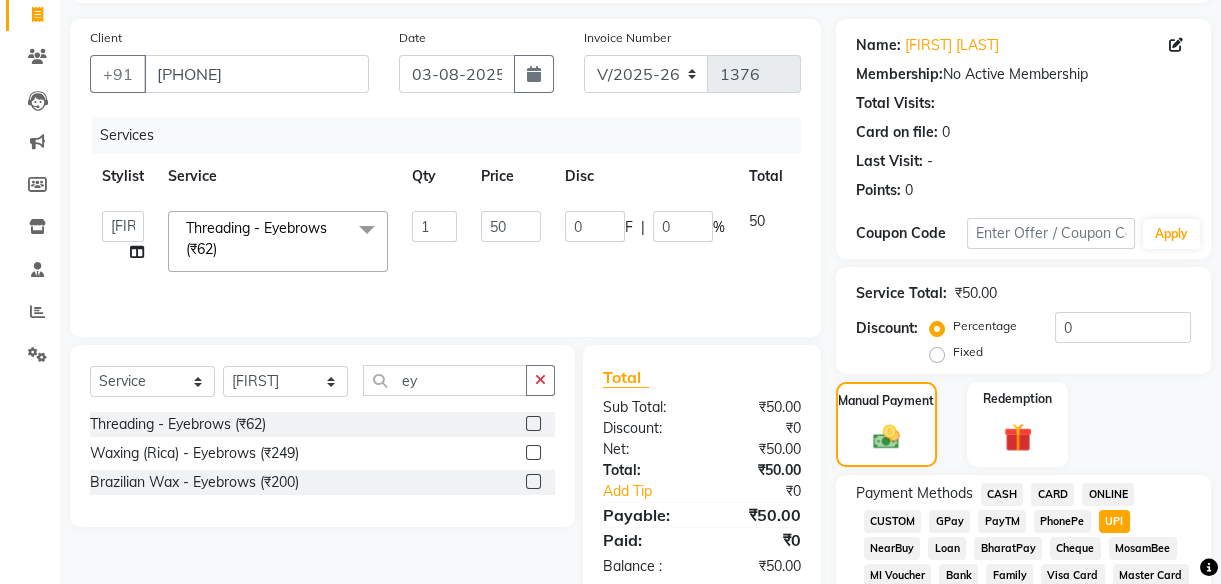 click on "UPI" 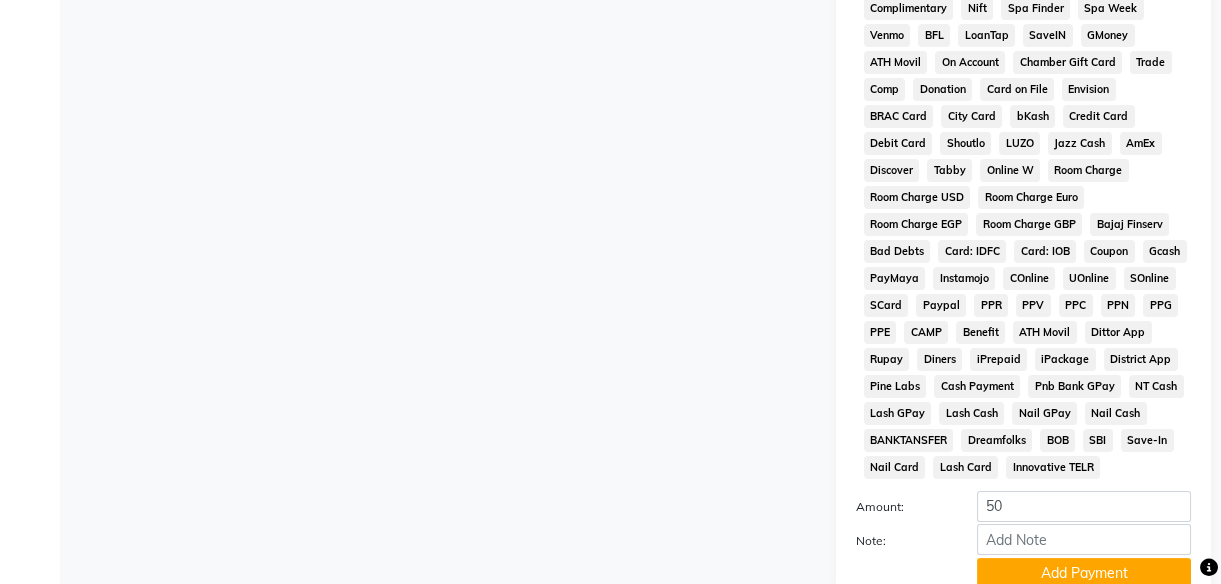 scroll, scrollTop: 874, scrollLeft: 0, axis: vertical 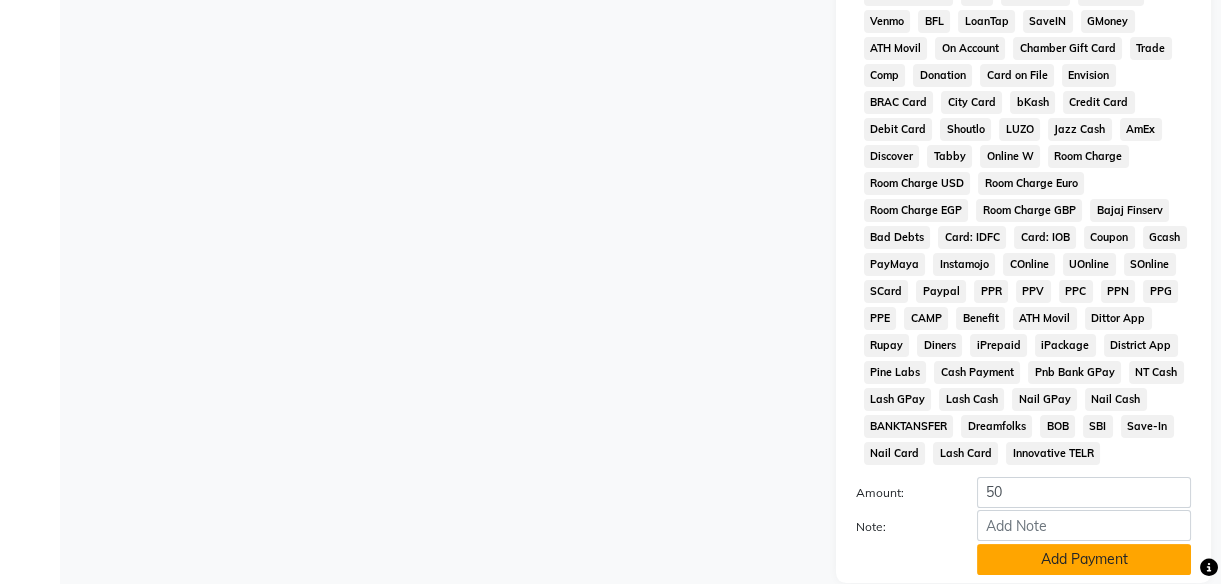 click on "Add Payment" 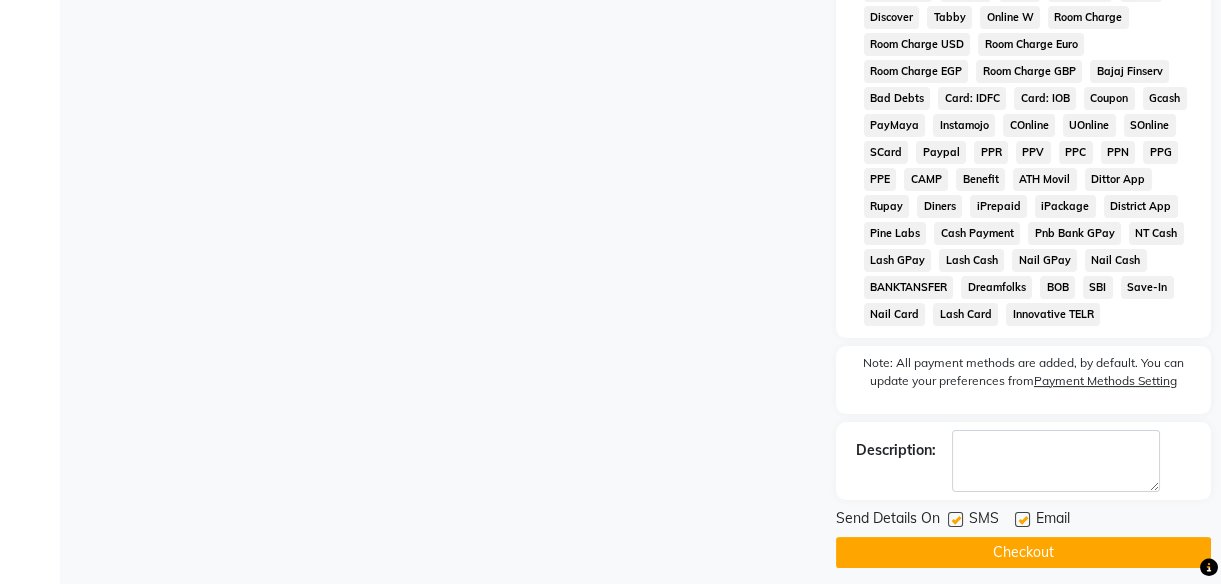 scroll, scrollTop: 1026, scrollLeft: 0, axis: vertical 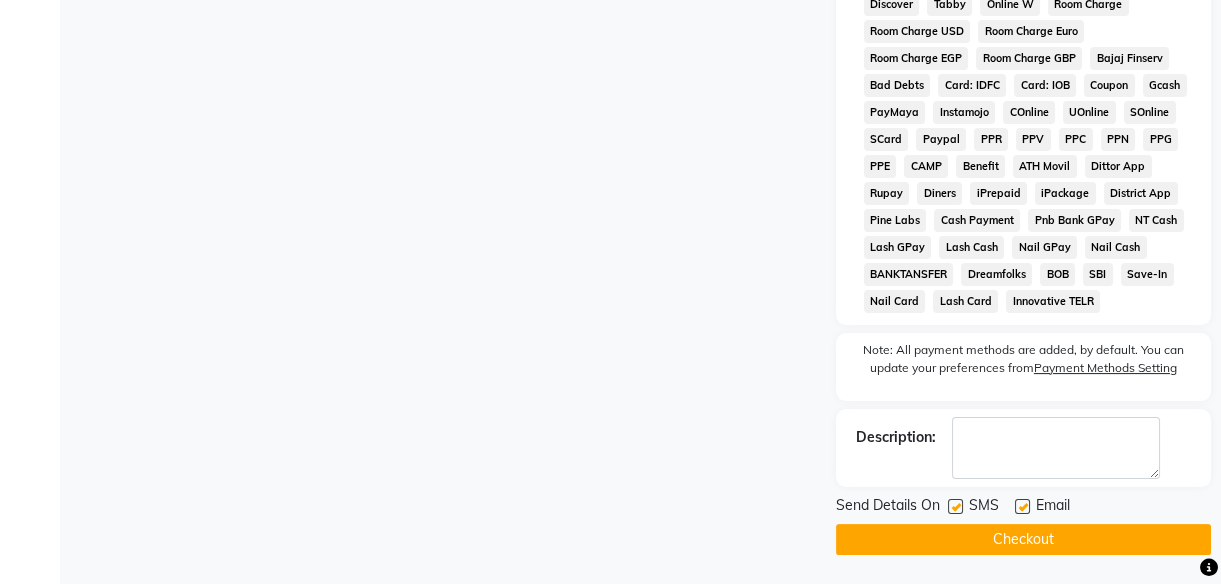 click 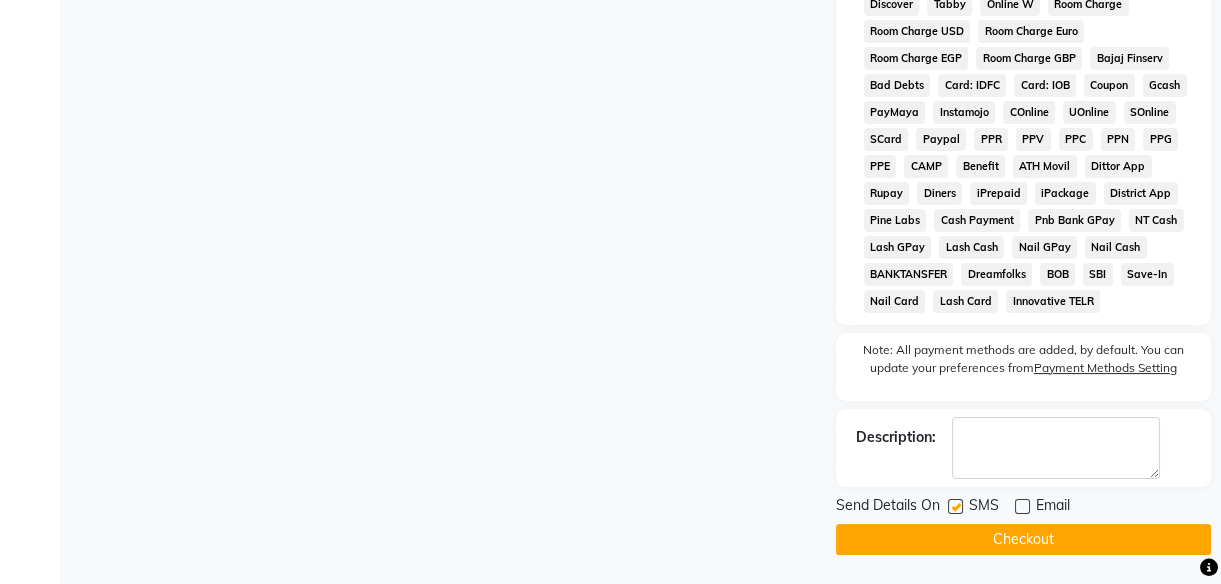 click 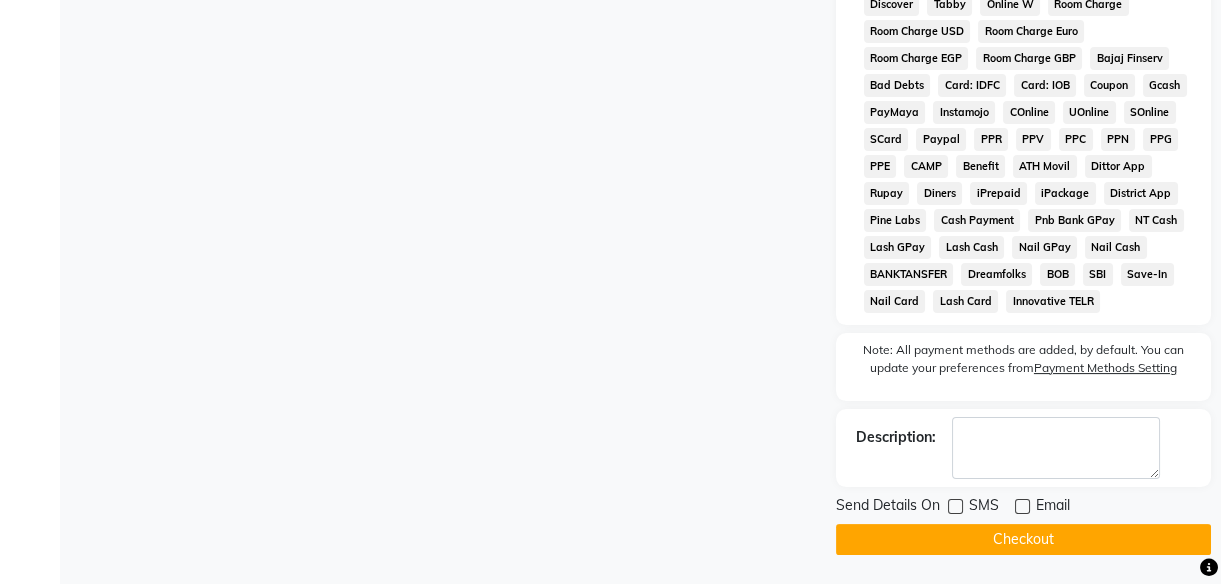 click on "Checkout" 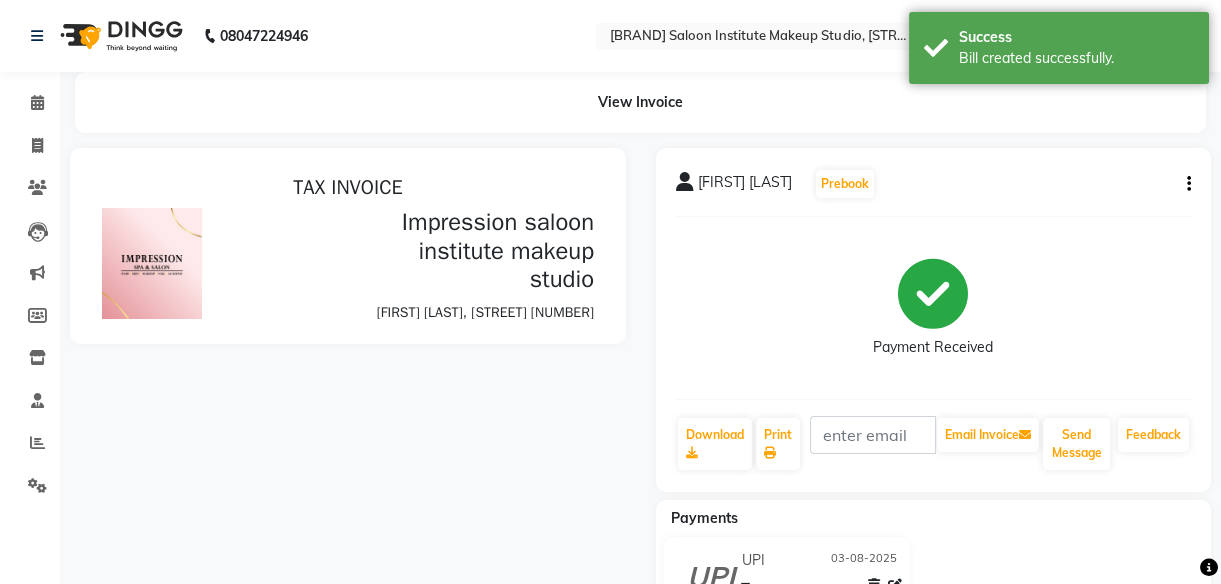 scroll, scrollTop: 0, scrollLeft: 0, axis: both 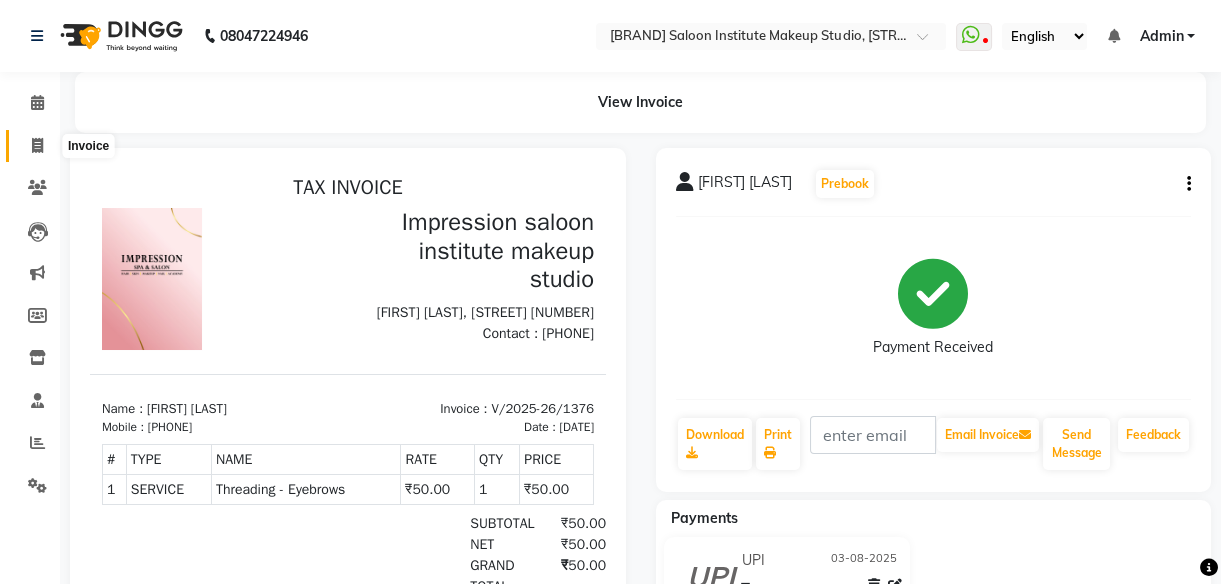 click 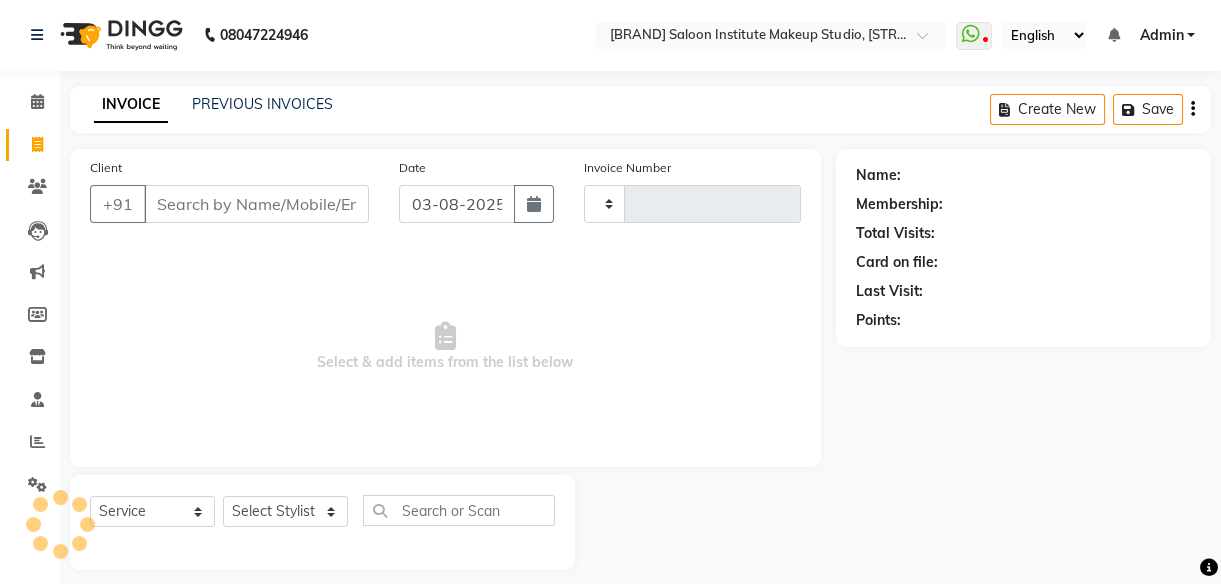 type on "1377" 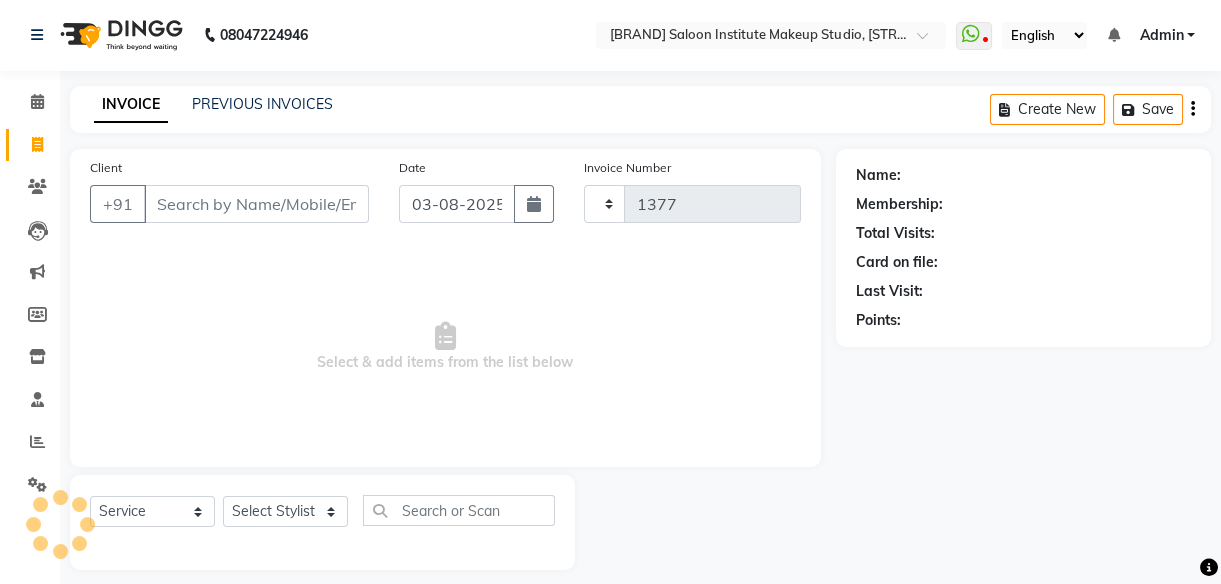 select on "437" 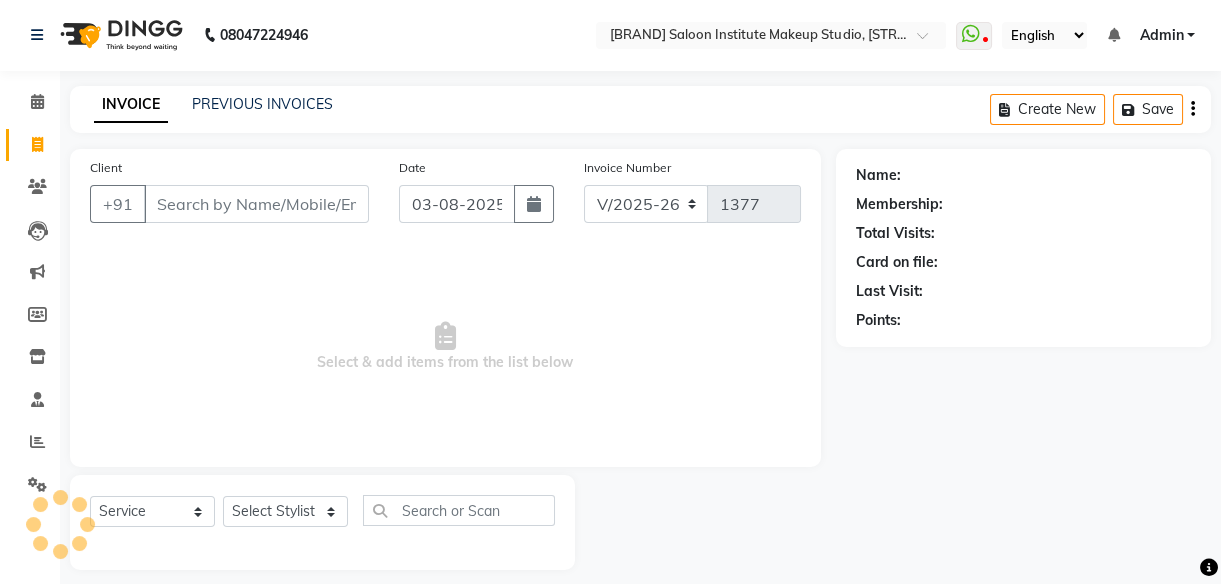 scroll, scrollTop: 18, scrollLeft: 0, axis: vertical 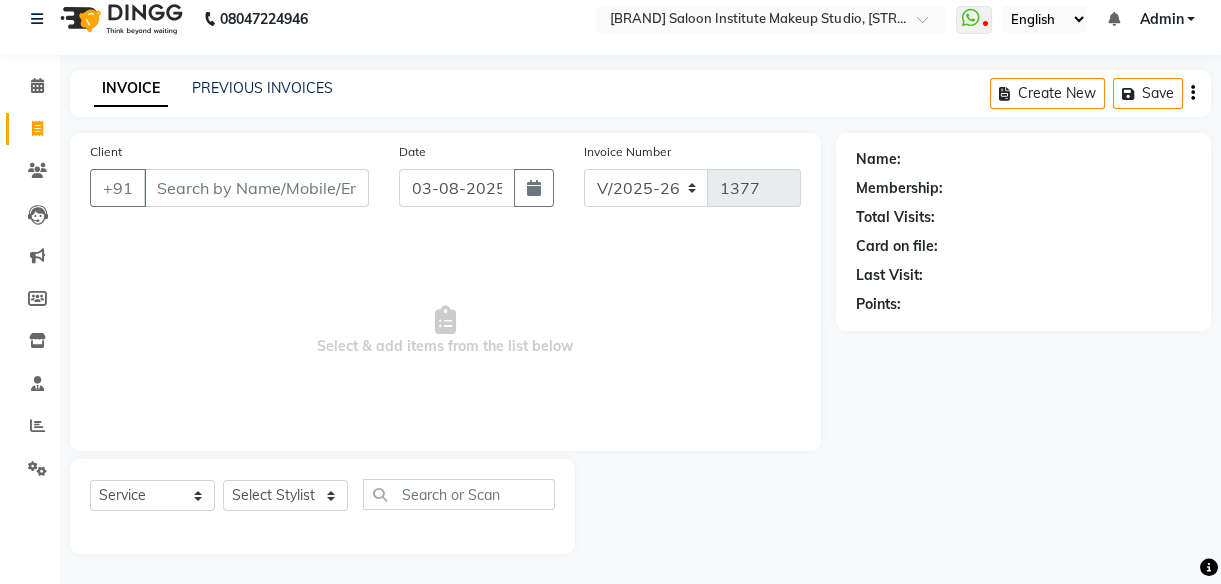 select on "product" 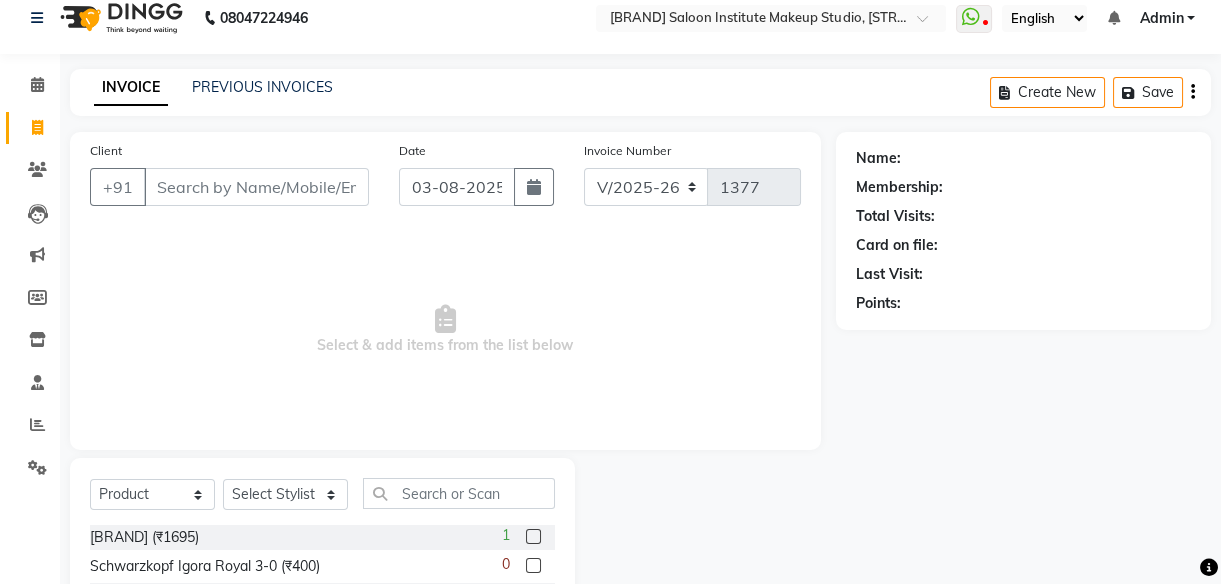 click on "Client" at bounding box center [256, 187] 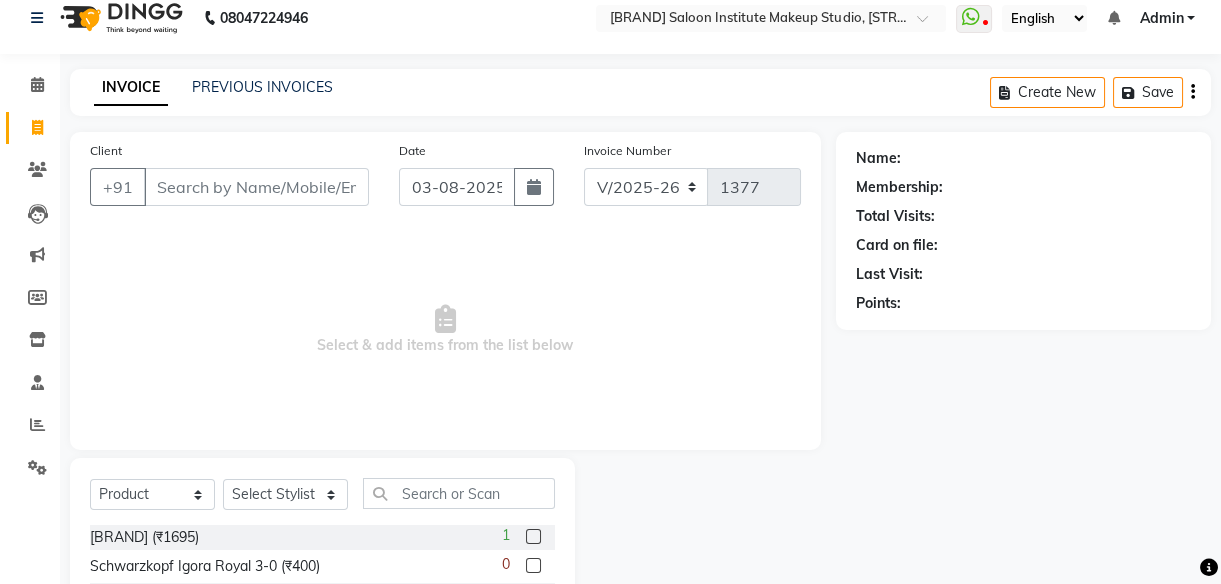 click on "Client" at bounding box center [256, 187] 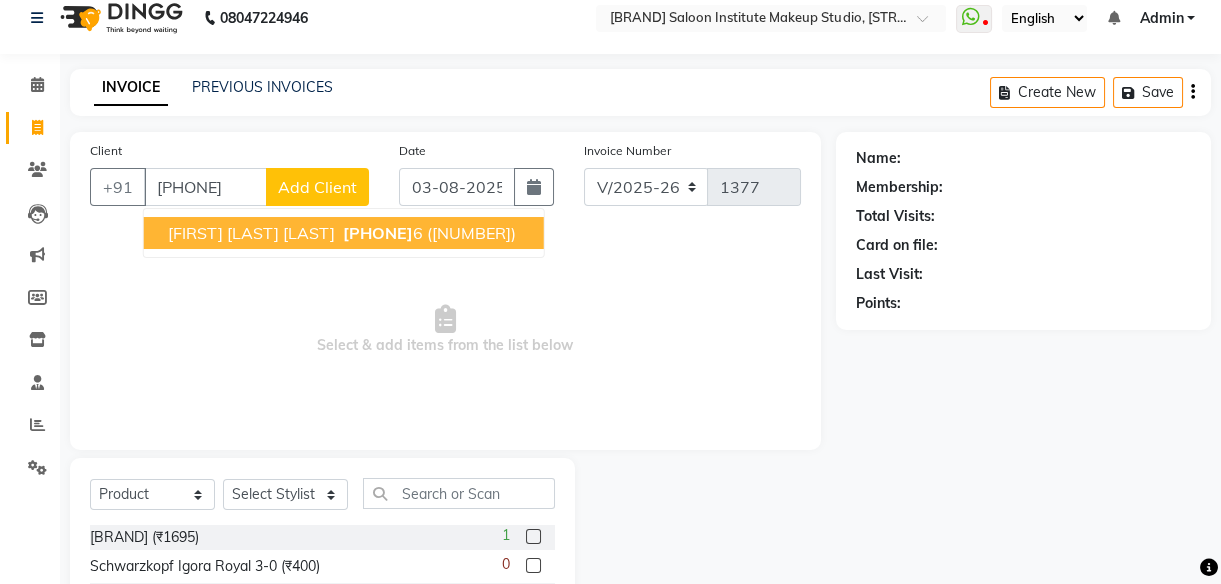 click on "[FIRST] [LAST]   [PHONE] ([NUMBER])" at bounding box center (344, 233) 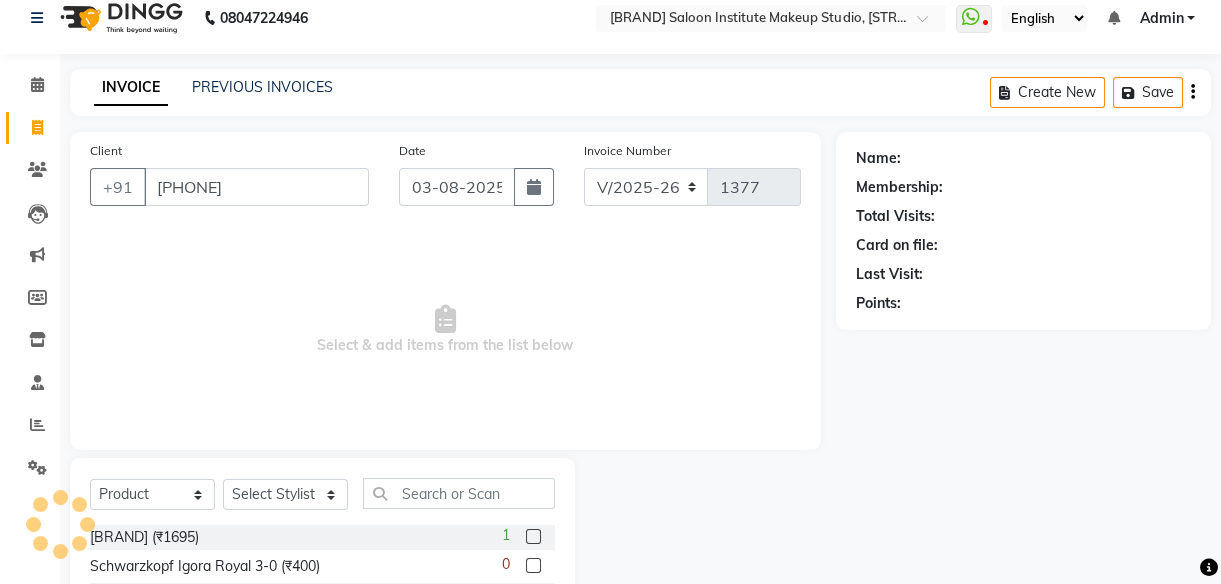 type on "[PHONE]" 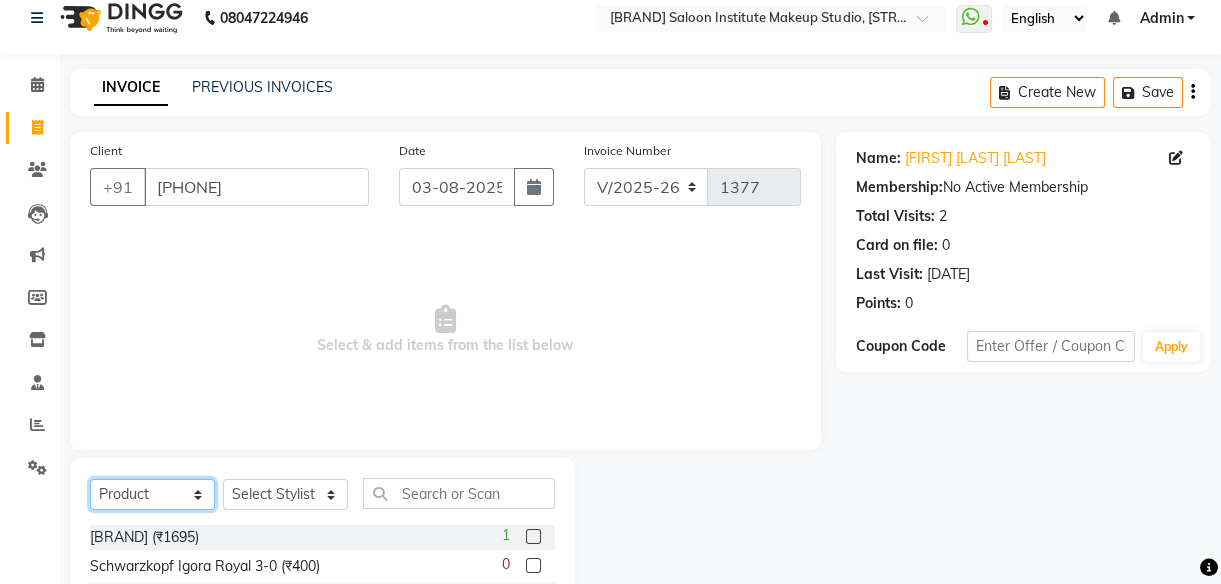 click on "Select  Service  Product  Membership  Package Voucher Prepaid Gift Card" 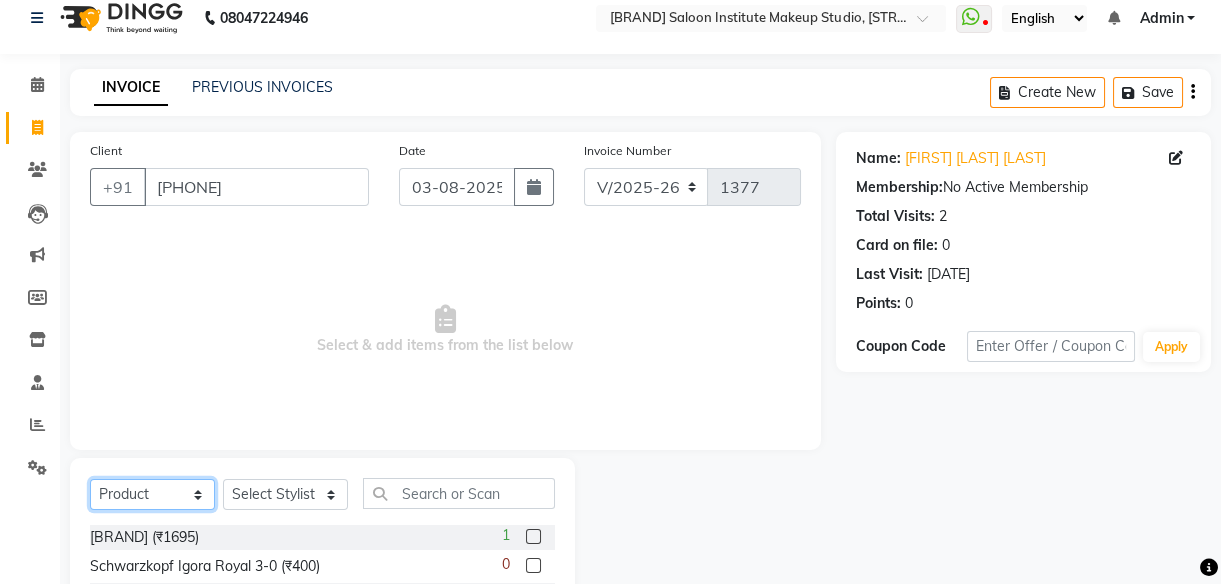 select on "service" 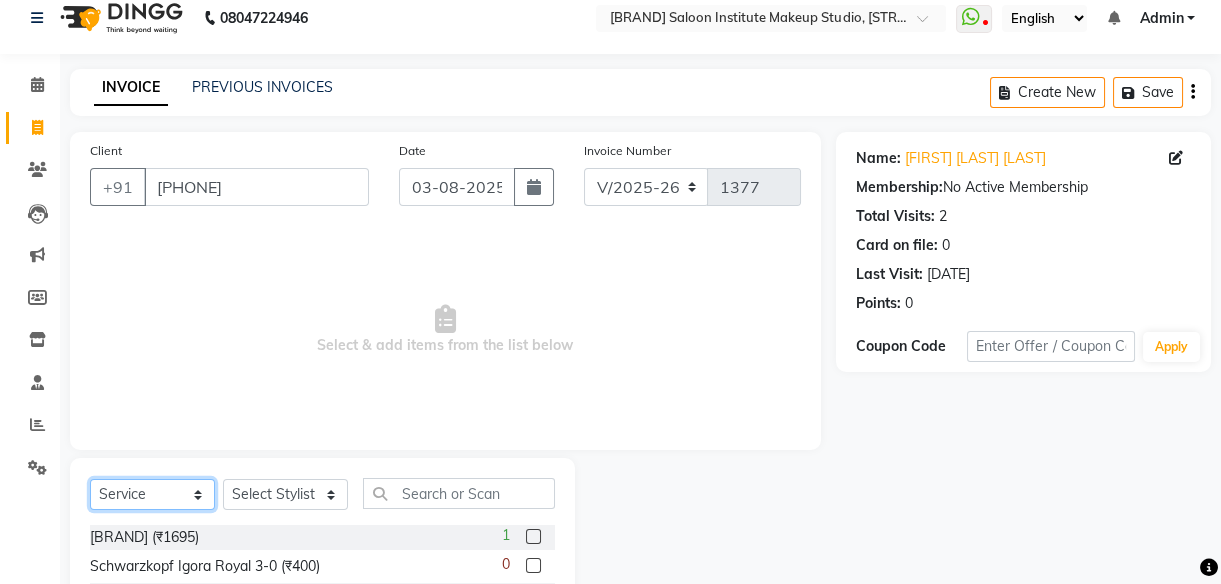 click on "Select  Service  Product  Membership  Package Voucher Prepaid Gift Card" 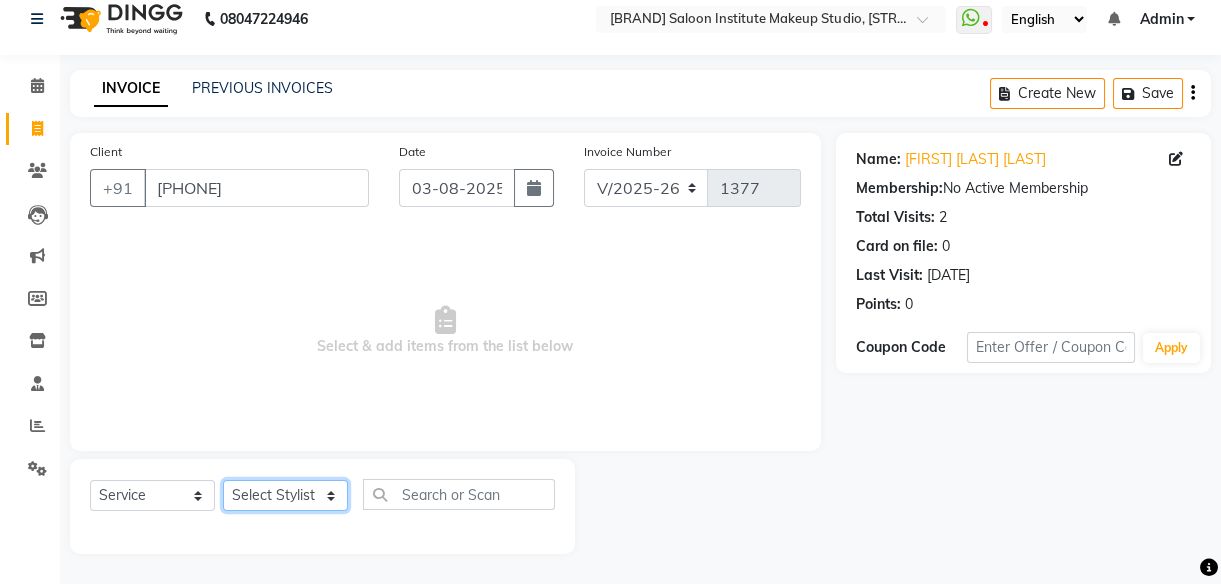 click on "Select Stylist [FIRST] Front Desk [FIRST] [FIRST]   [FIRST]    [FIRST]    [FIRST]    [FIRST]    [FIRST]     [FIRST] 2" 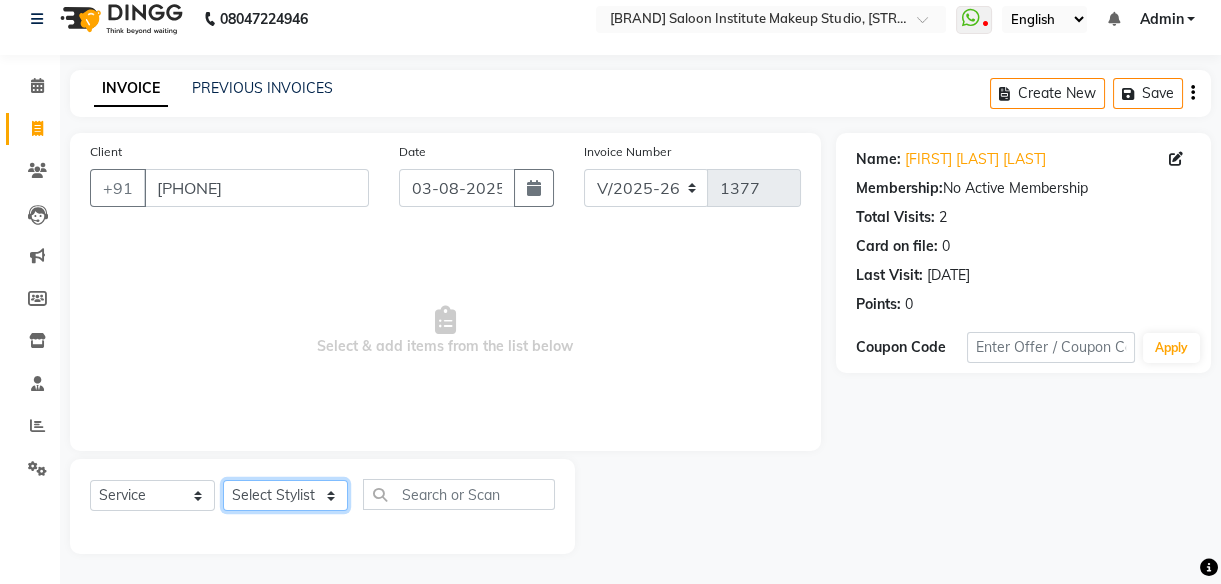 click on "Select Stylist [FIRST] Front Desk [FIRST] [FIRST]   [FIRST]    [FIRST]    [FIRST]    [FIRST]    [FIRST]     [FIRST] 2" 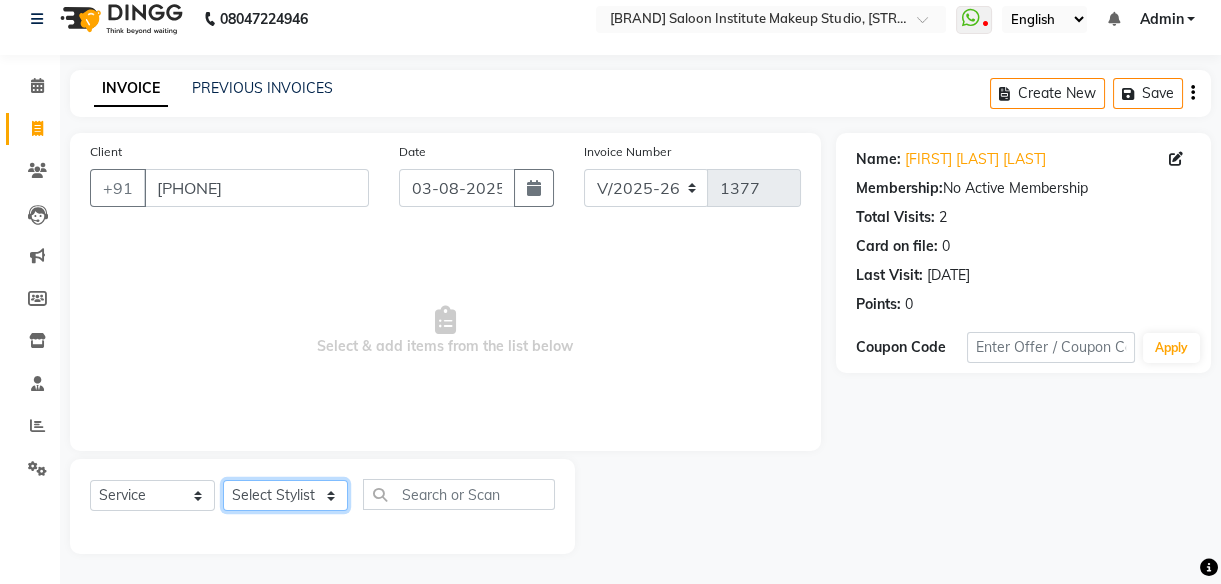 select on "85426" 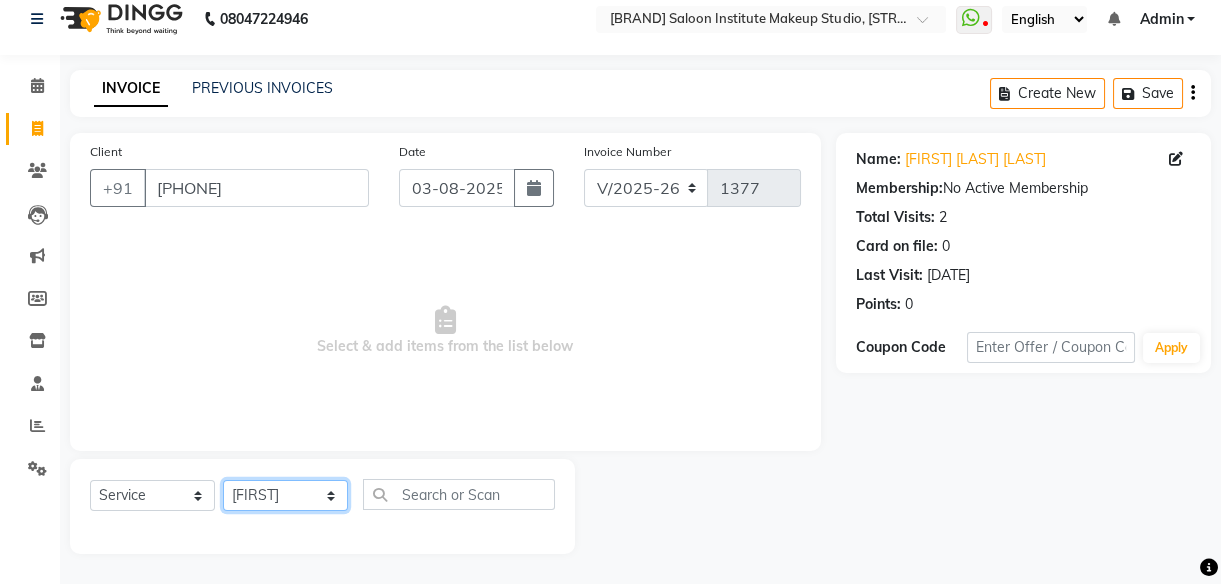 click on "Select Stylist [FIRST] Front Desk [FIRST] [FIRST]   [FIRST]    [FIRST]    [FIRST]    [FIRST]    [FIRST]     [FIRST] 2" 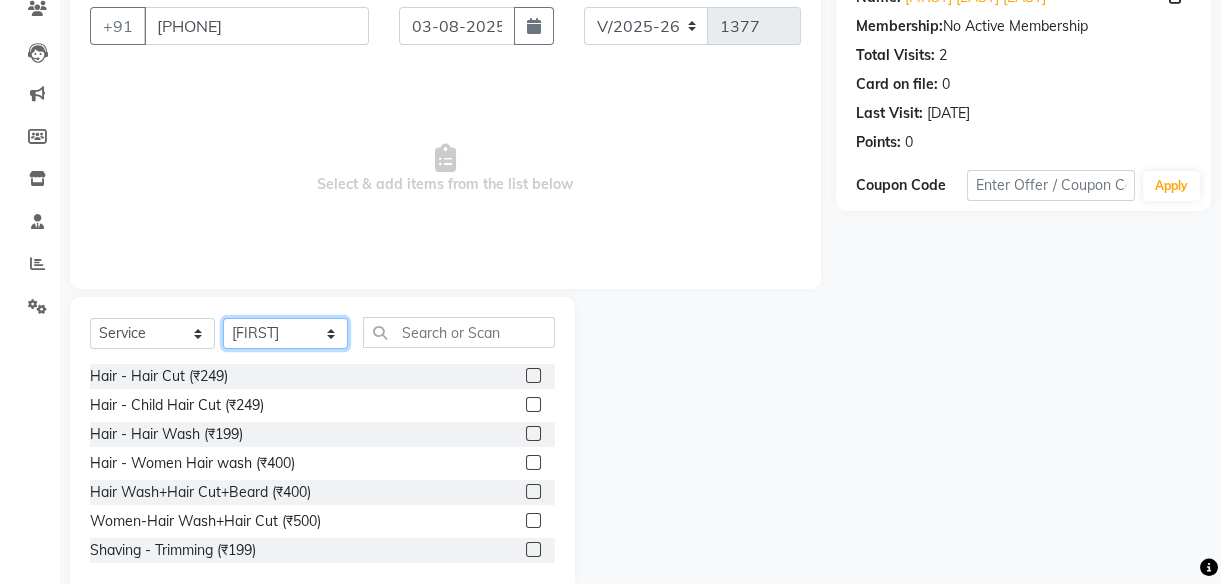 scroll, scrollTop: 180, scrollLeft: 0, axis: vertical 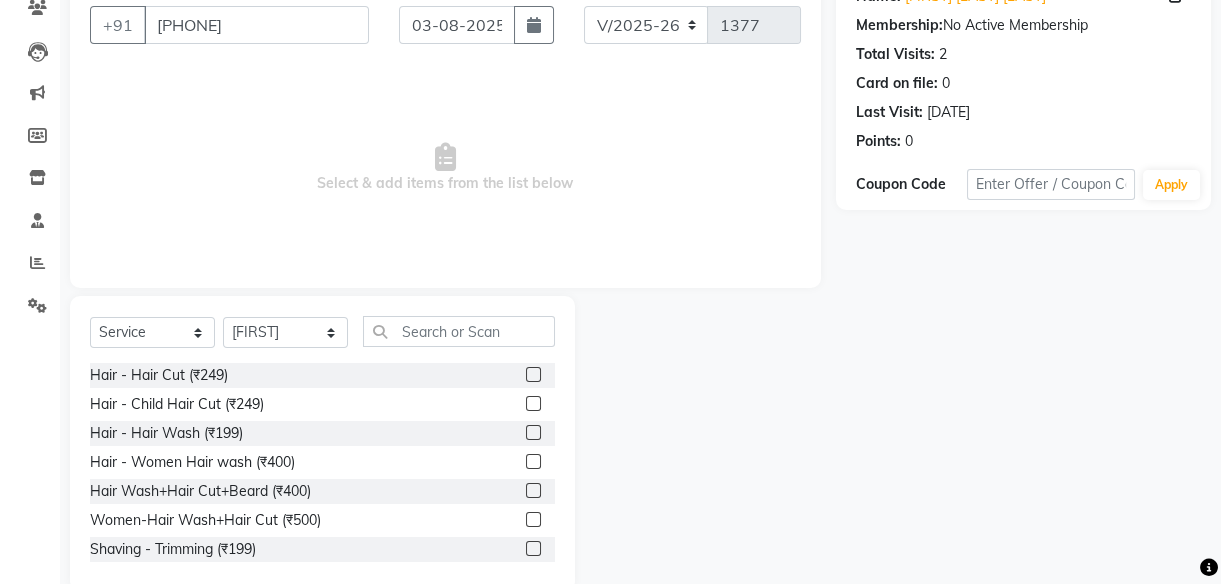 click 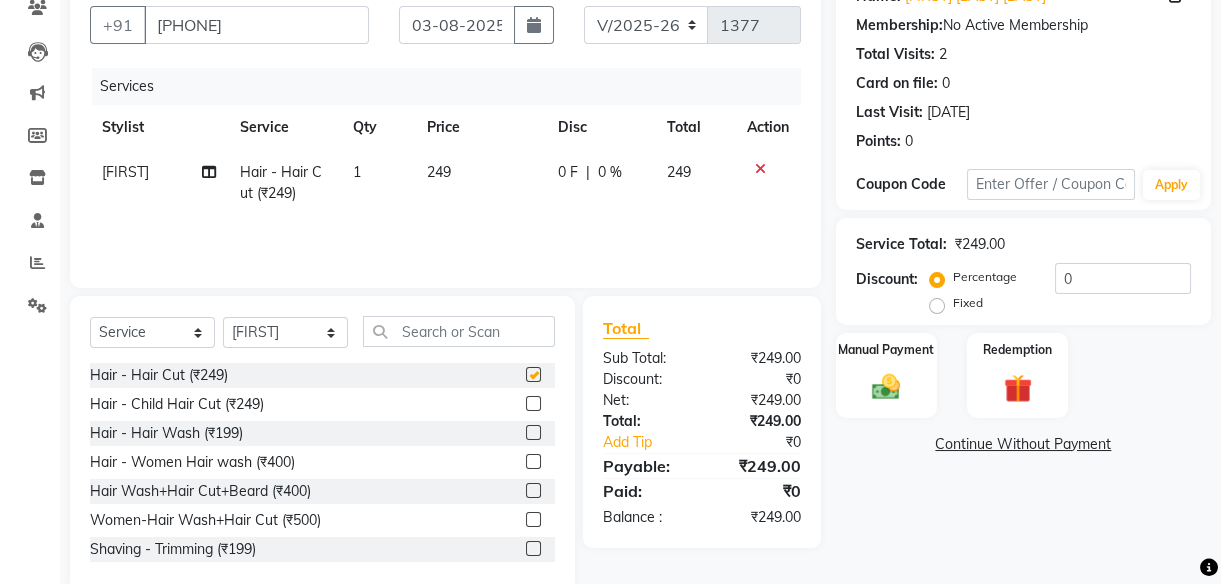 checkbox on "false" 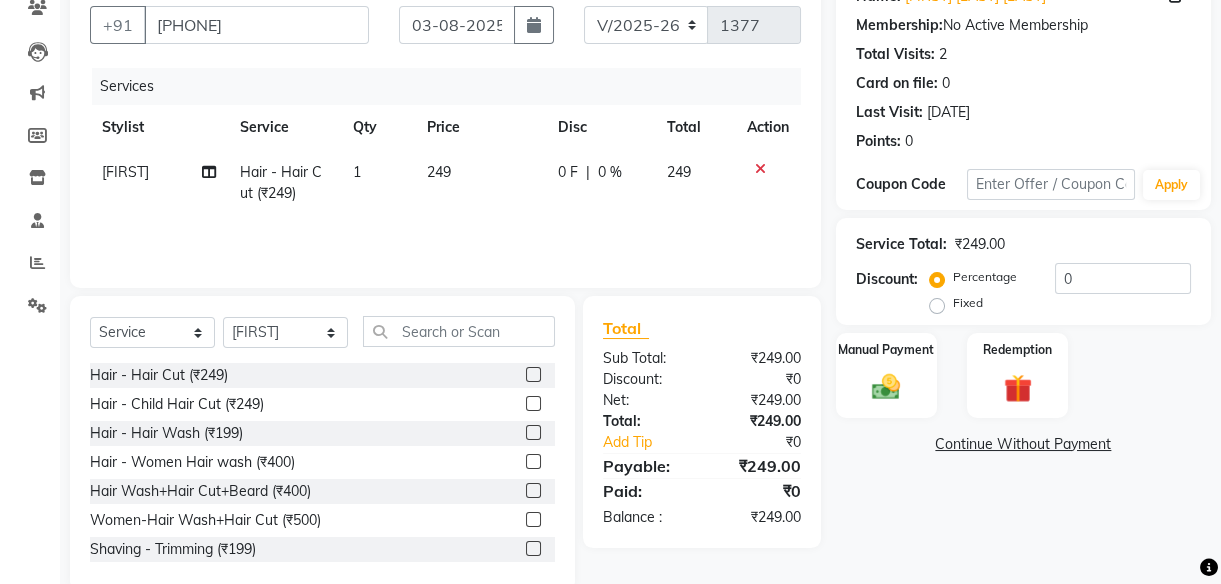 click 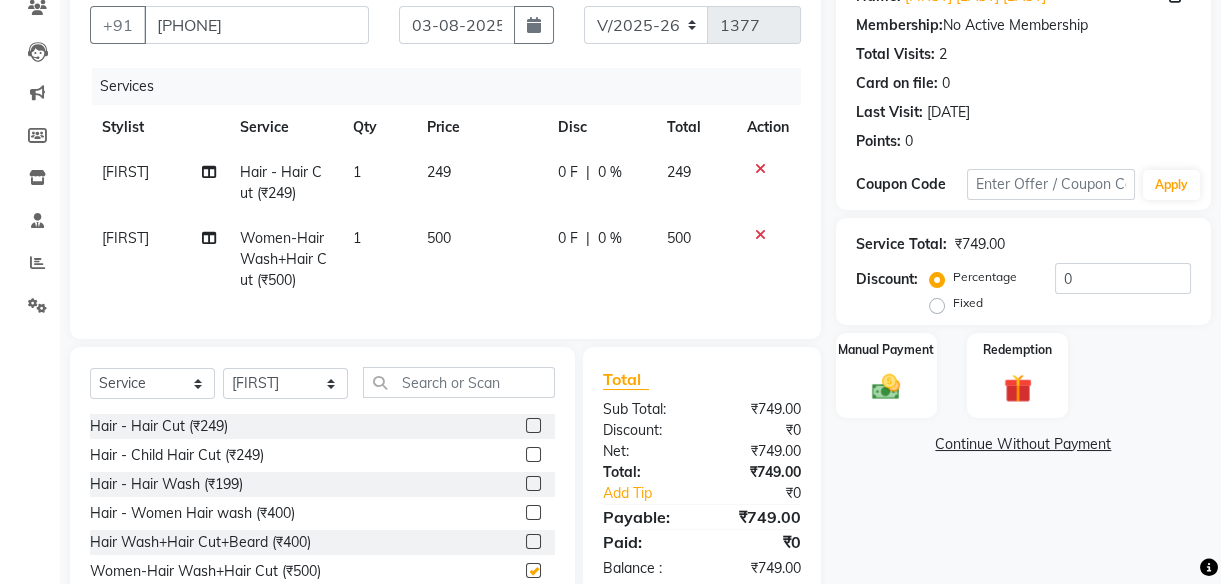 checkbox on "false" 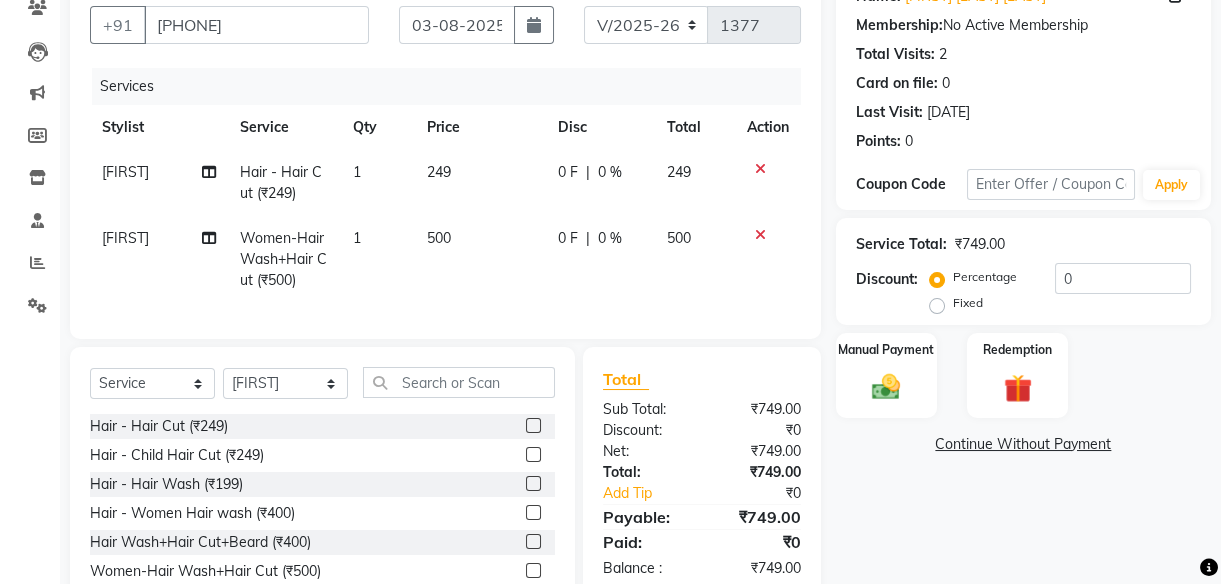 click on "249" 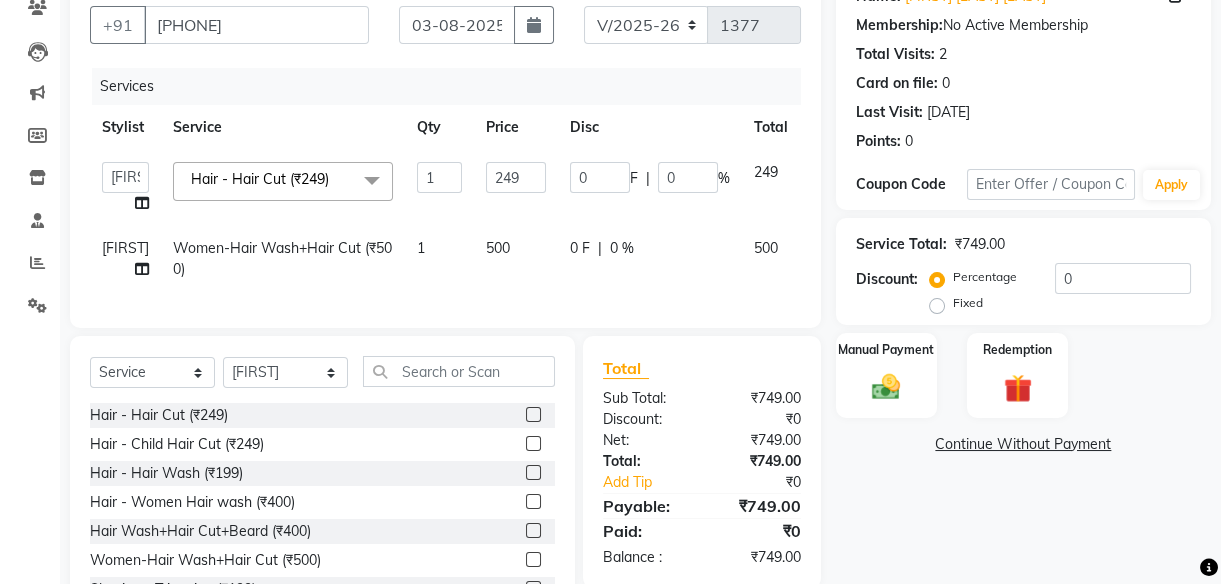 click on "249" 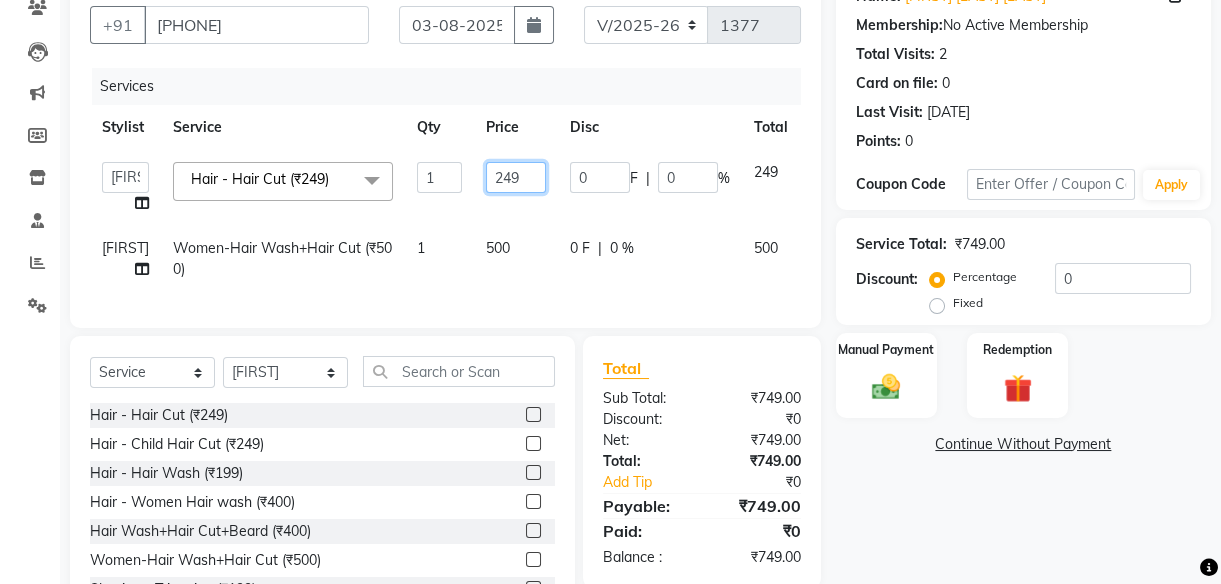 click on "249" 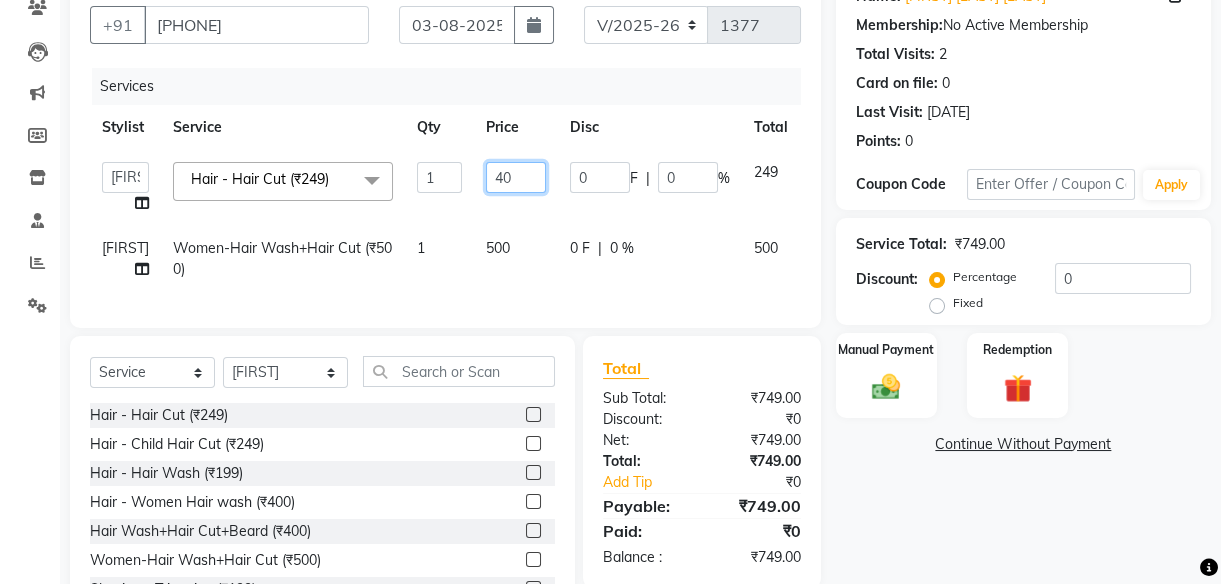 type on "400" 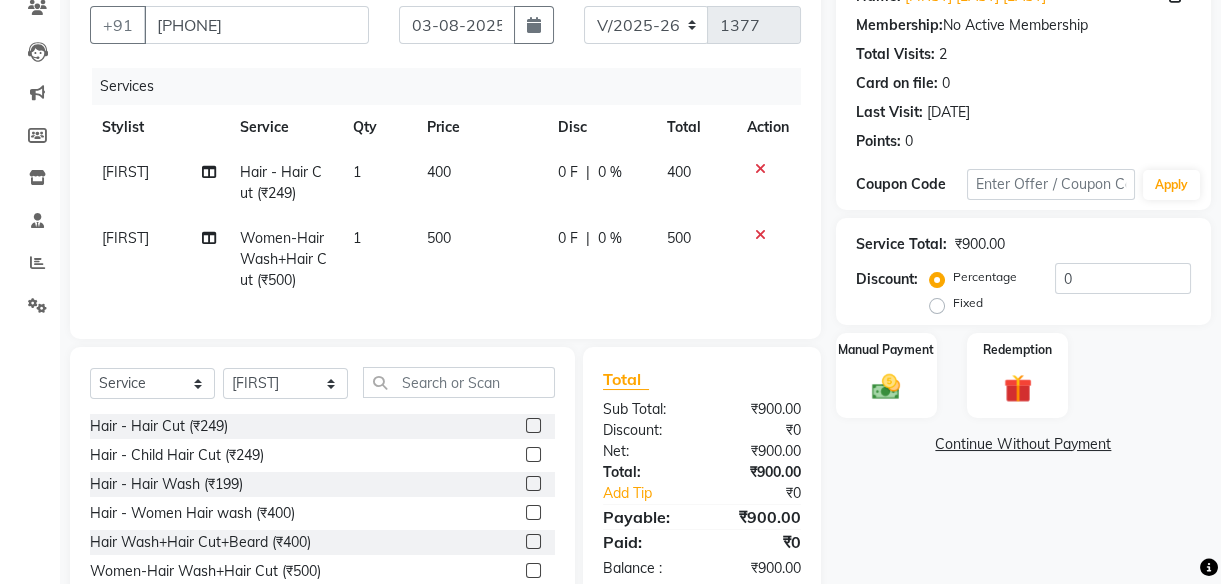 click on "500" 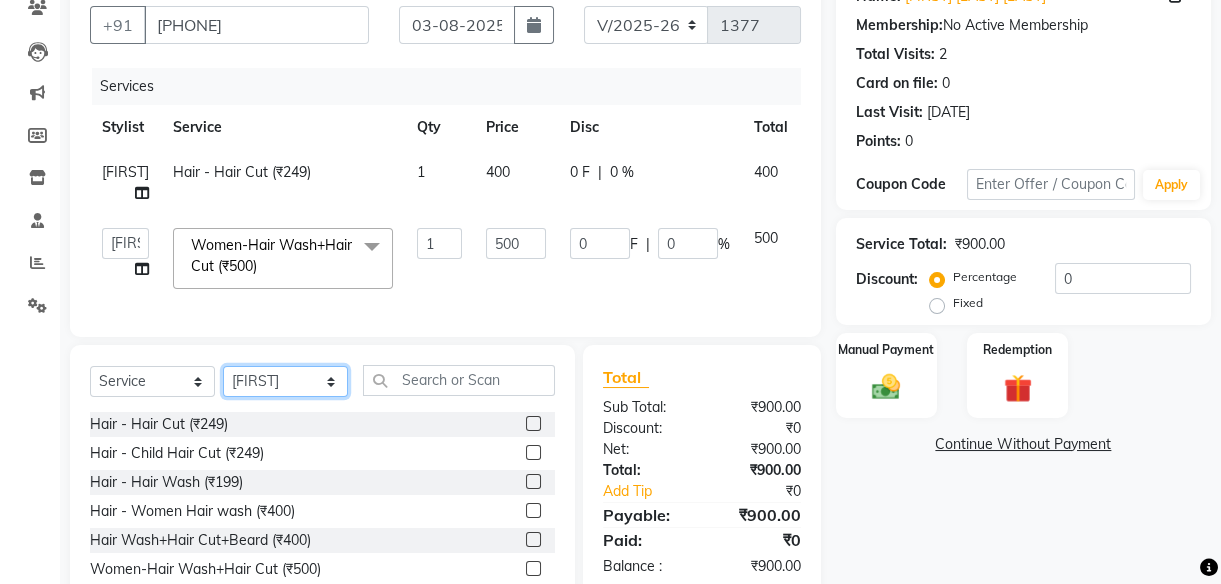 click on "Select Stylist [FIRST] Front Desk [FIRST] [FIRST]   [FIRST]    [FIRST]    [FIRST]    [FIRST]    [FIRST]     [FIRST] 2" 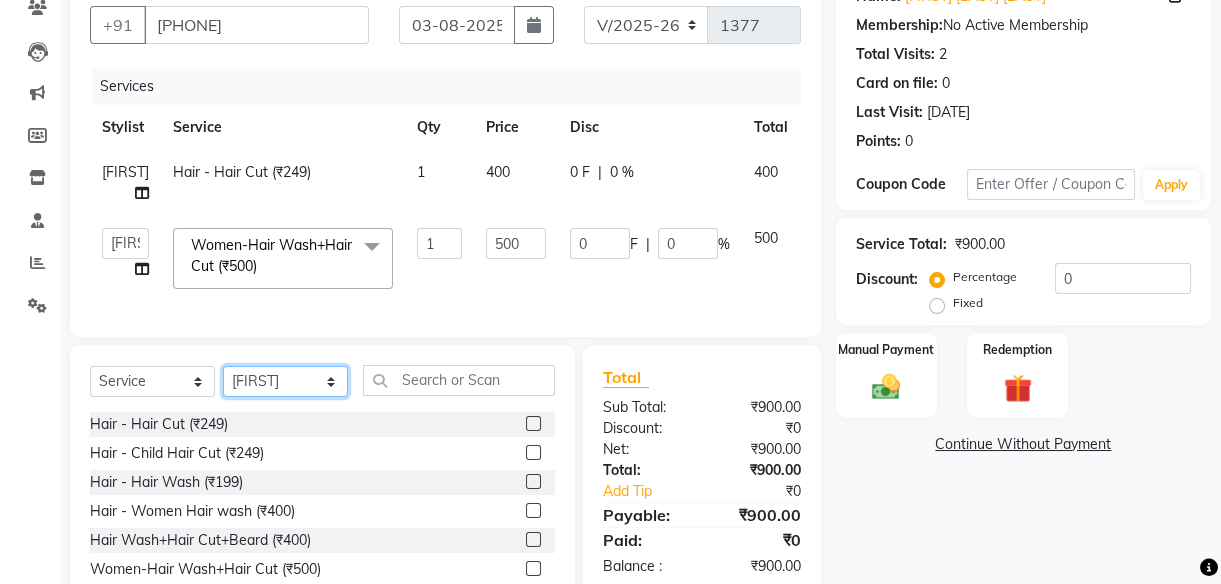 select on "87987" 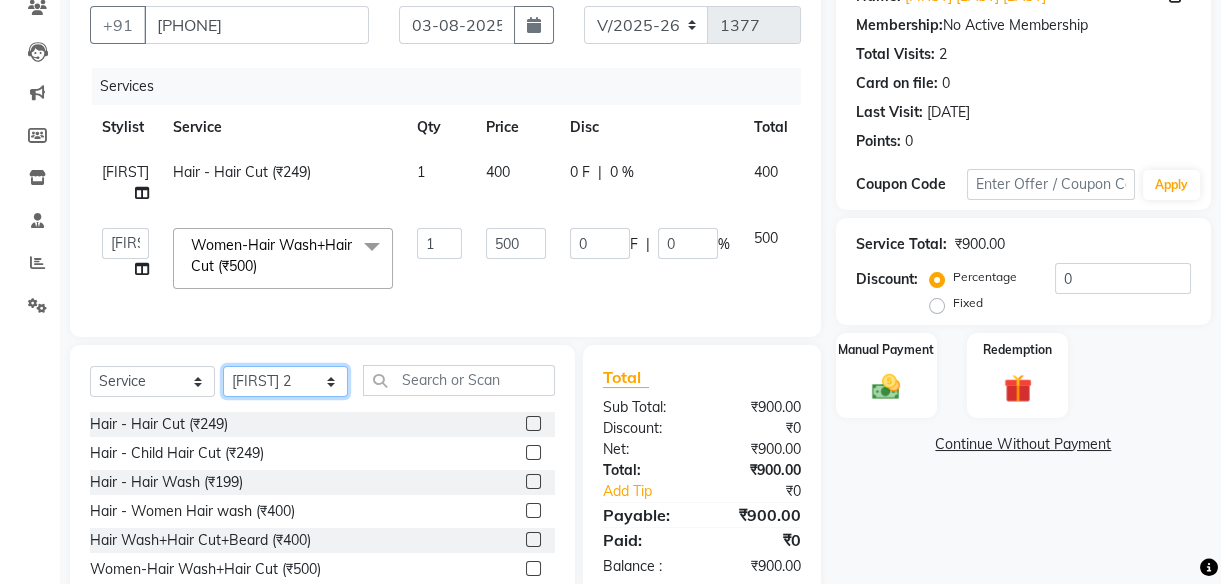 click on "Select Stylist [FIRST] Front Desk [FIRST] [FIRST]   [FIRST]    [FIRST]    [FIRST]    [FIRST]    [FIRST]     [FIRST] 2" 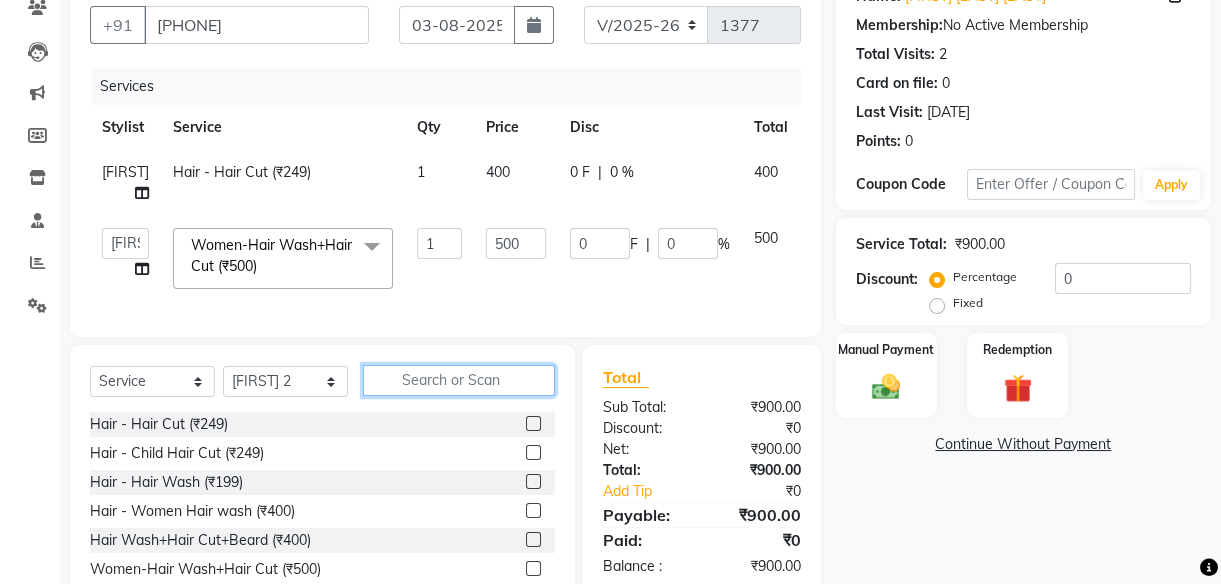 click 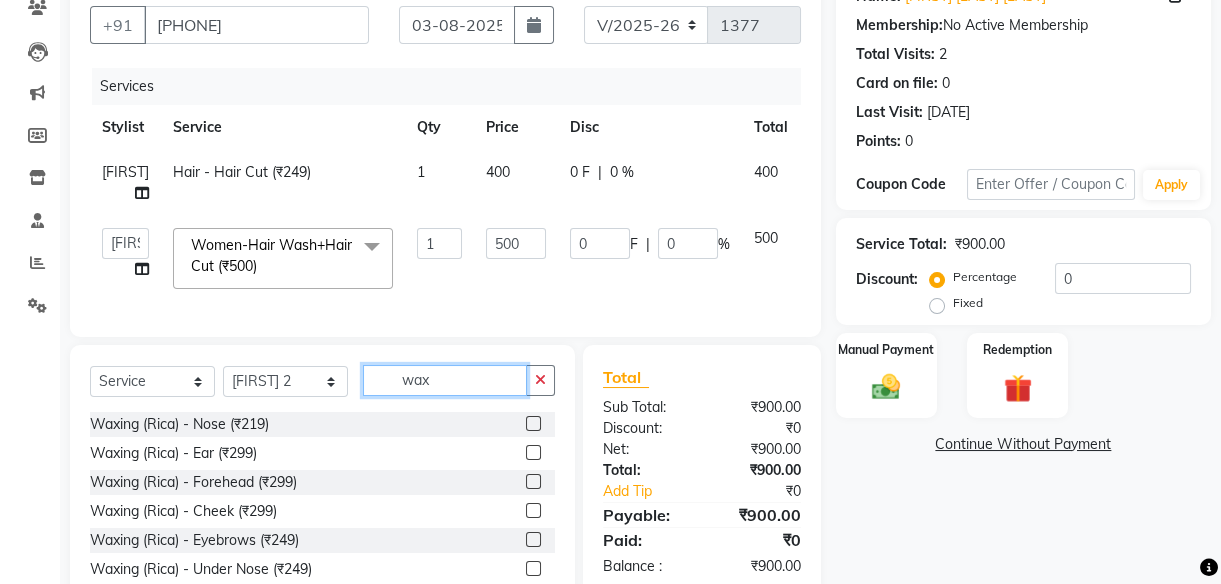scroll, scrollTop: 280, scrollLeft: 0, axis: vertical 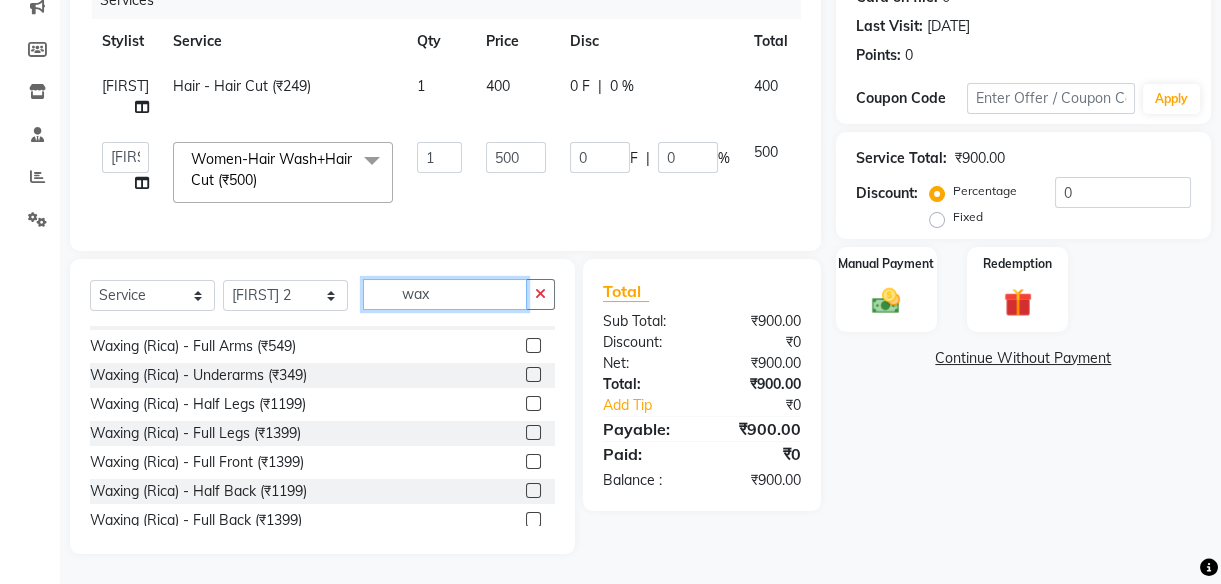 type on "wax" 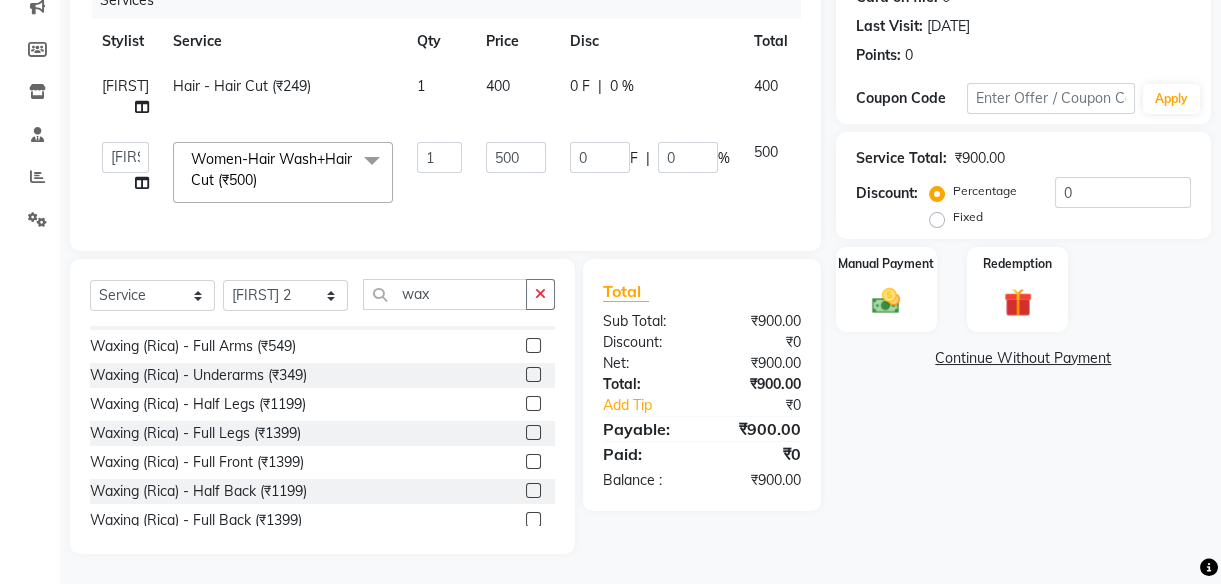 click 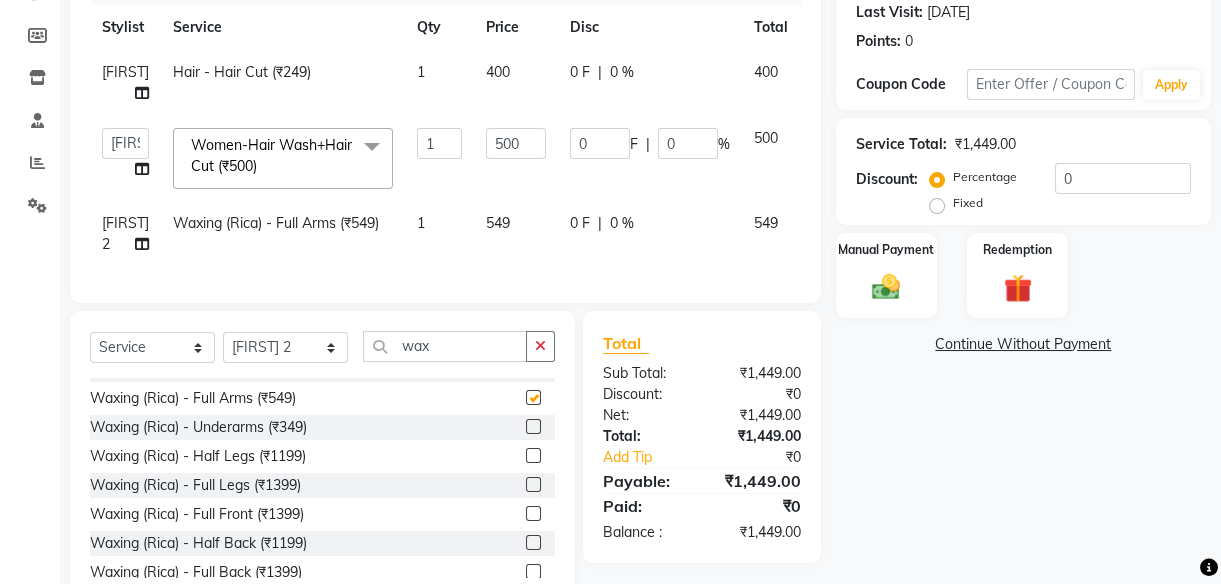 checkbox on "false" 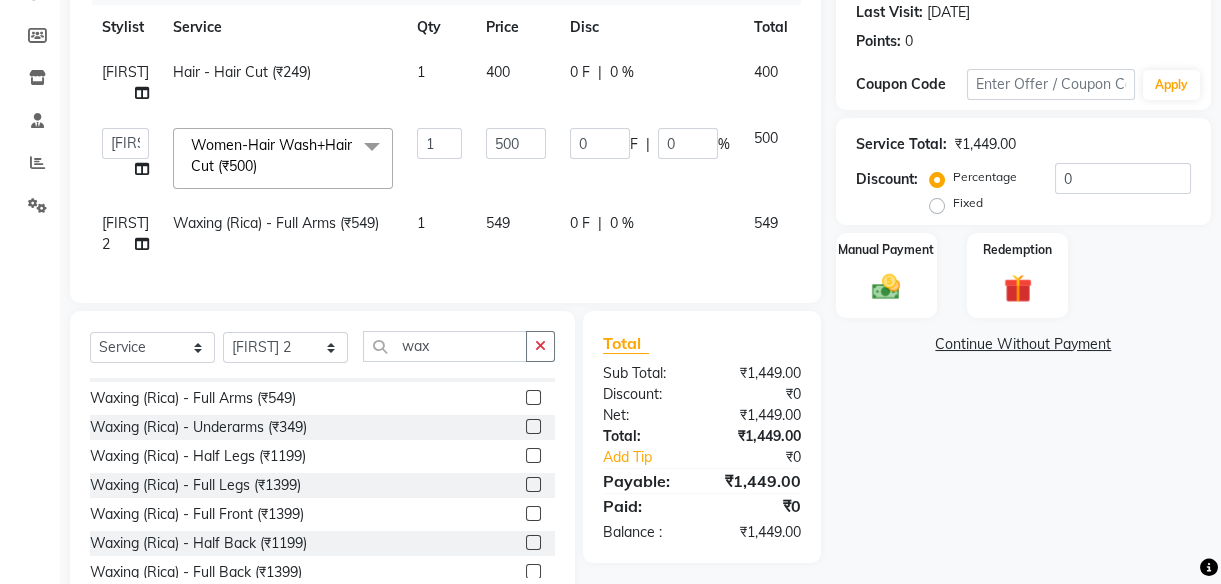 click 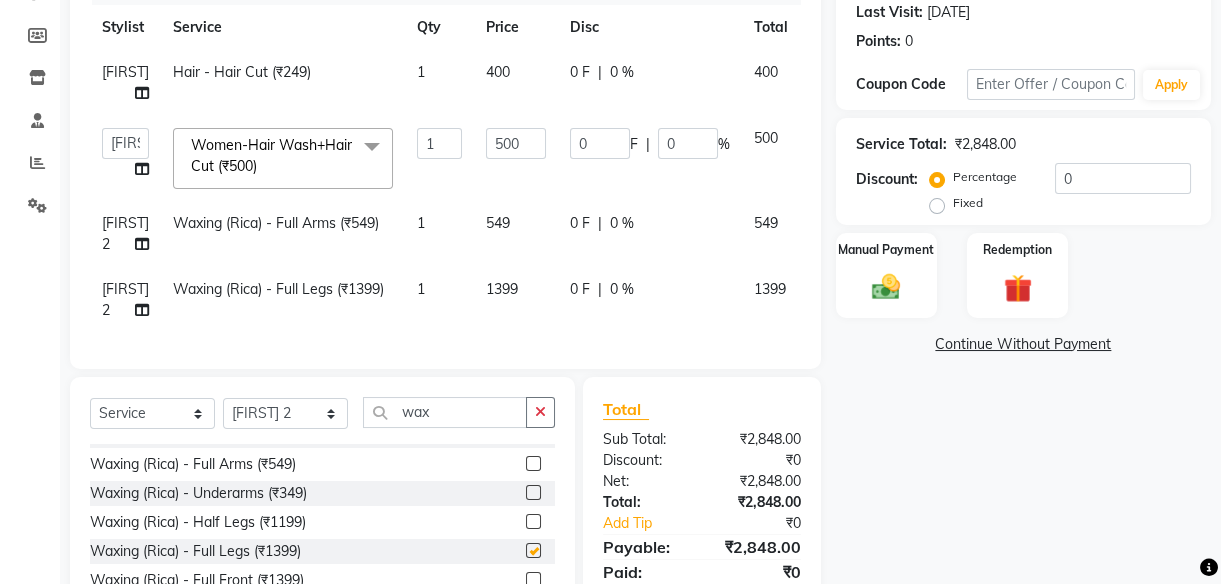 checkbox on "false" 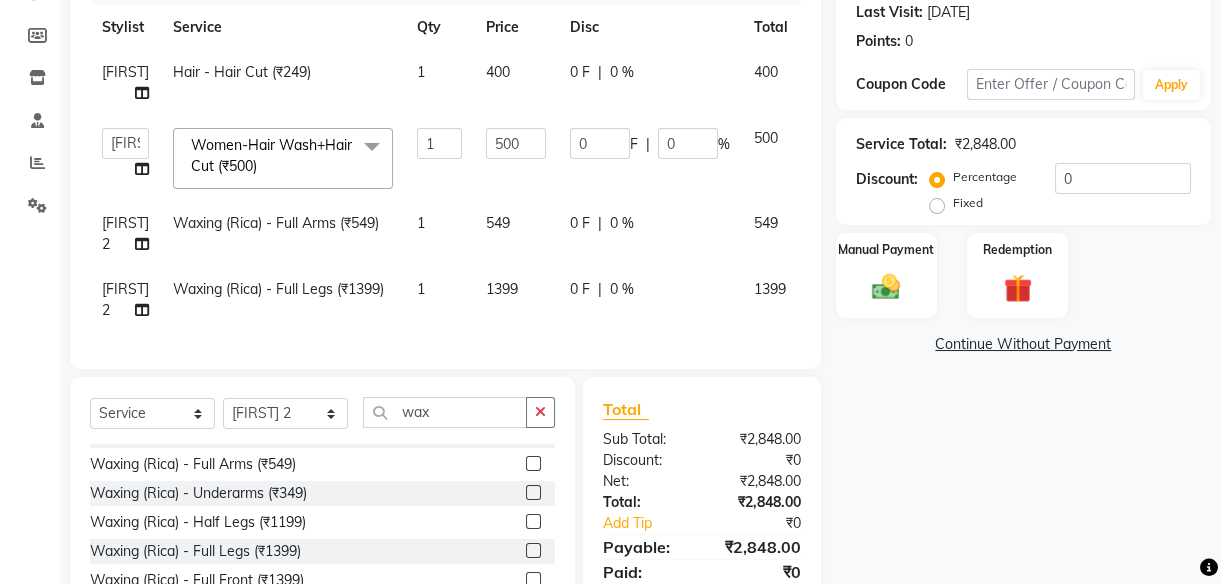 click on "549" 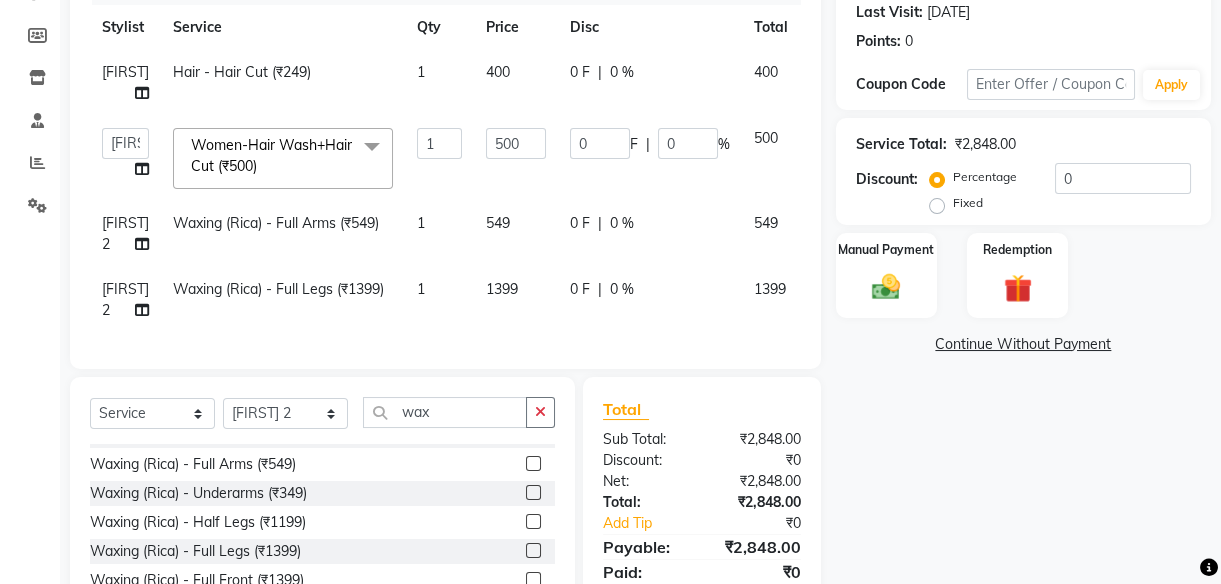 select on "87987" 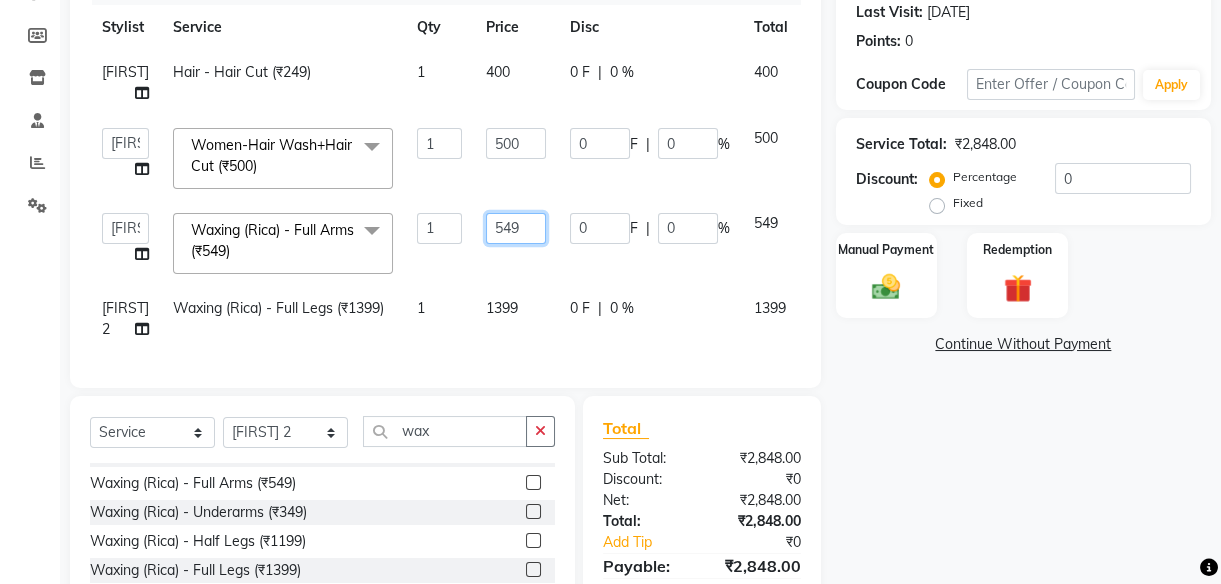 click on "549" 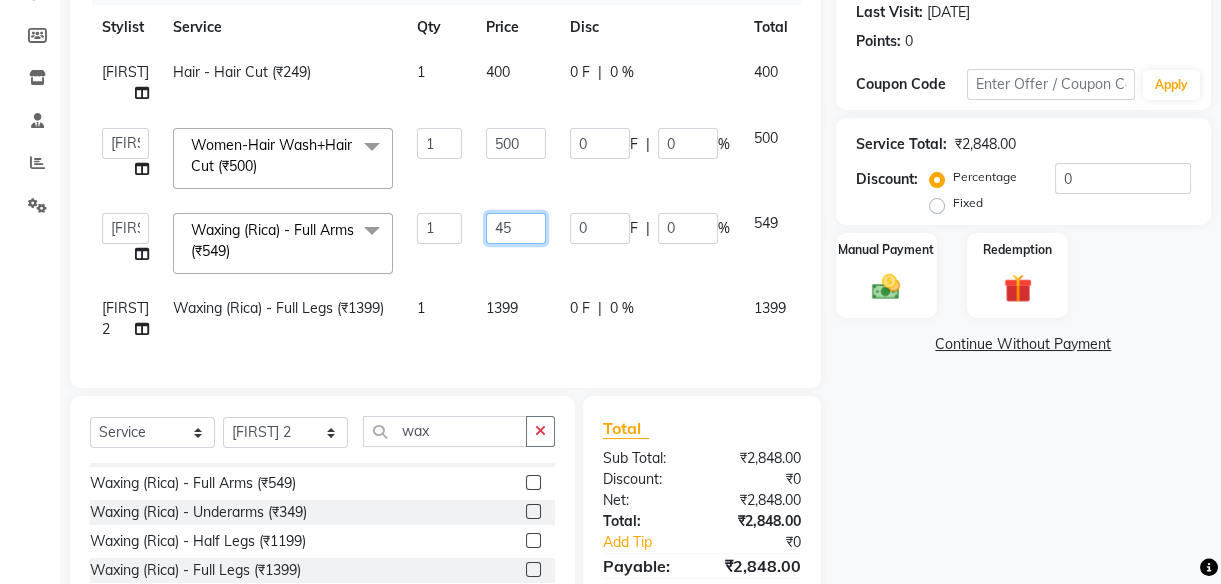 type on "450" 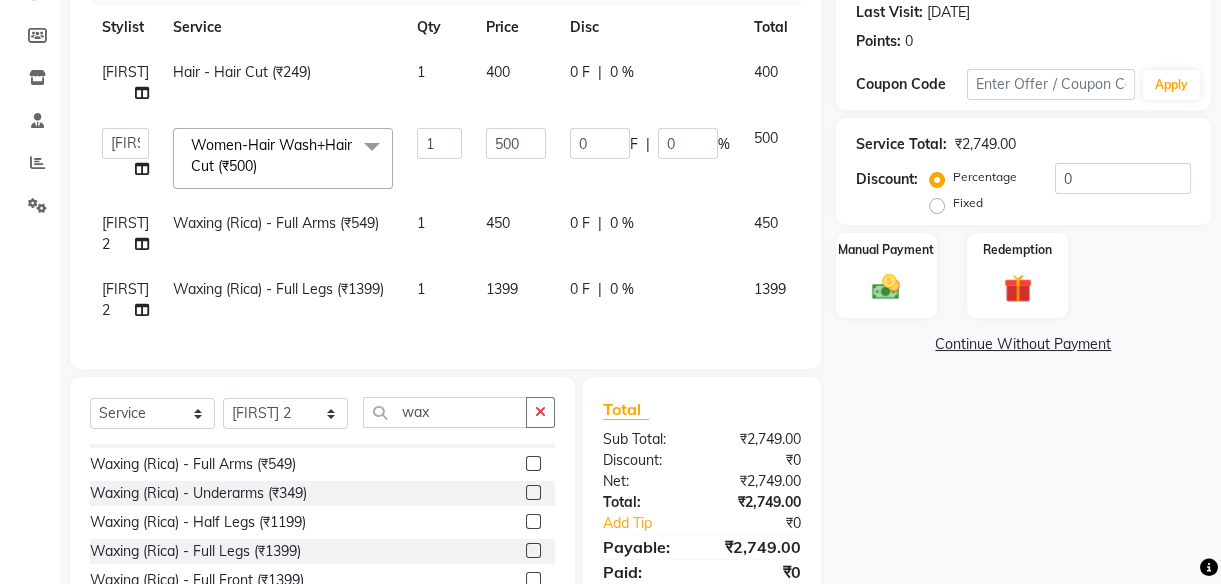 click on "1399" 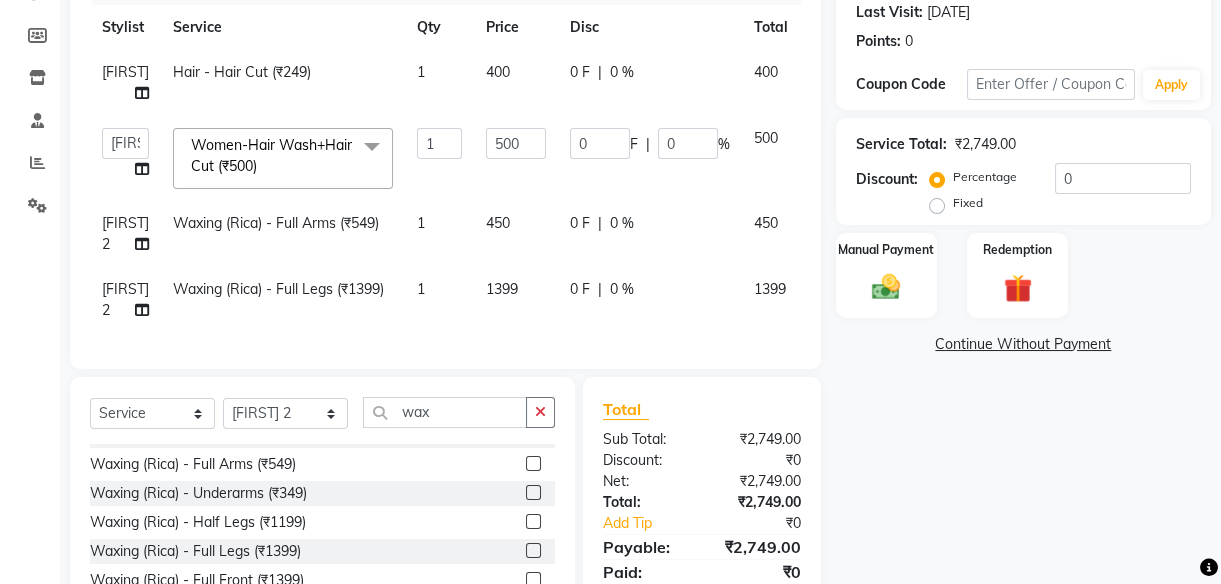 select on "87987" 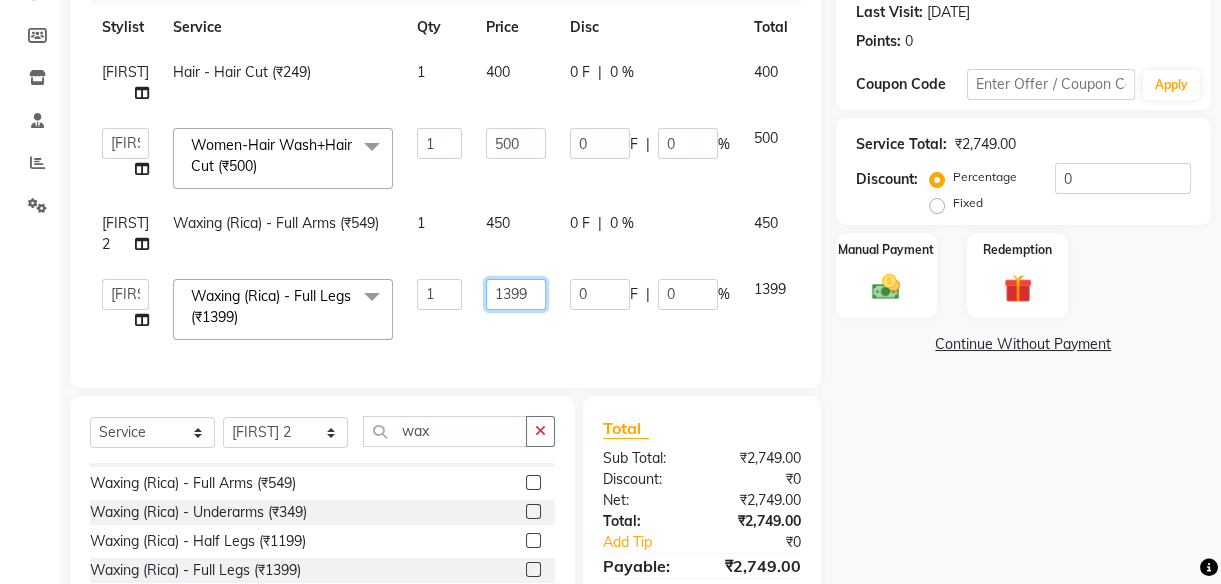 drag, startPoint x: 521, startPoint y: 321, endPoint x: 521, endPoint y: 310, distance: 11 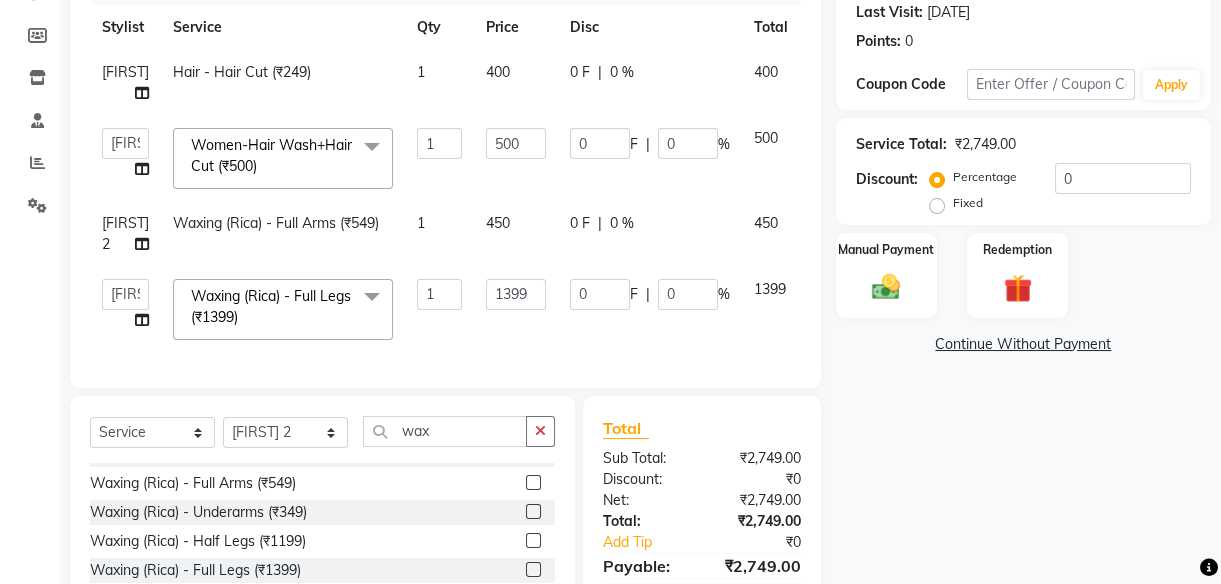 click on "1399" 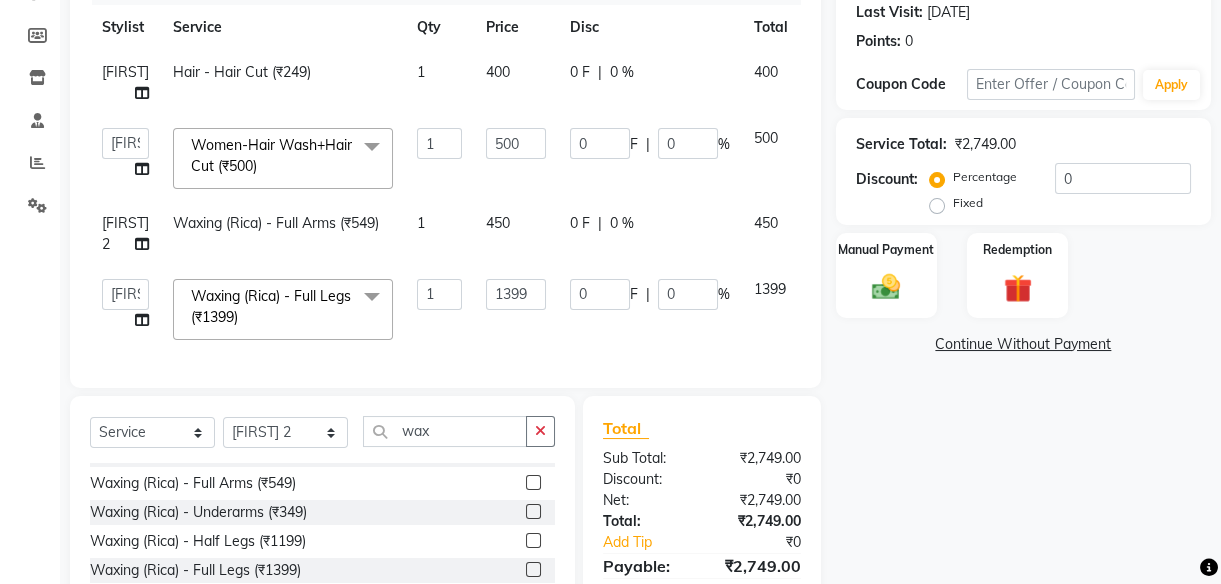 select on "87987" 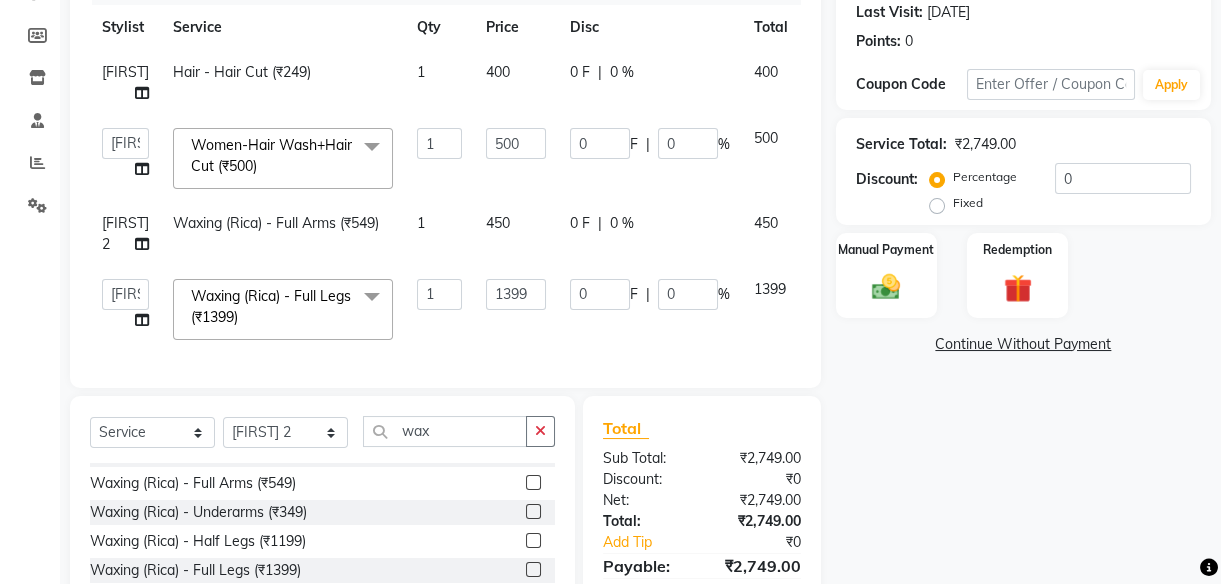 click on "1399" 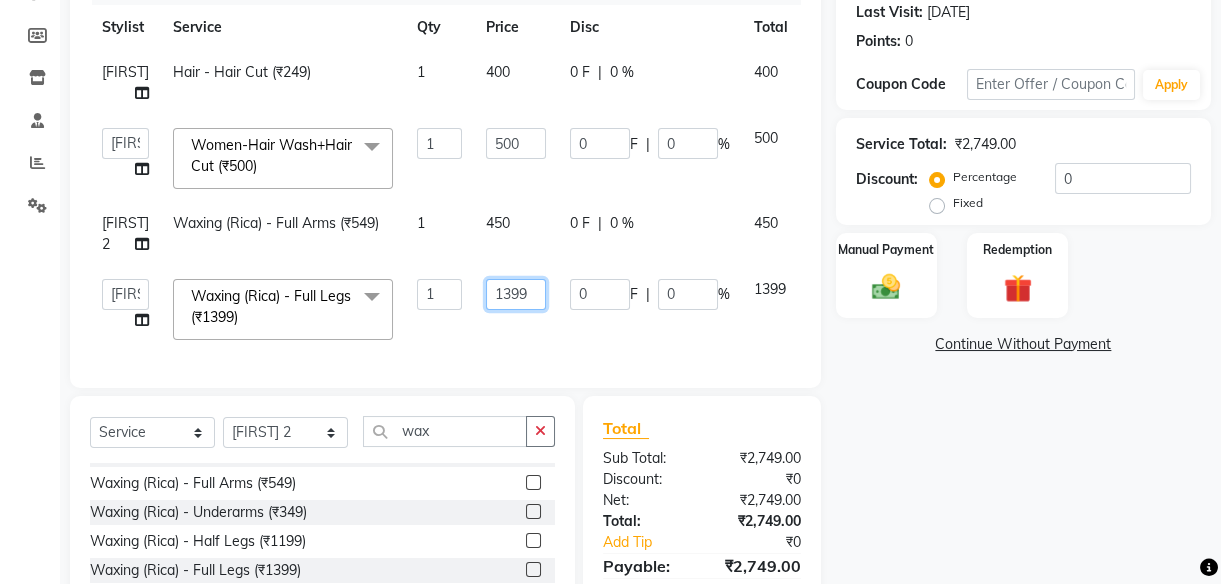 click on "1399" 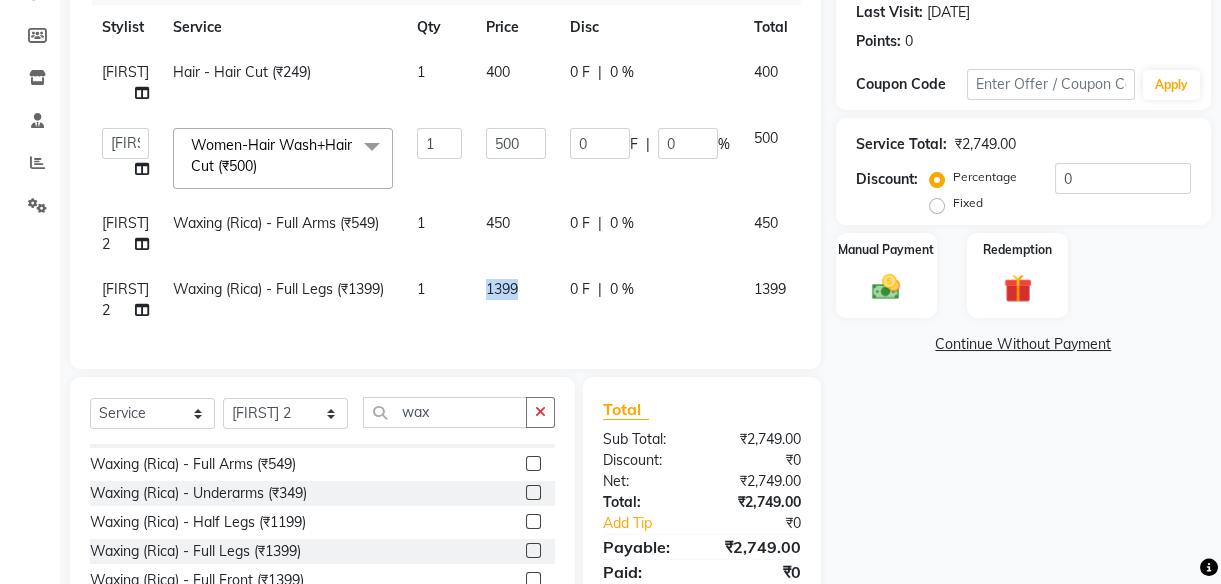 click on "1399" 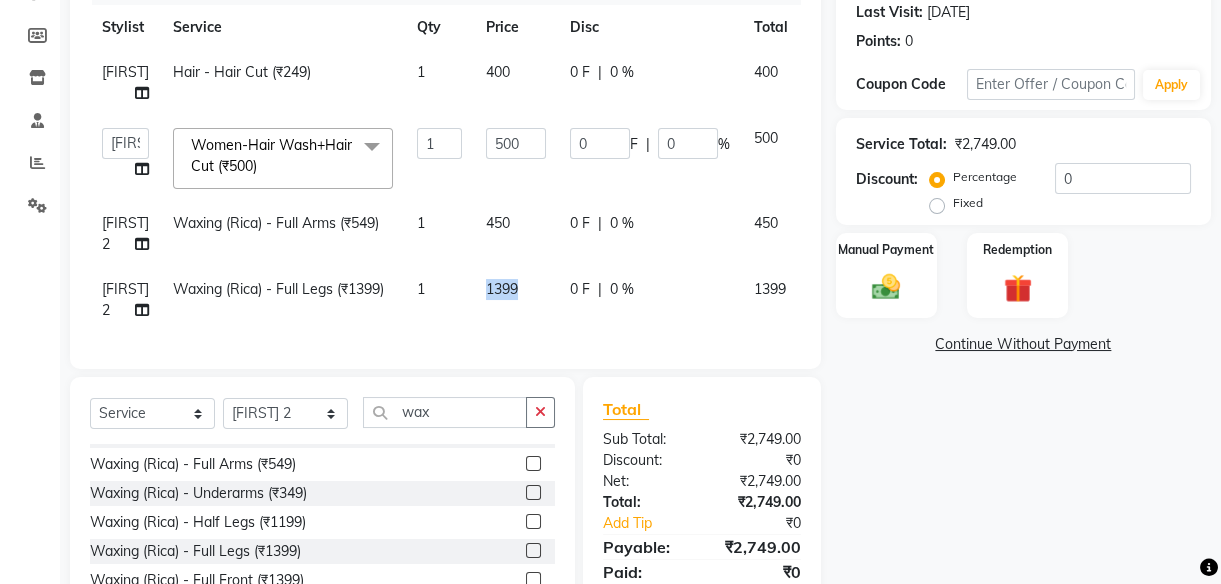 select on "87987" 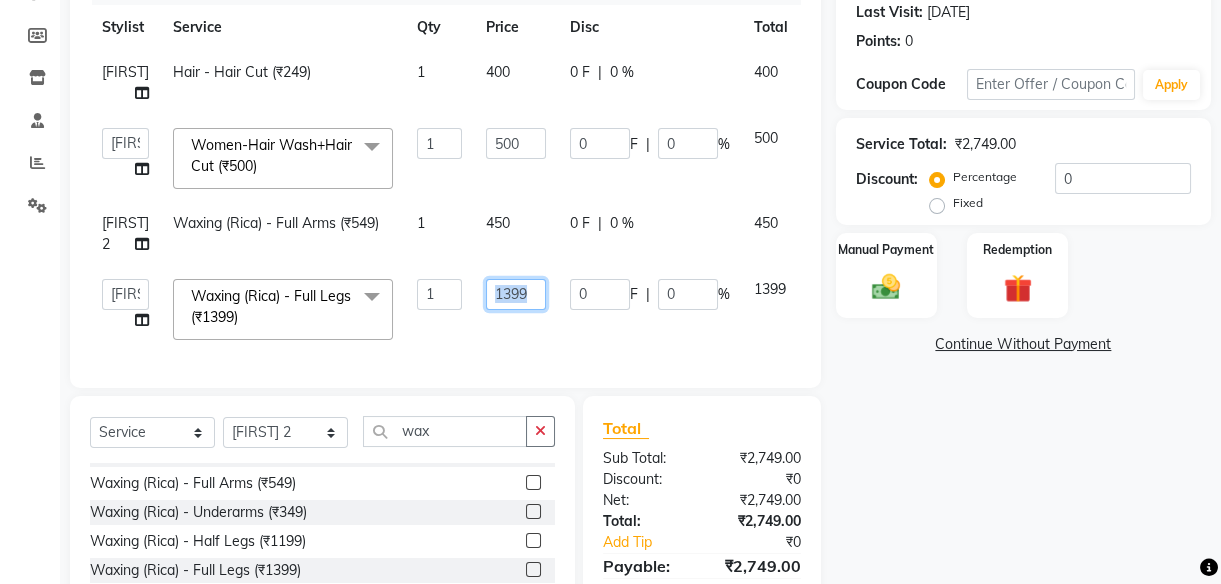 click on "1399" 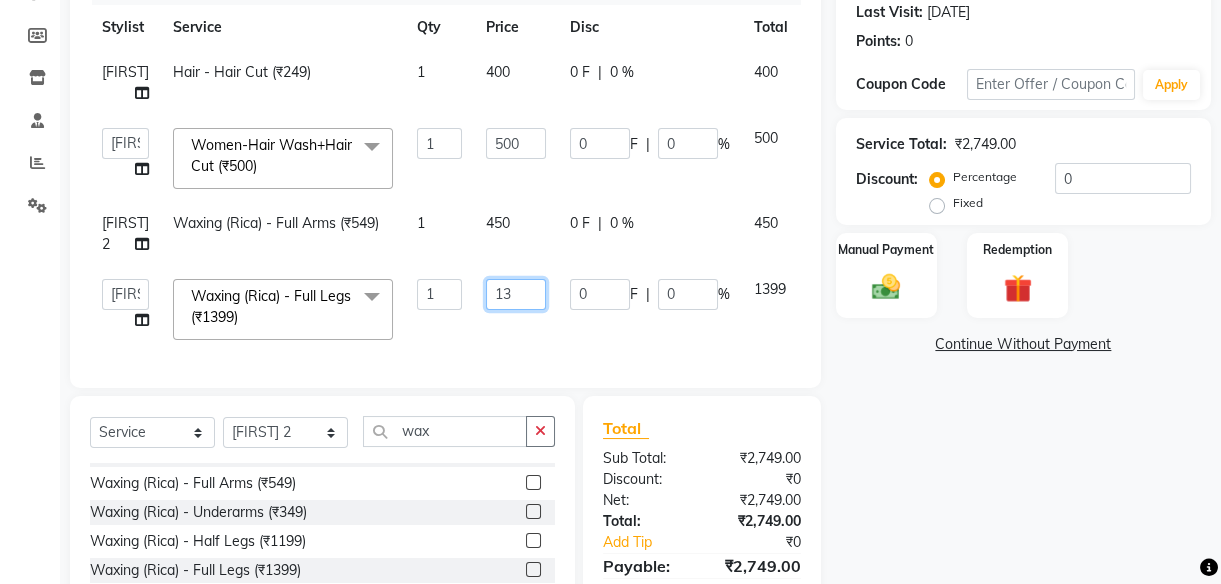 type on "1" 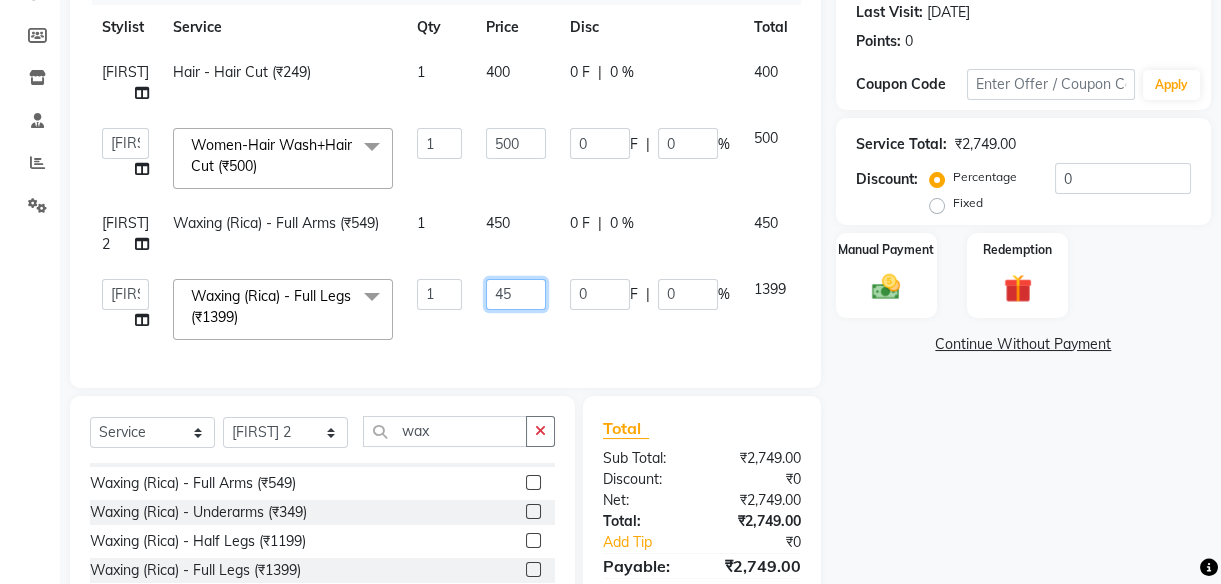 type on "450" 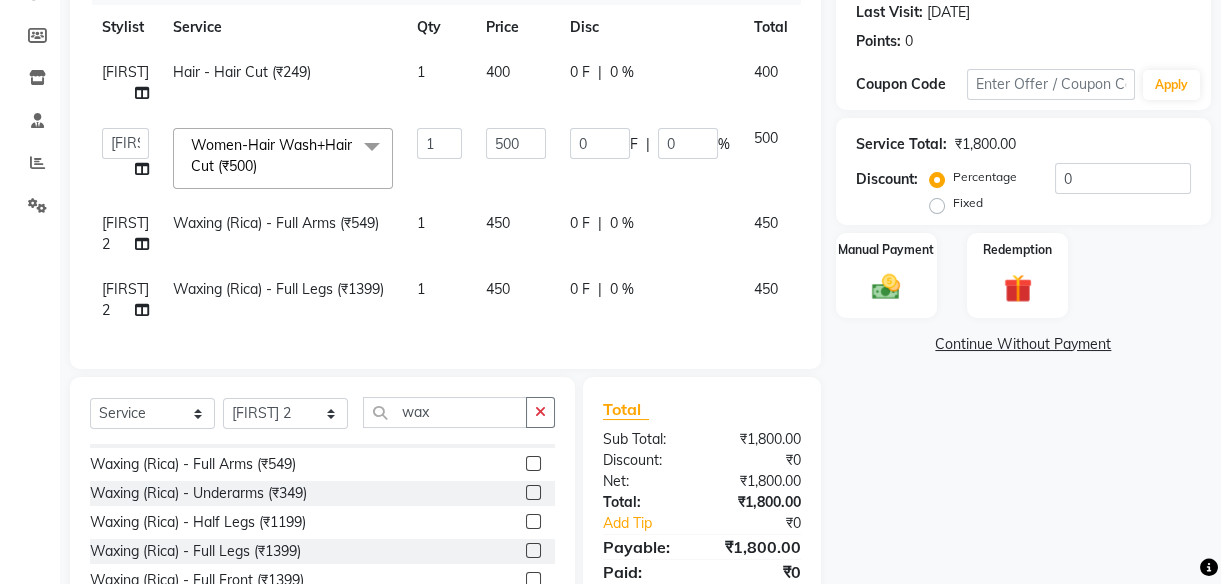click on "450" 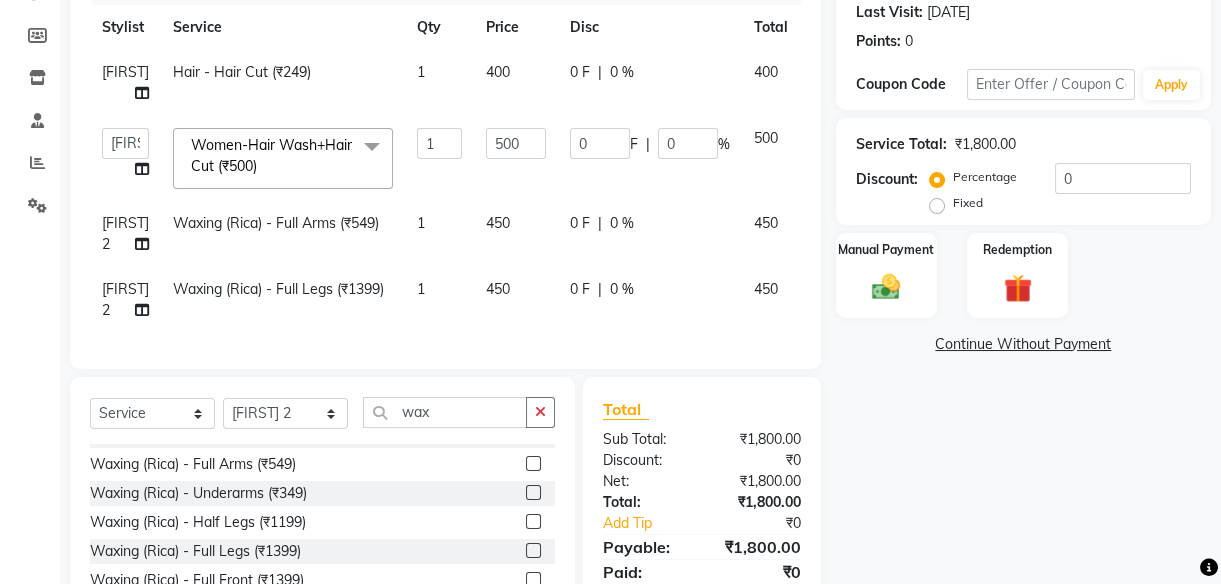 select on "87987" 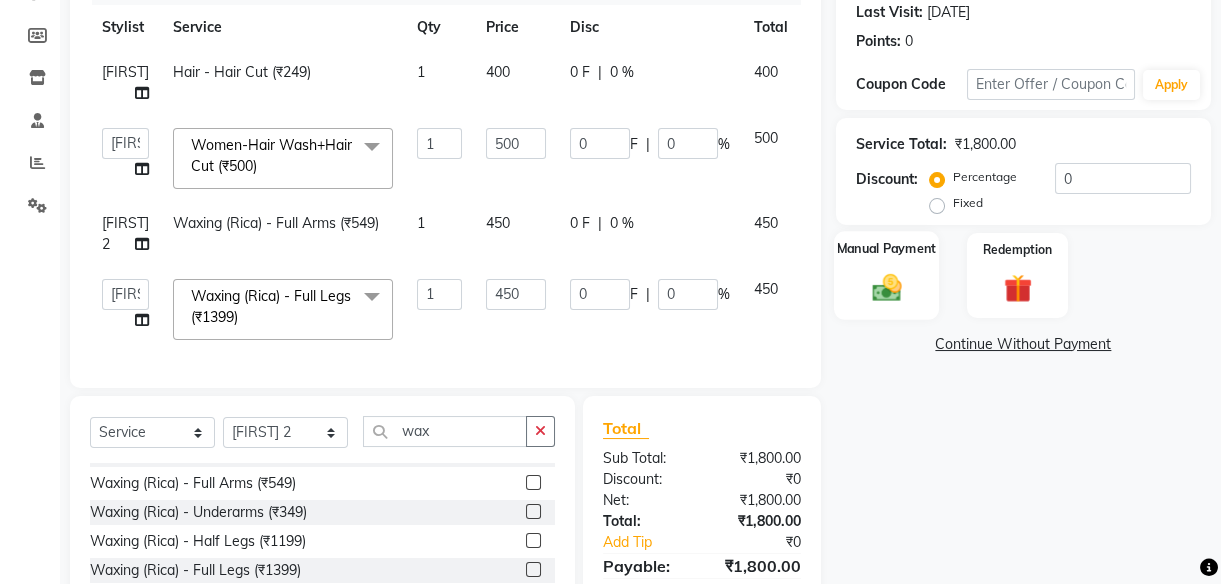 click on "Manual Payment" 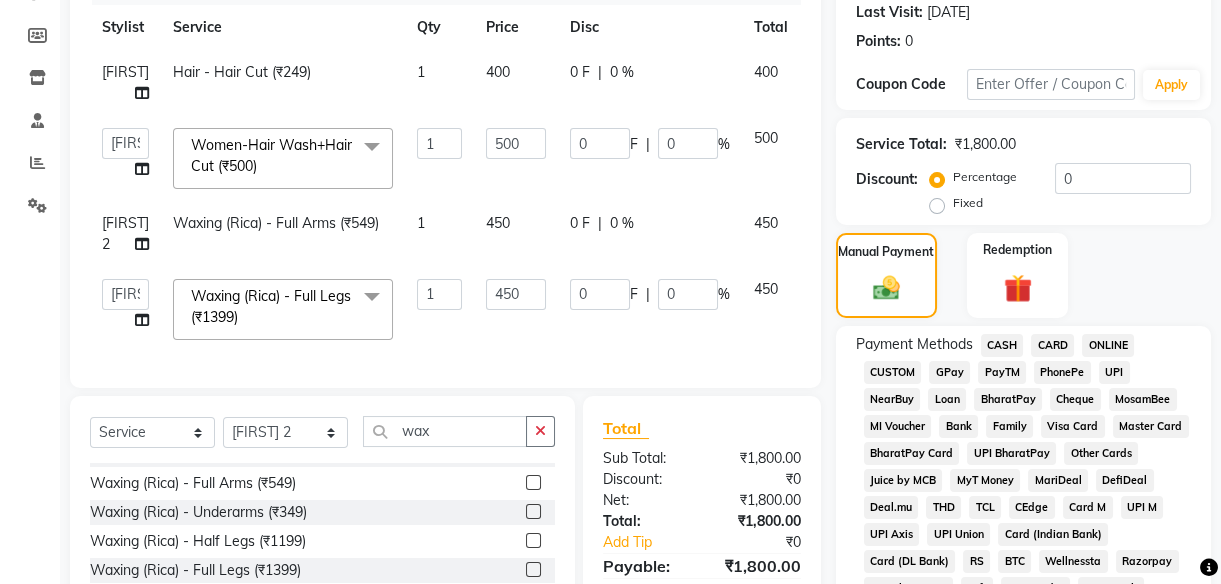click on "UPI" 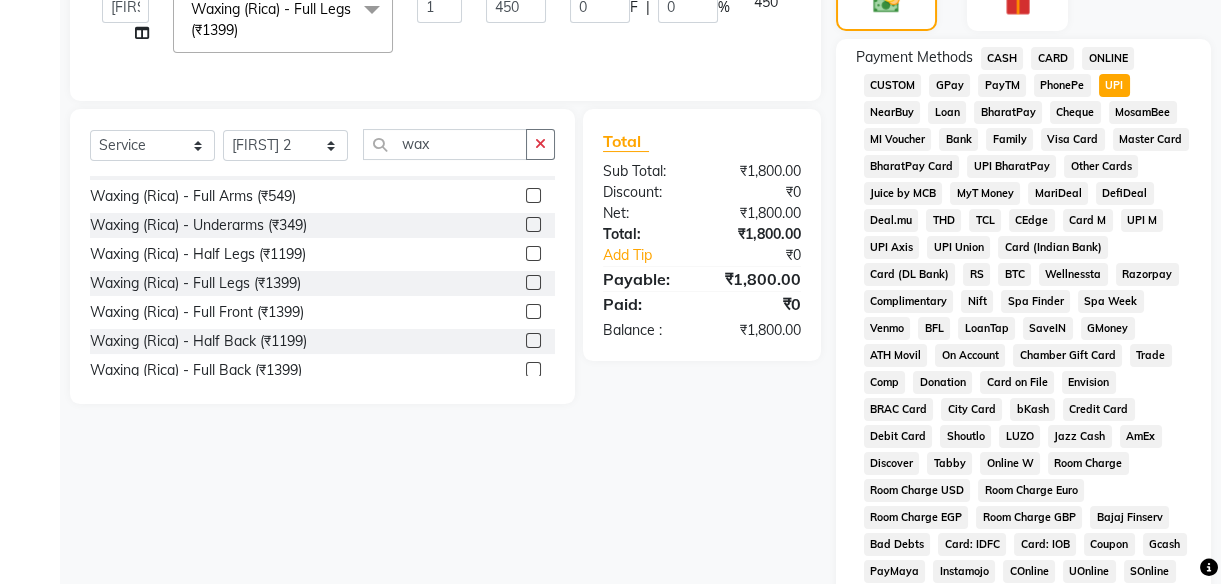scroll, scrollTop: 1020, scrollLeft: 0, axis: vertical 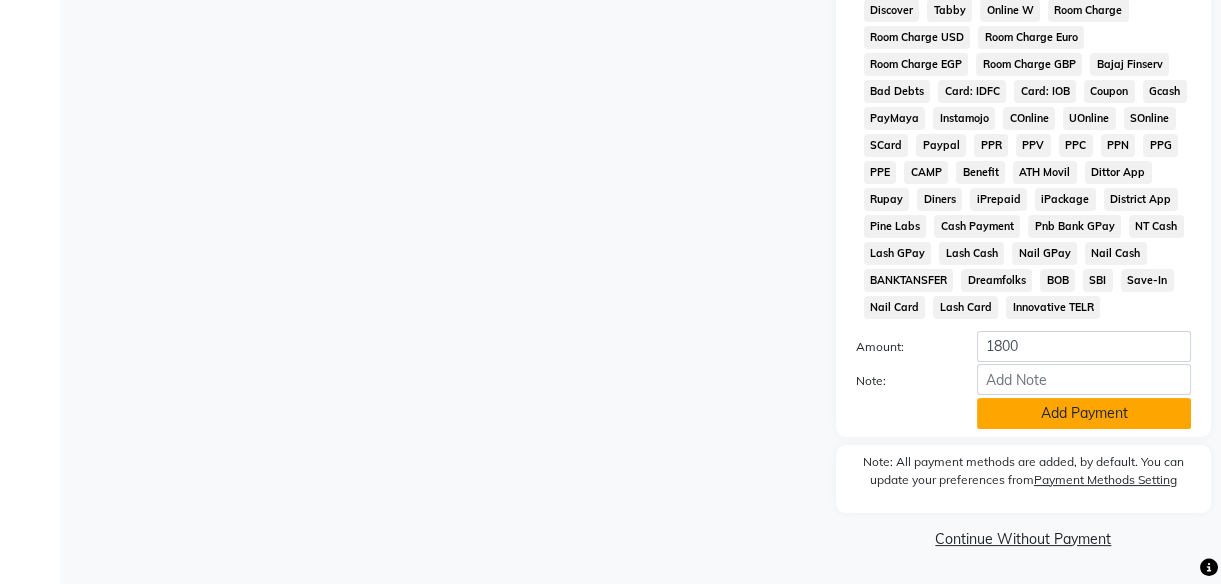 click on "Add Payment" 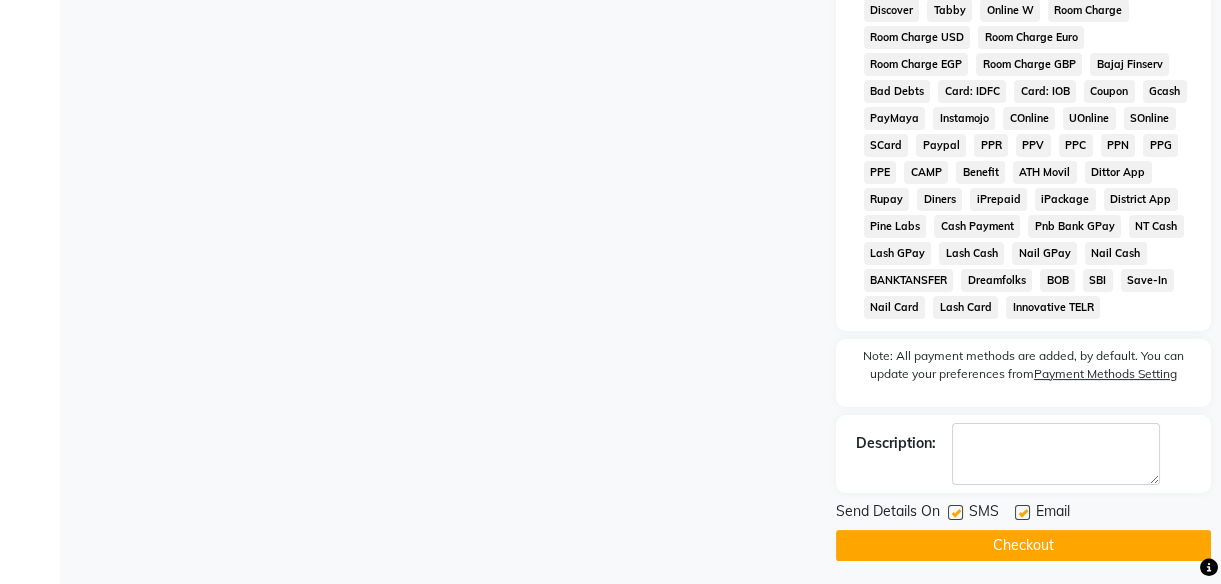 click 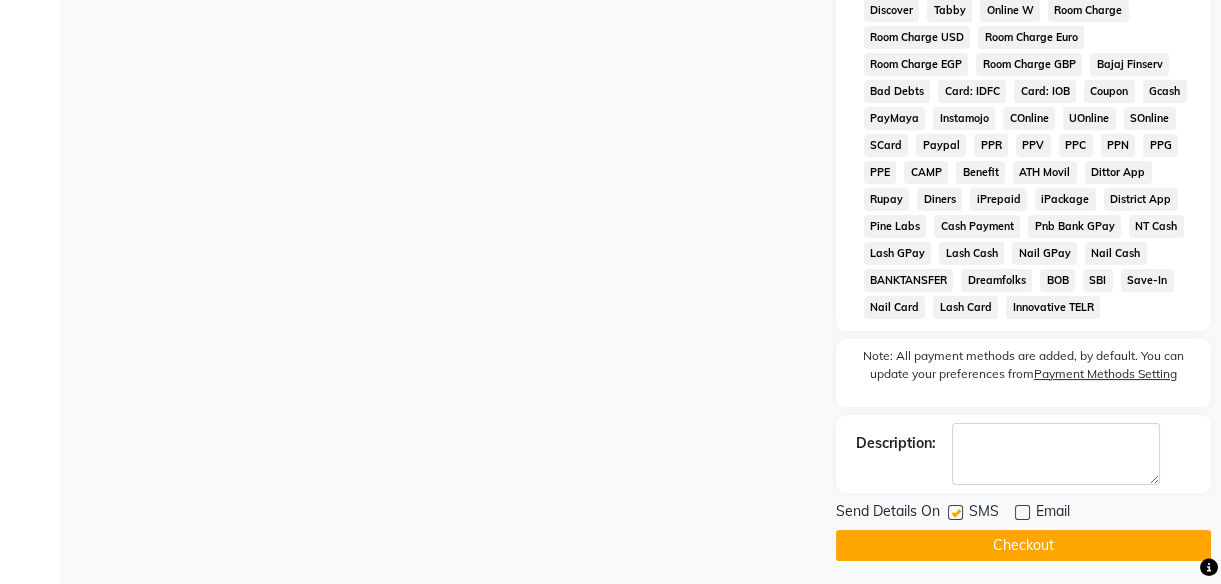 click 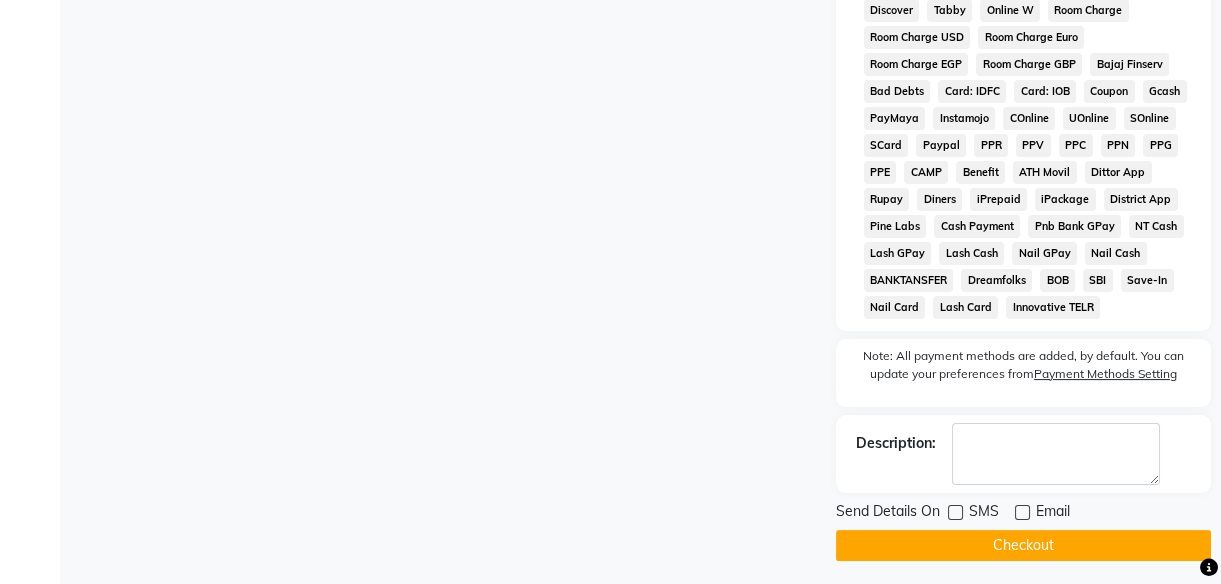 click on "Checkout" 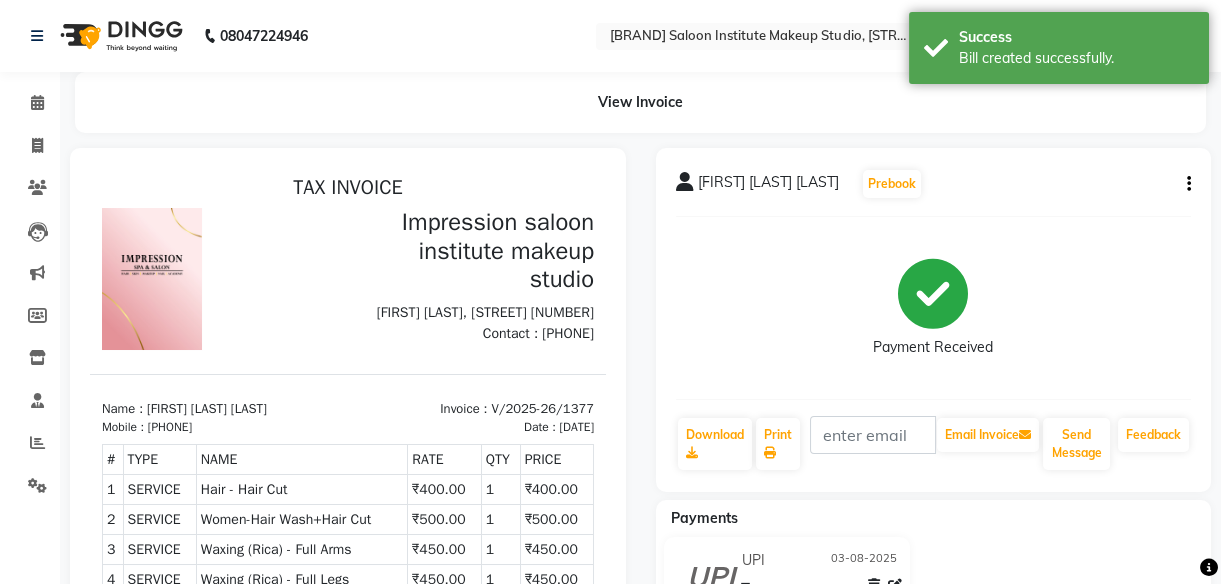 scroll, scrollTop: 0, scrollLeft: 0, axis: both 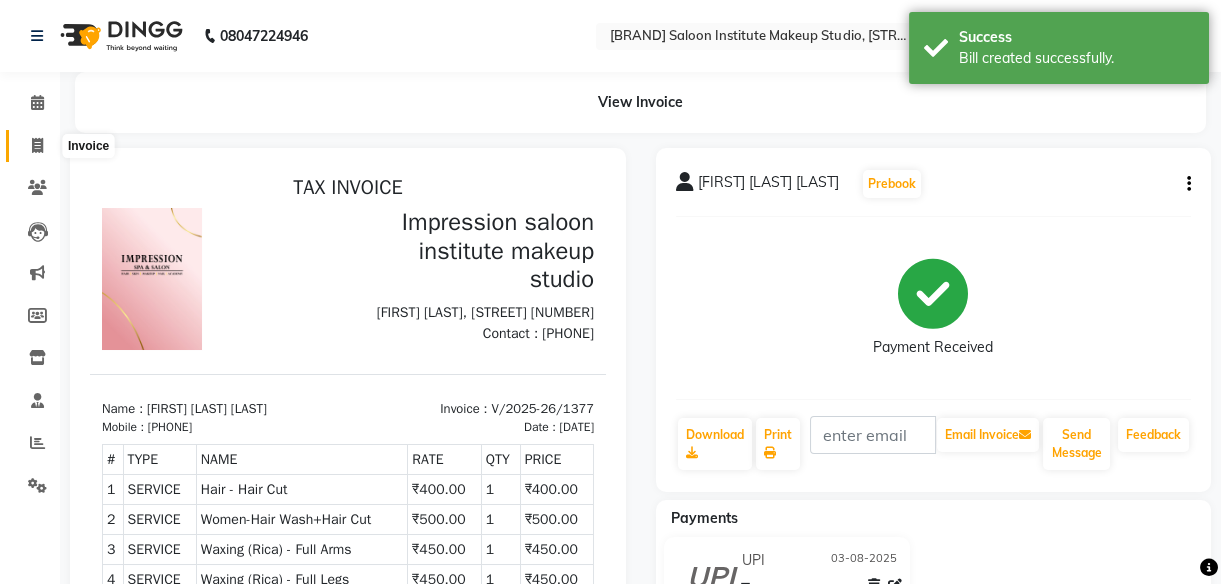 click 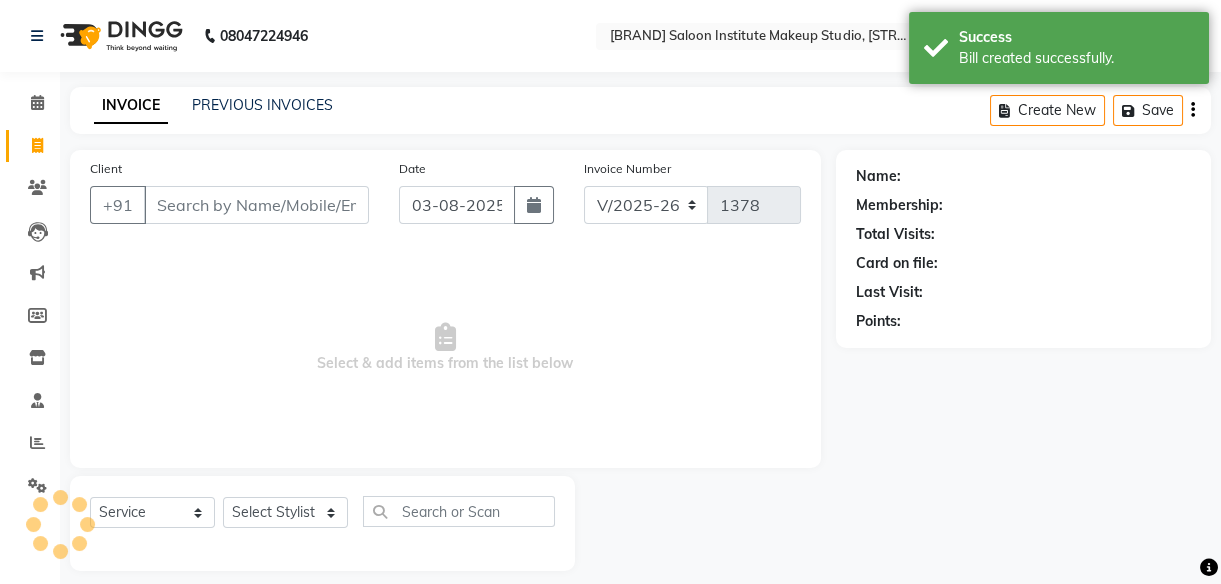scroll, scrollTop: 18, scrollLeft: 0, axis: vertical 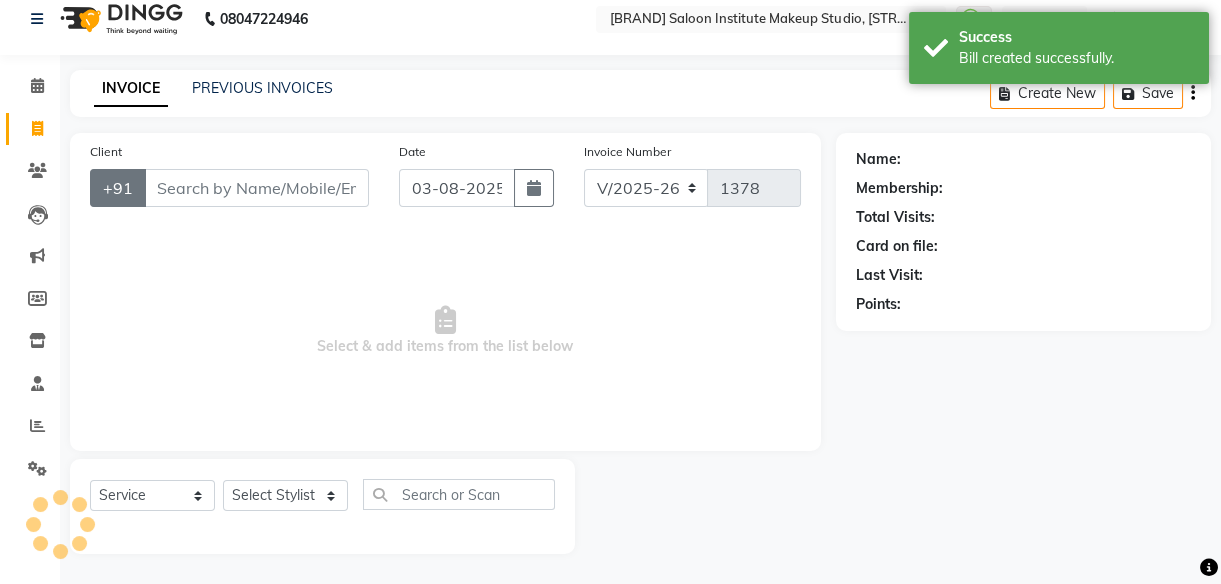 select on "product" 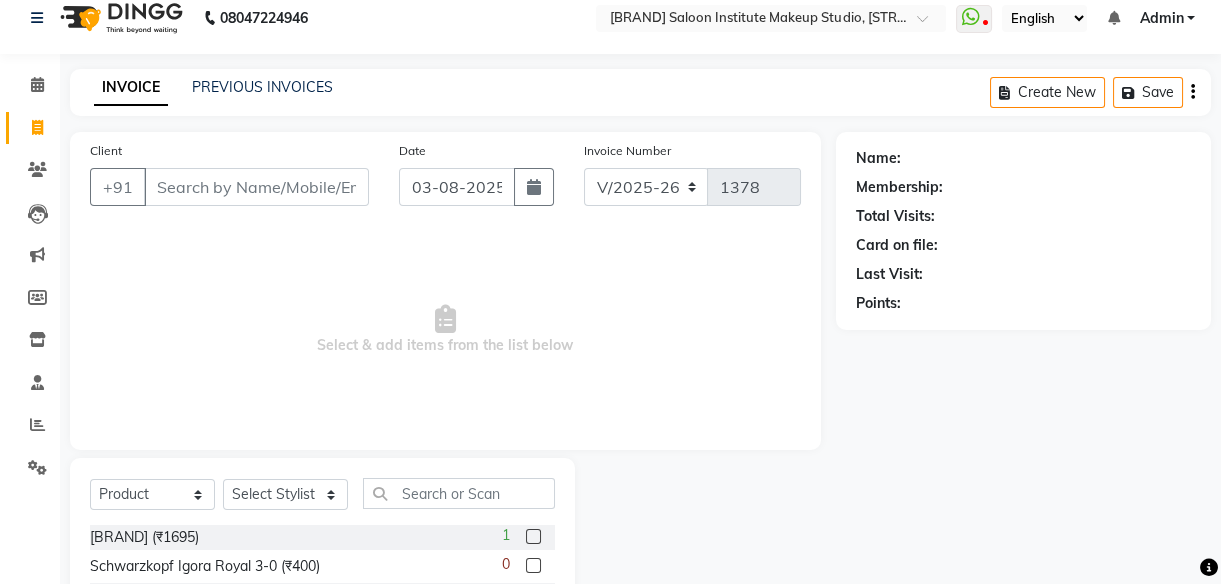 click on "Select & add items from the list below" at bounding box center [445, 330] 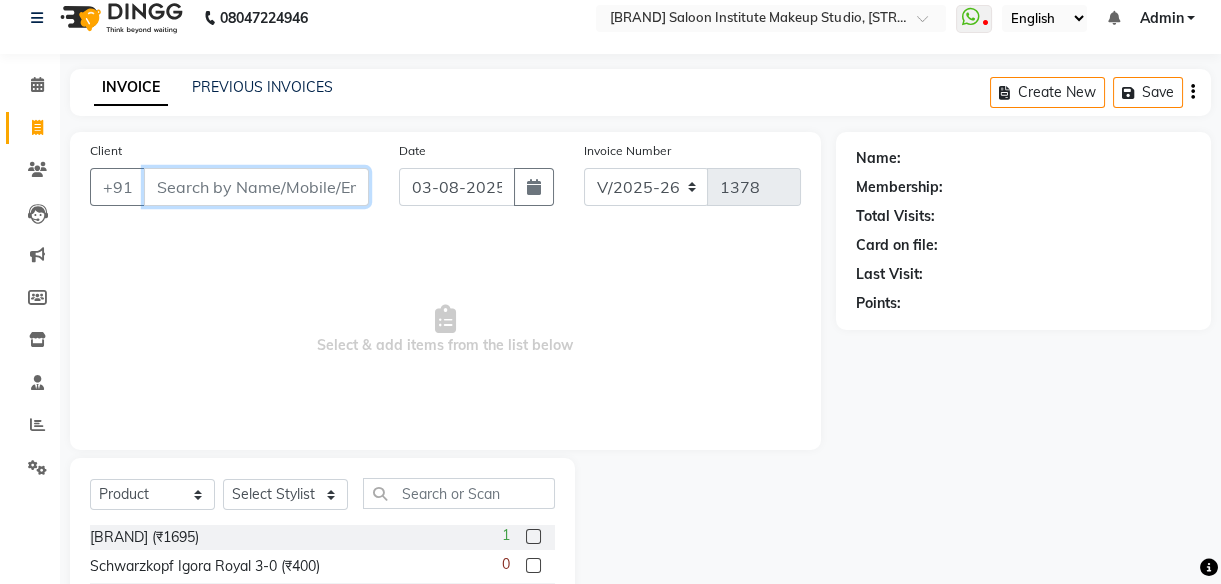 click on "Client" at bounding box center (256, 187) 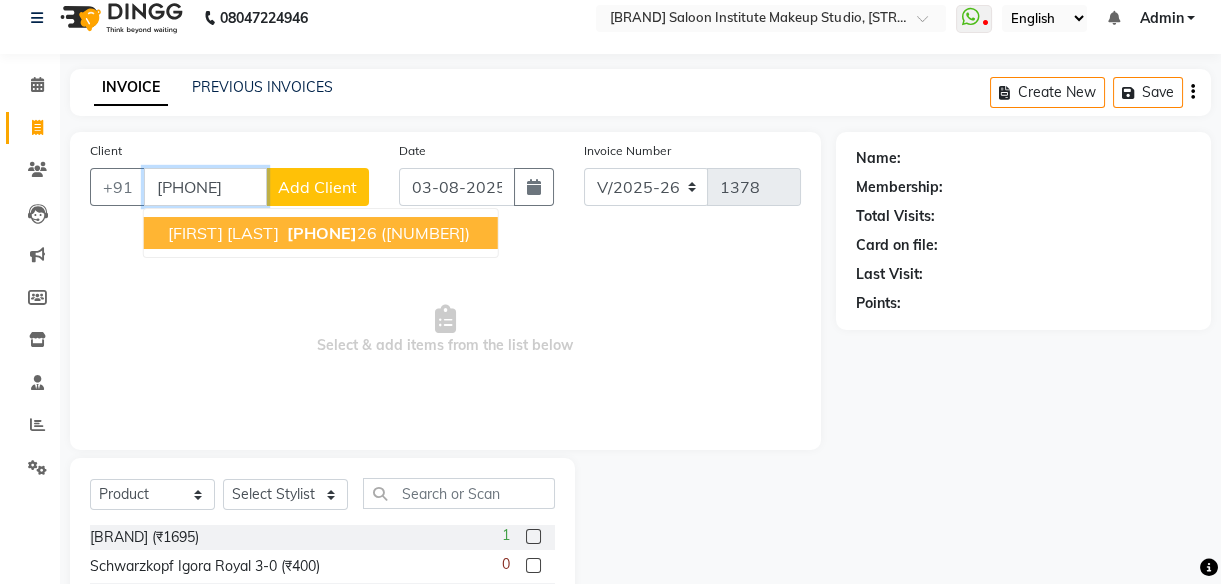 click on "[PHONE]" at bounding box center (322, 233) 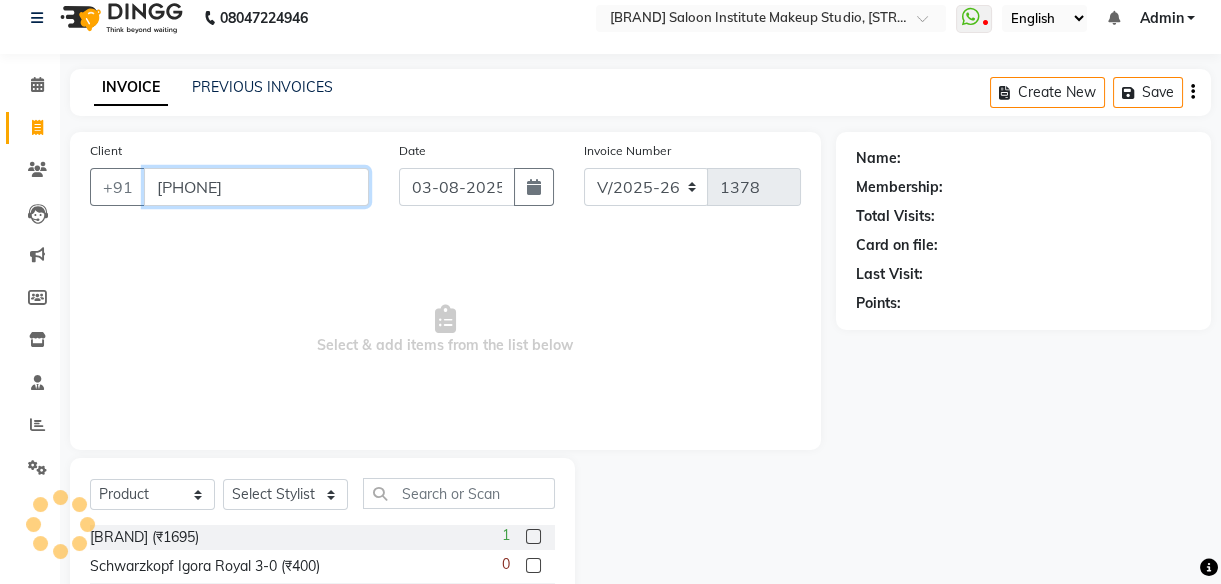 type on "[PHONE]" 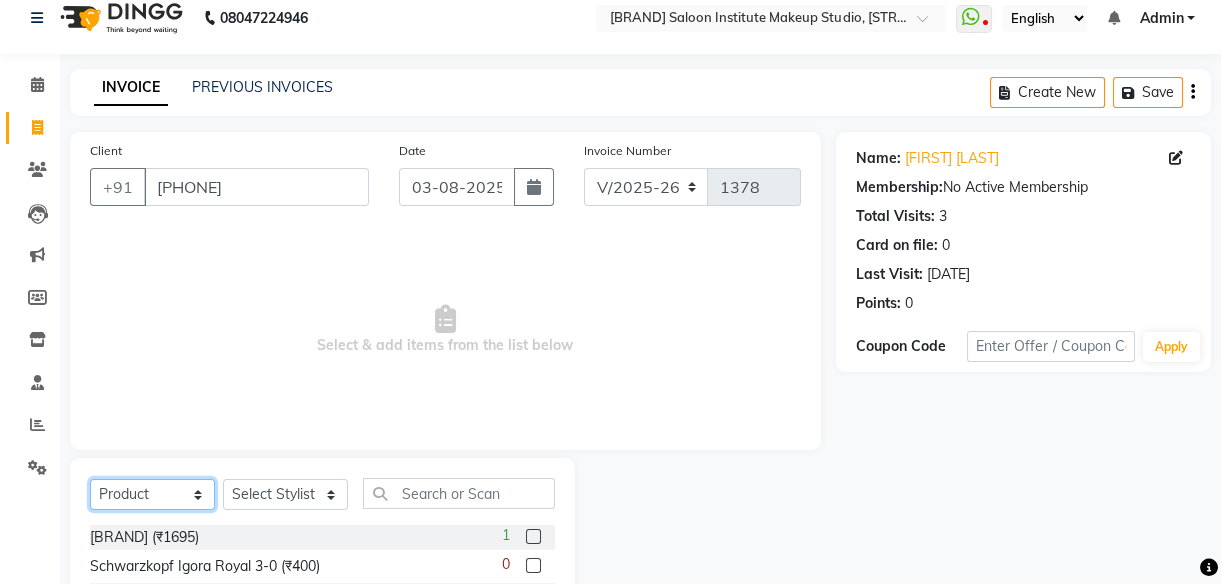 drag, startPoint x: 160, startPoint y: 496, endPoint x: 147, endPoint y: 303, distance: 193.43733 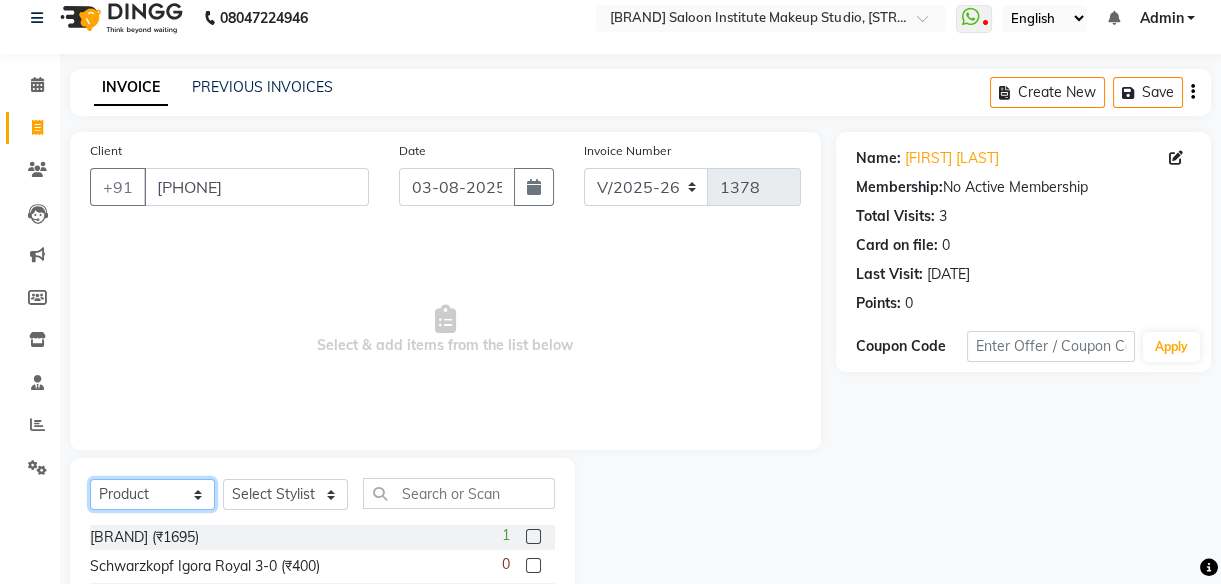 click on "Client +[COUNTRYCODE] [PHONE] Date [DATE] Invoice Number V/2025 V/2025-26 1378  Select &amp; add items from the list below  Select  Service  Product  Membership  Package Voucher Prepaid Gift Card  Select Stylist [FIRST] Front Desk [FIRST] [FIRST]   [FIRST]    [FIRST]    [FIRST]    [FIRST]    [FIRST]     [FIRST] 2  [BRAND] (₹1695)  1 Schwarzkopf Igora Royal 3-0 (₹400)  0 moroccan argan (₹1255)  1 Schwarzkopf IR 4-0 (₹400)  9 Schwarzkopf IR 5-0 (₹400)  11" 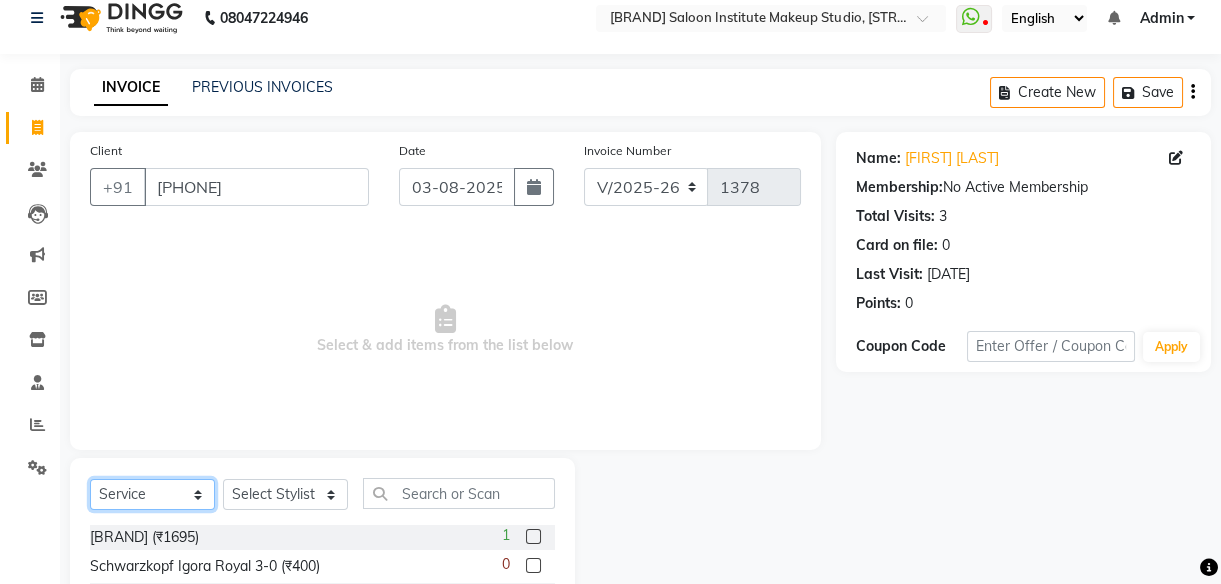 click on "Select  Service  Product  Membership  Package Voucher Prepaid Gift Card" 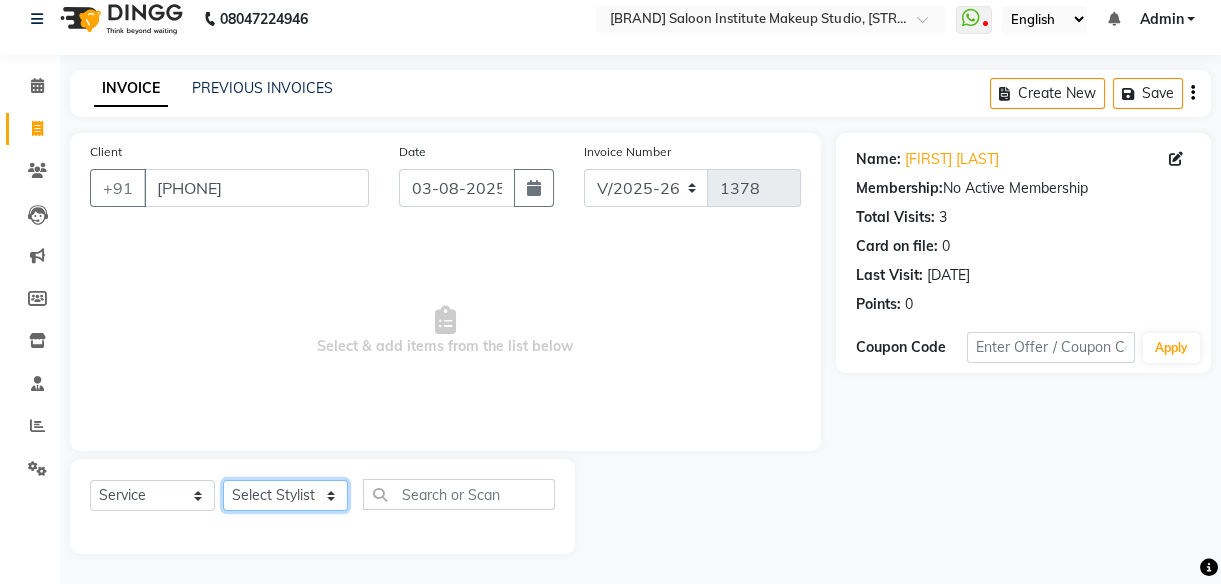click on "Select Stylist [FIRST] Front Desk [FIRST] [FIRST]   [FIRST]    [FIRST]    [FIRST]    [FIRST]    [FIRST]     [FIRST] 2" 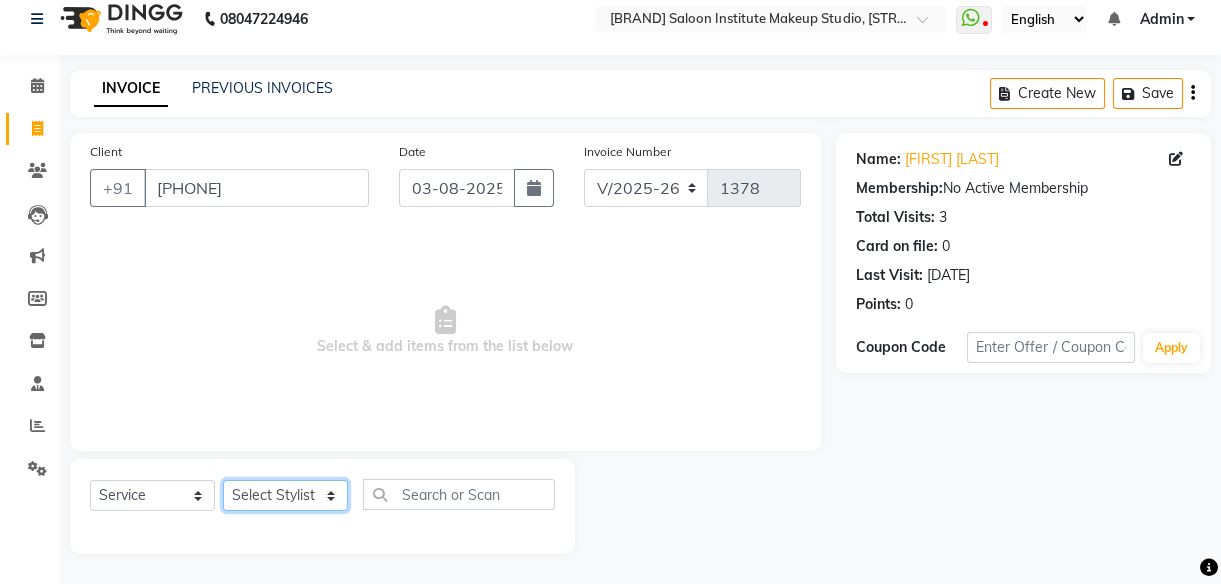 drag, startPoint x: 256, startPoint y: 496, endPoint x: 295, endPoint y: 498, distance: 39.051247 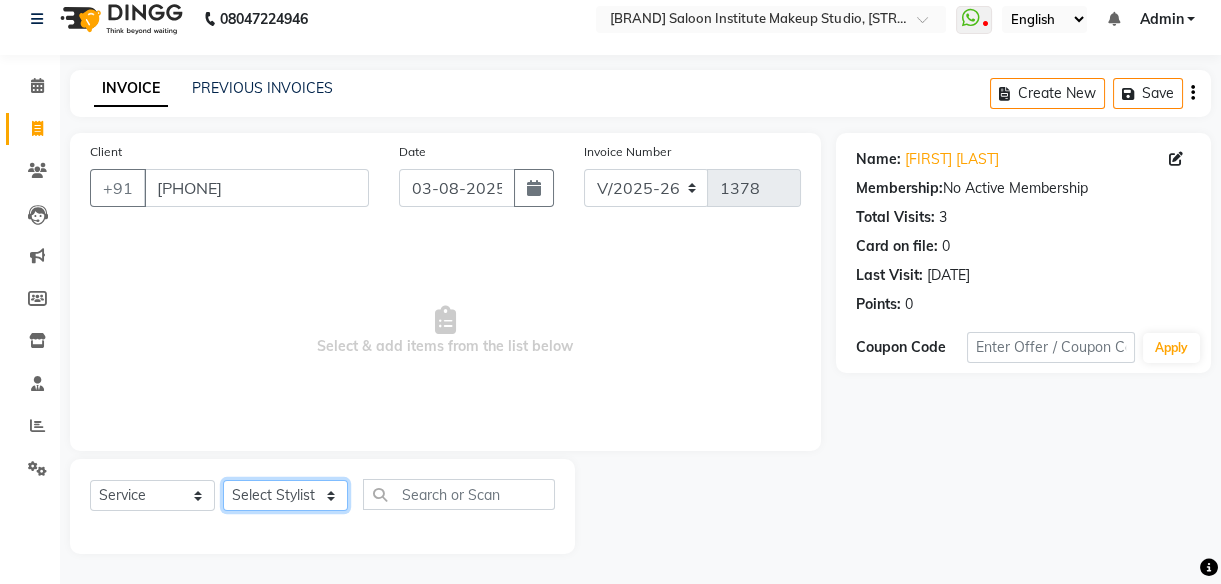 click on "Select Stylist [FIRST] Front Desk [FIRST] [FIRST]   [FIRST]    [FIRST]    [FIRST]    [FIRST]    [FIRST]     [FIRST] 2" 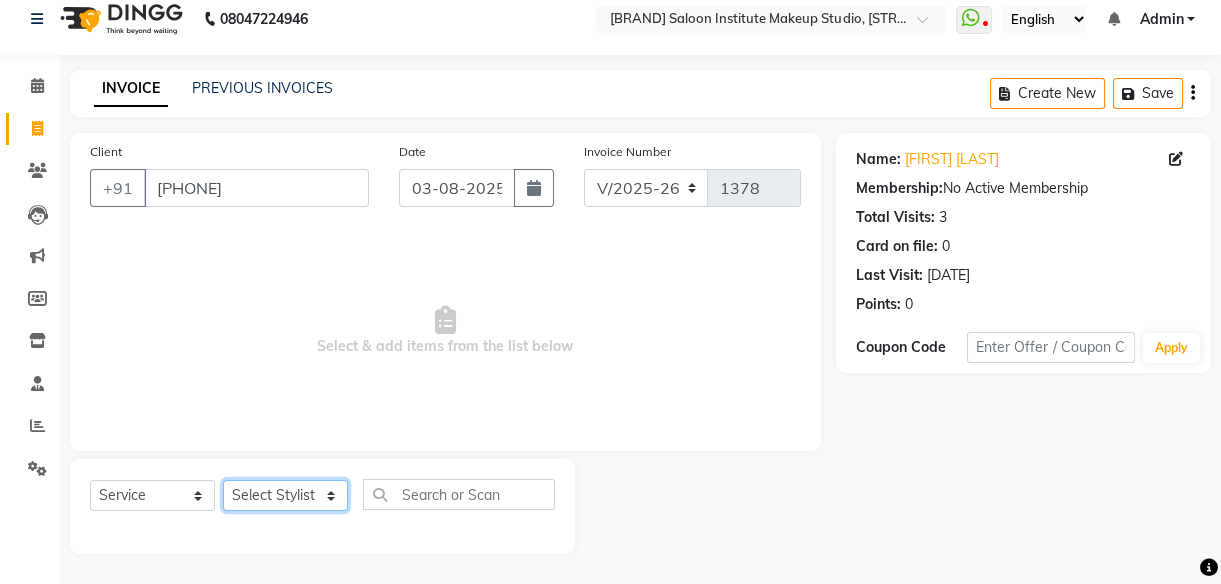 select on "50433" 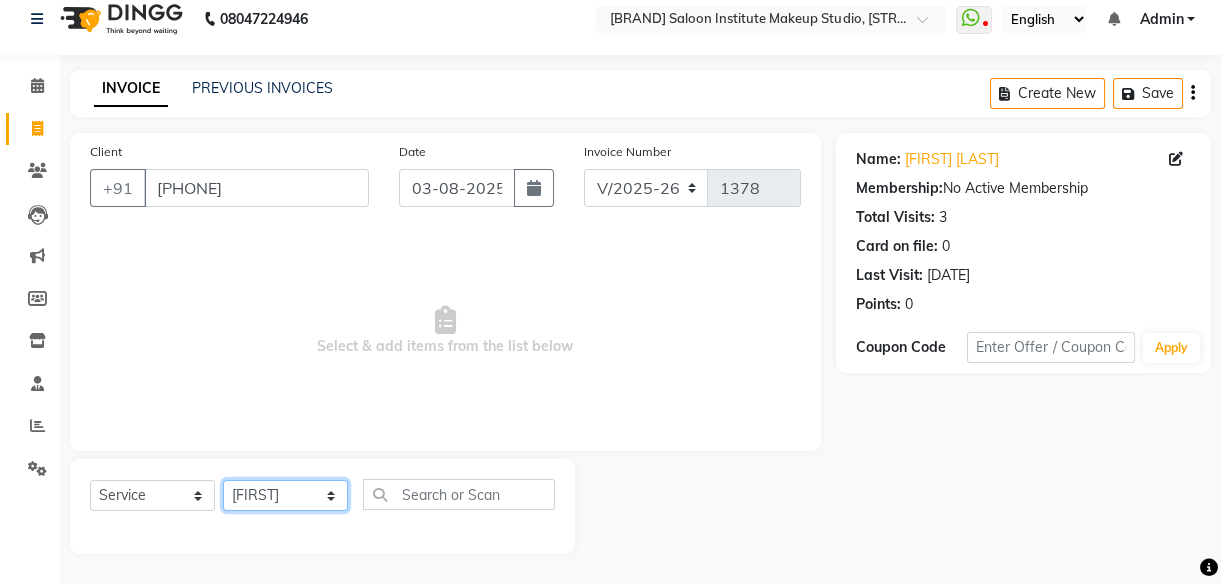 click on "Select Stylist [FIRST] Front Desk [FIRST] [FIRST]   [FIRST]    [FIRST]    [FIRST]    [FIRST]    [FIRST]     [FIRST] 2" 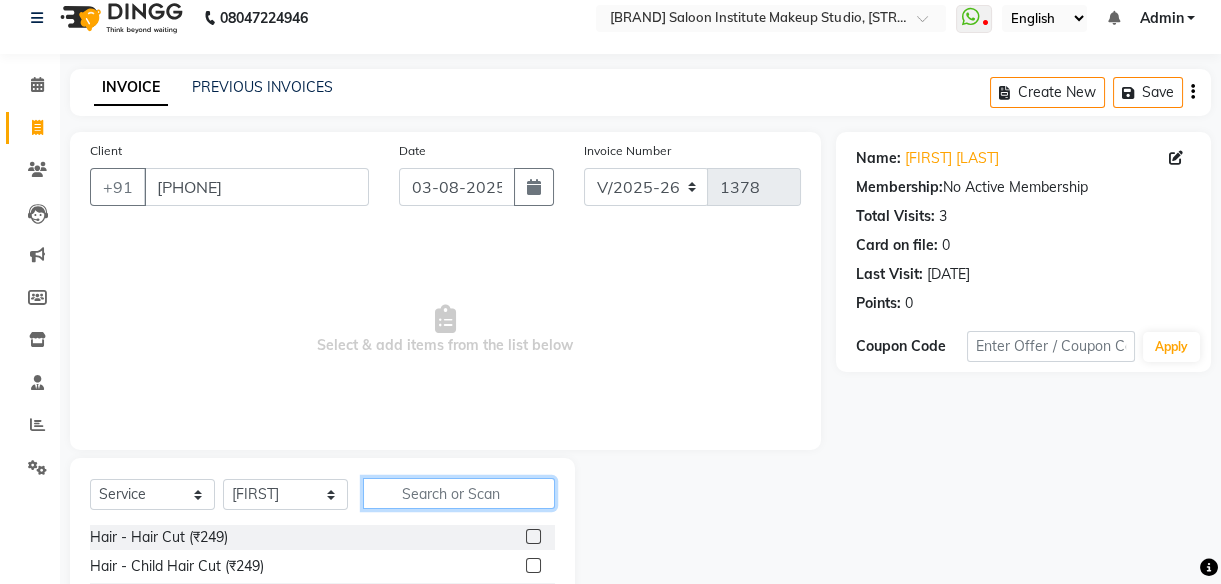 click 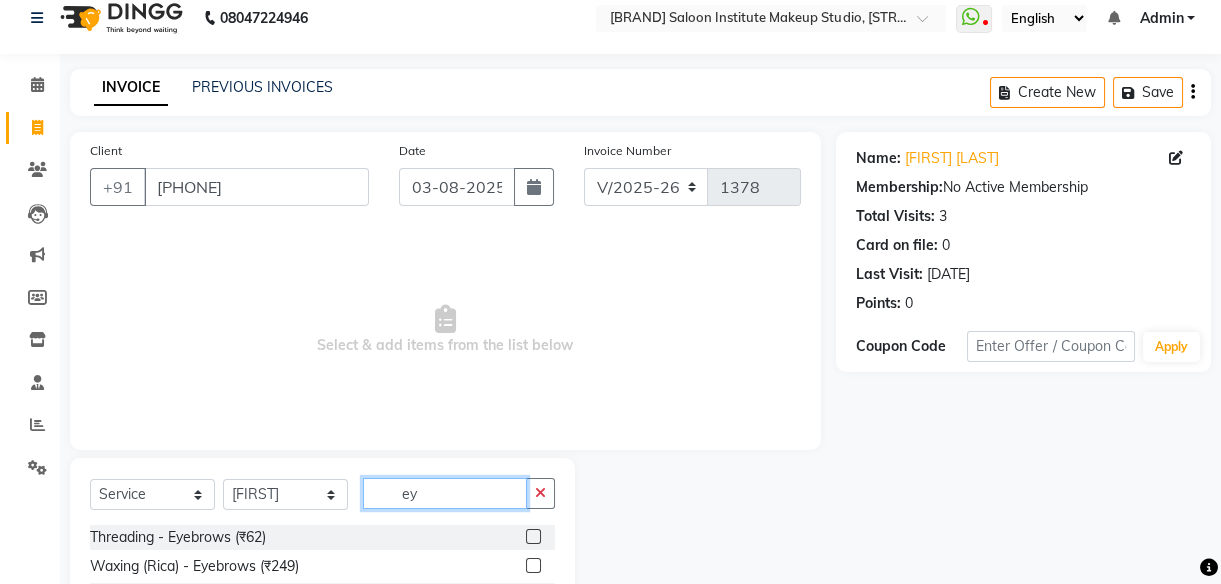 type on "ey" 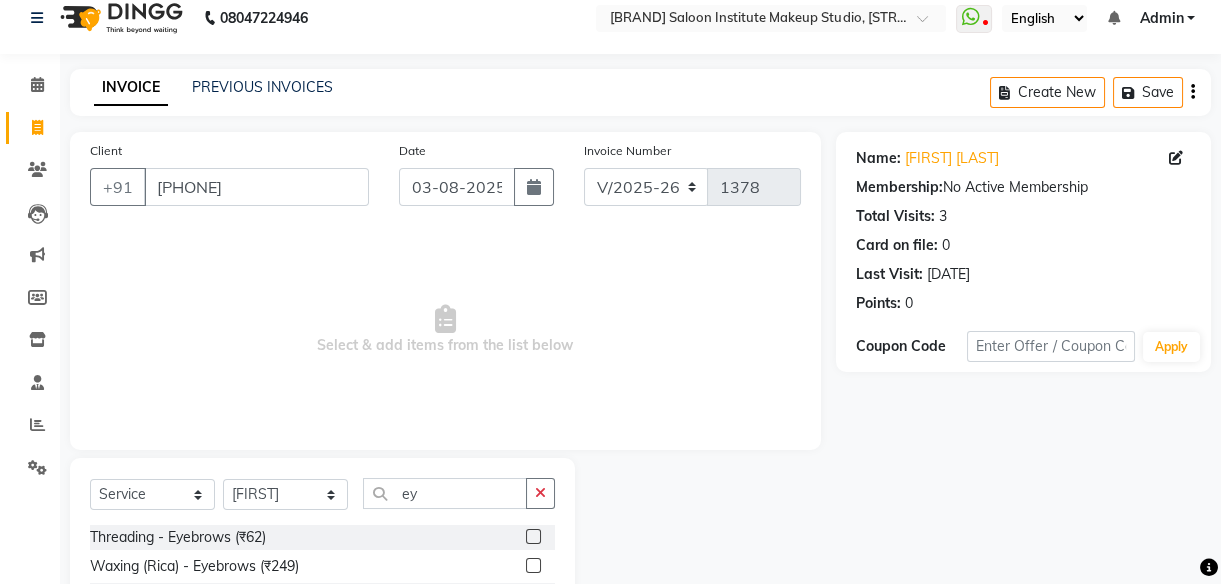 click 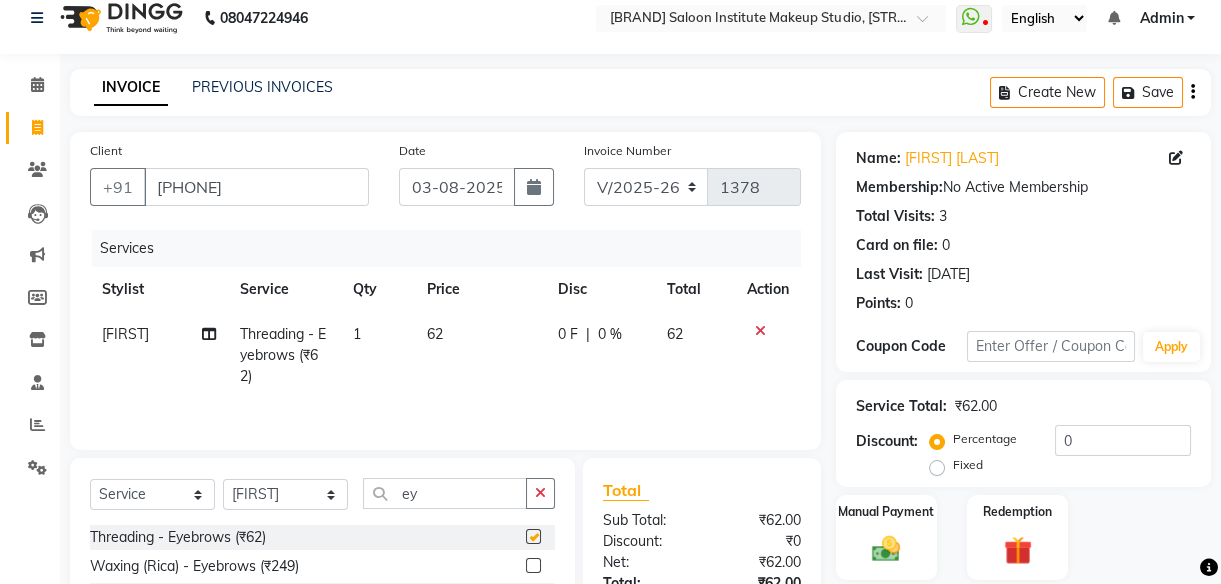 checkbox on "false" 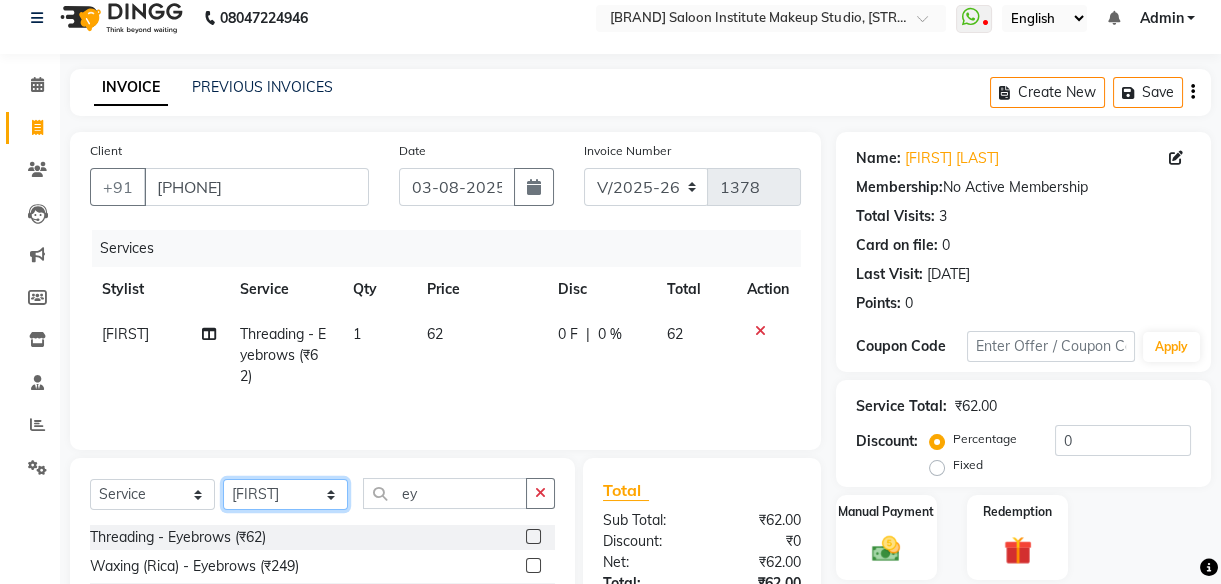 click on "Select Stylist [FIRST] Front Desk [FIRST] [FIRST]   [FIRST]    [FIRST]    [FIRST]    [FIRST]    [FIRST]     [FIRST] 2" 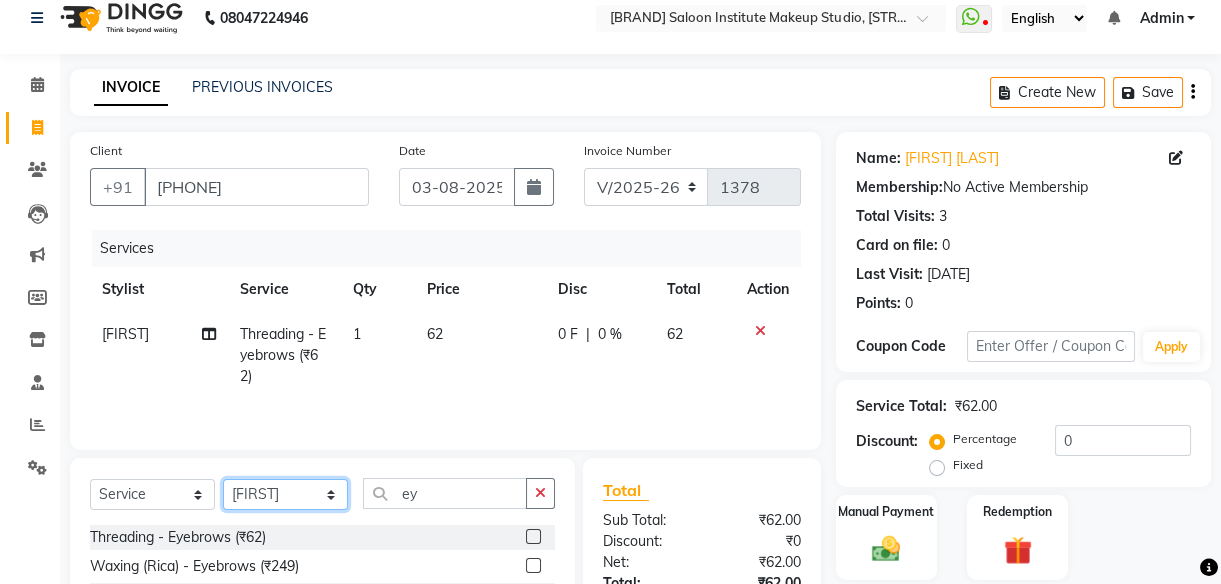 select on "87987" 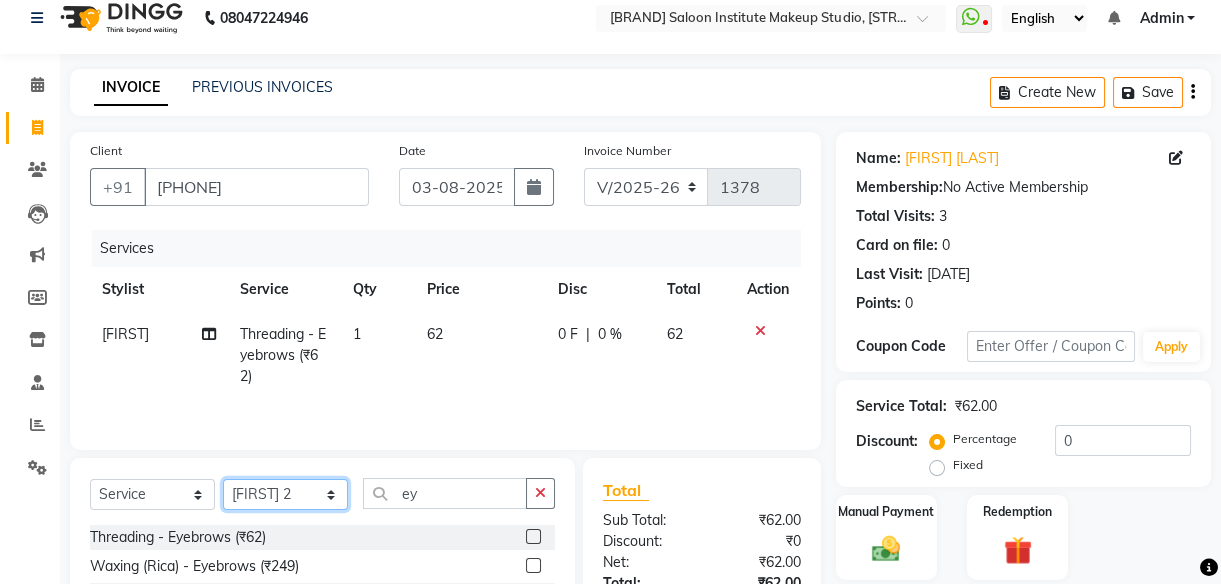 click on "Select Stylist [FIRST] Front Desk [FIRST] [FIRST]   [FIRST]    [FIRST]    [FIRST]    [FIRST]    [FIRST]     [FIRST] 2" 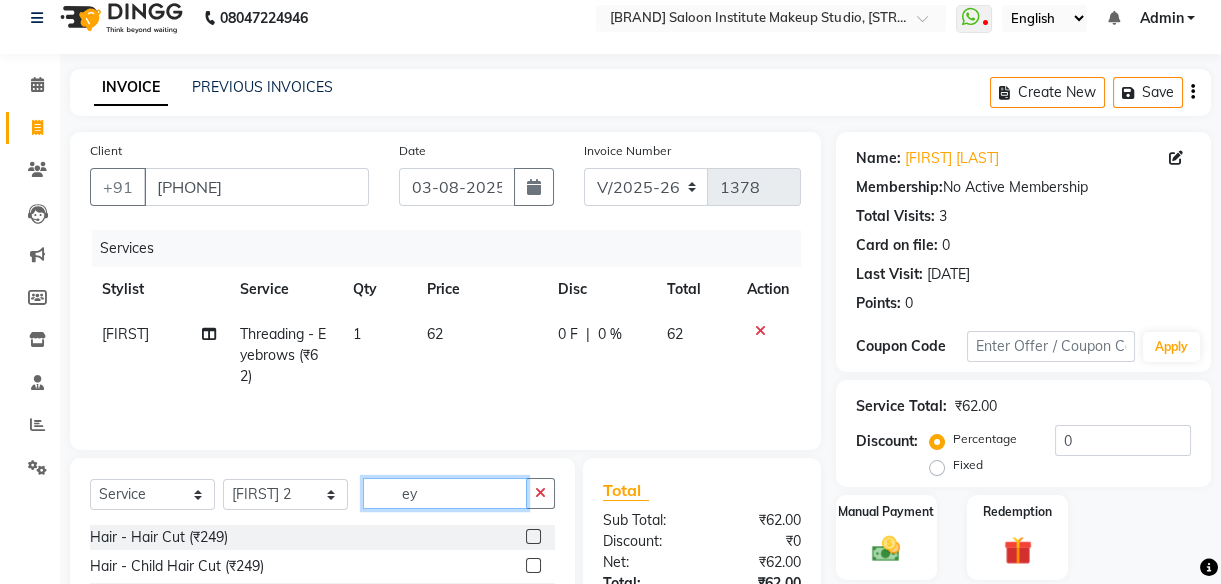 click on "ey" 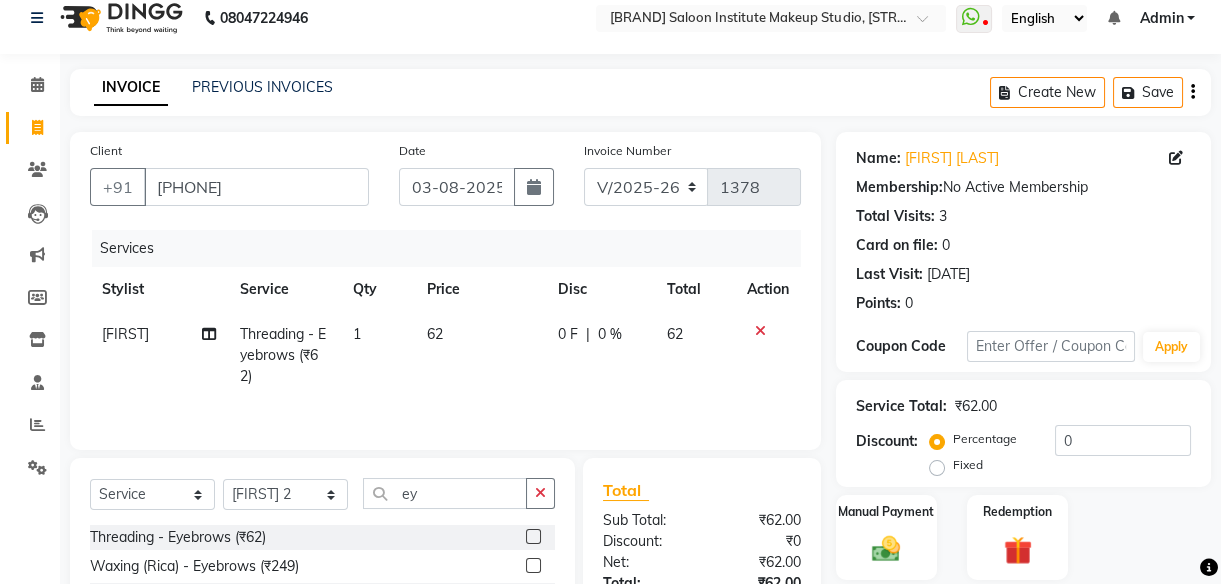 click 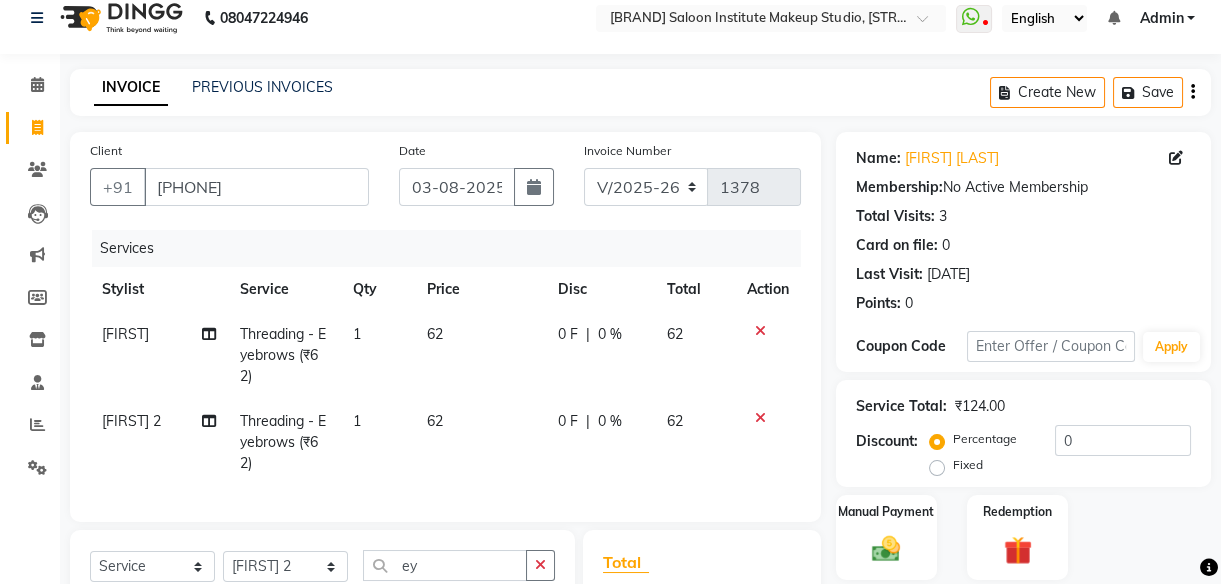 checkbox on "false" 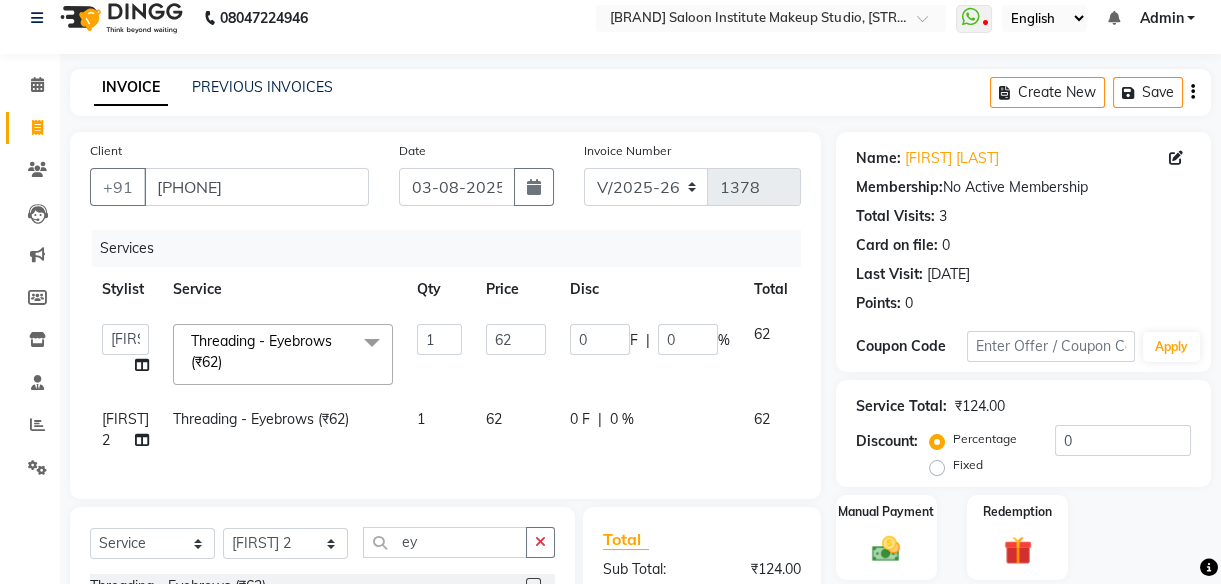 click on "62" 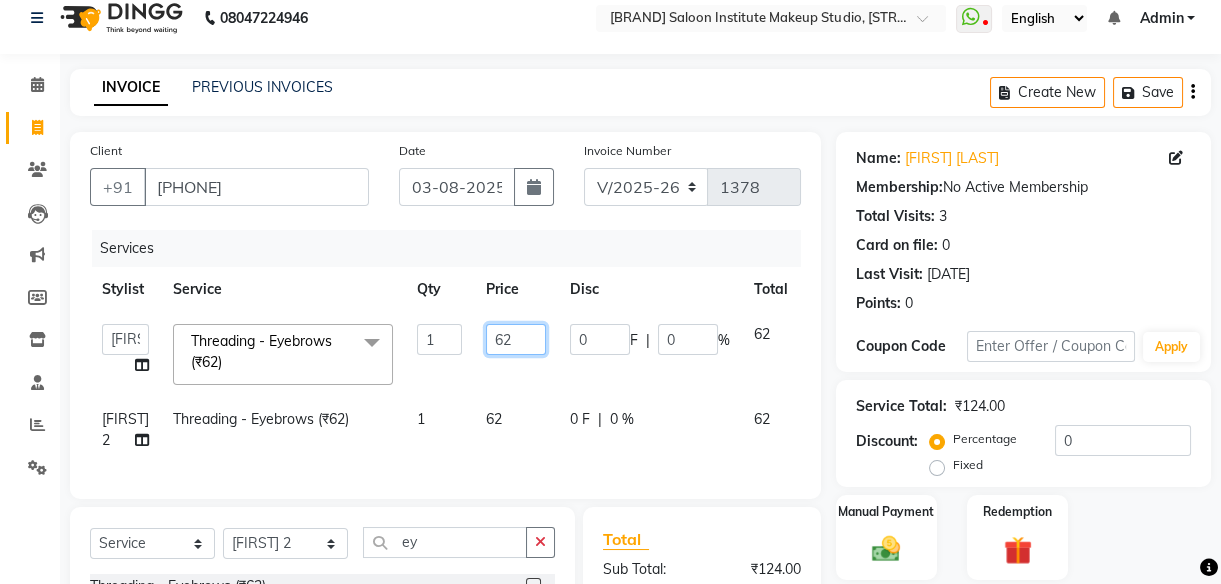 click on "62" 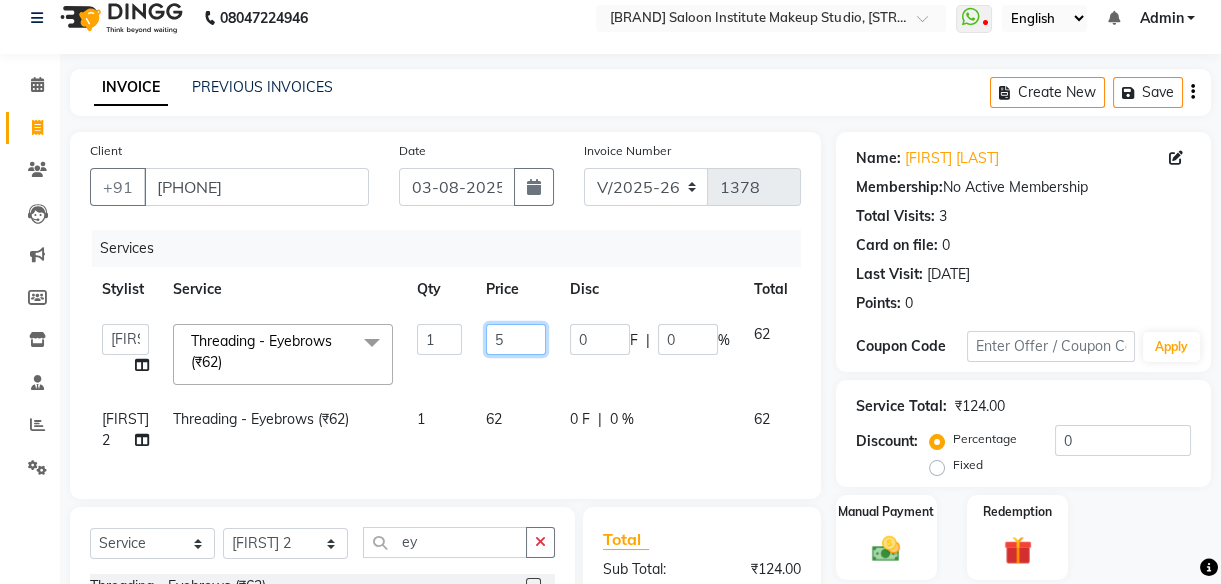 type on "50" 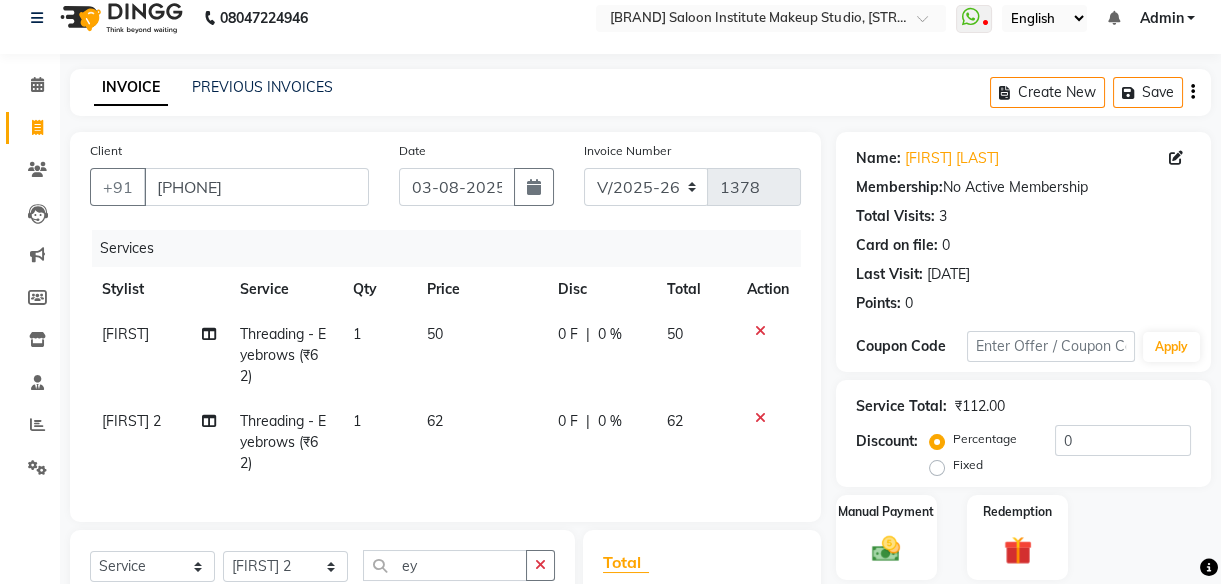 click on "62" 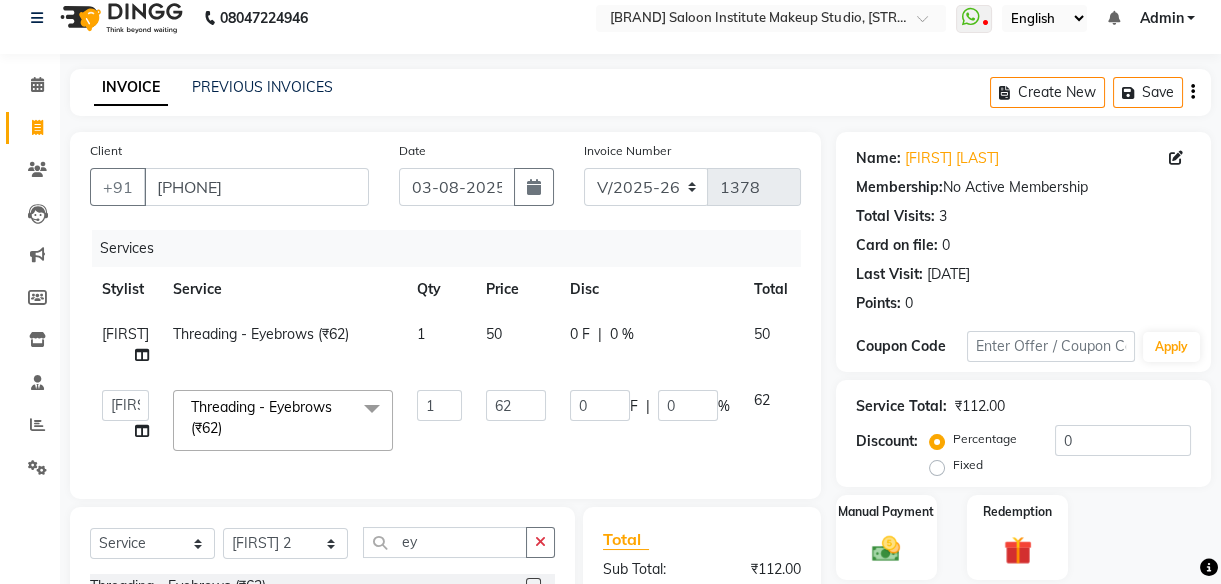 click on "62" 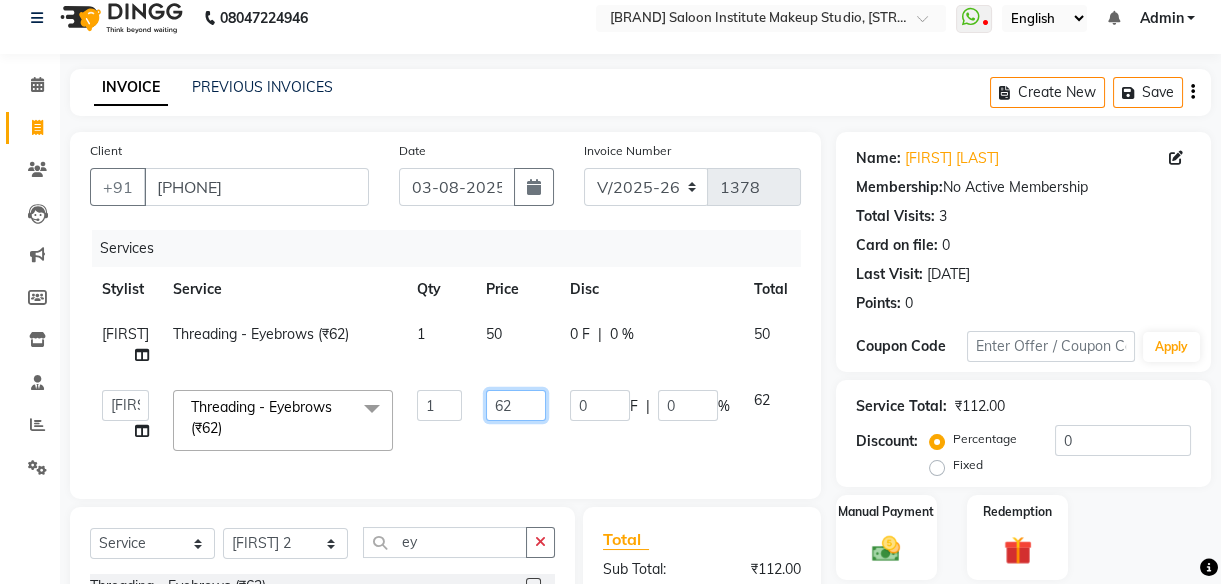 drag, startPoint x: 530, startPoint y: 400, endPoint x: 541, endPoint y: 322, distance: 78.77182 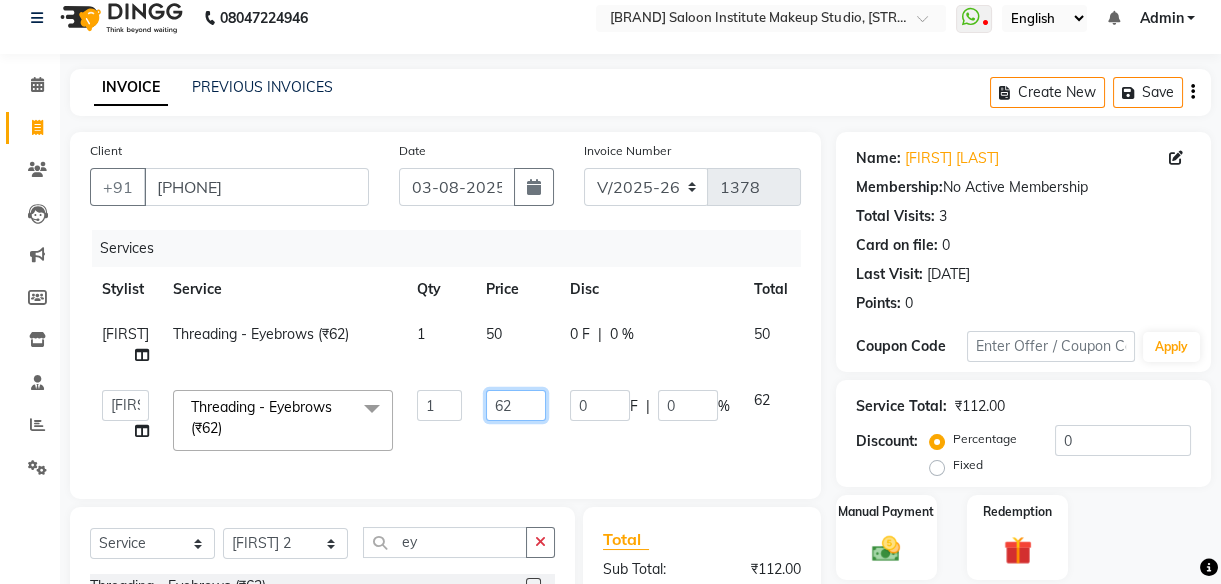 type on "6" 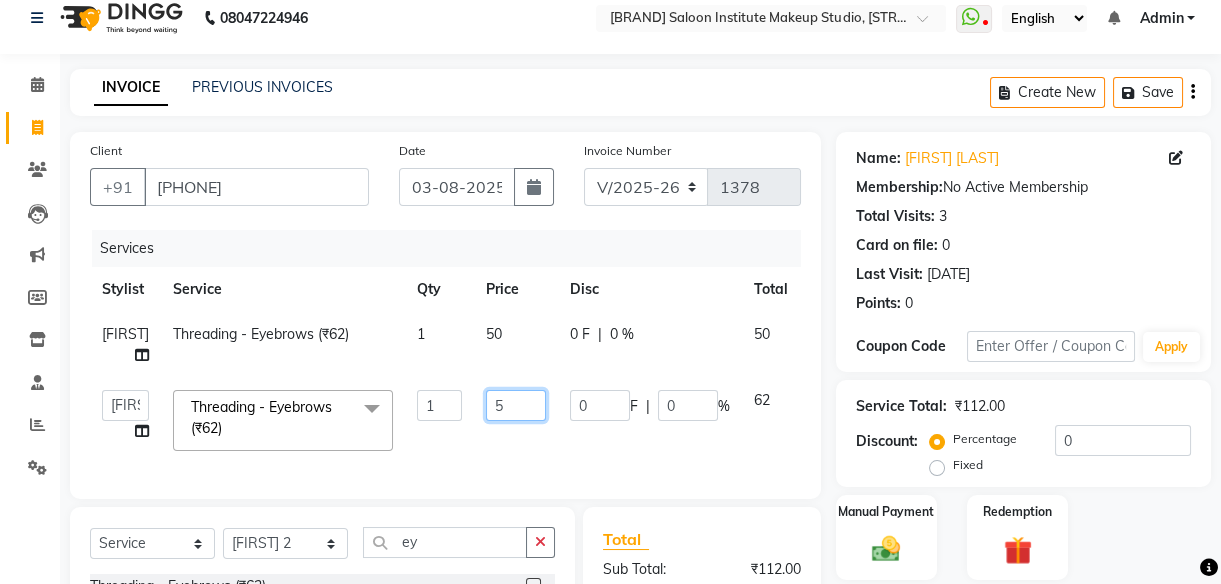 type on "50" 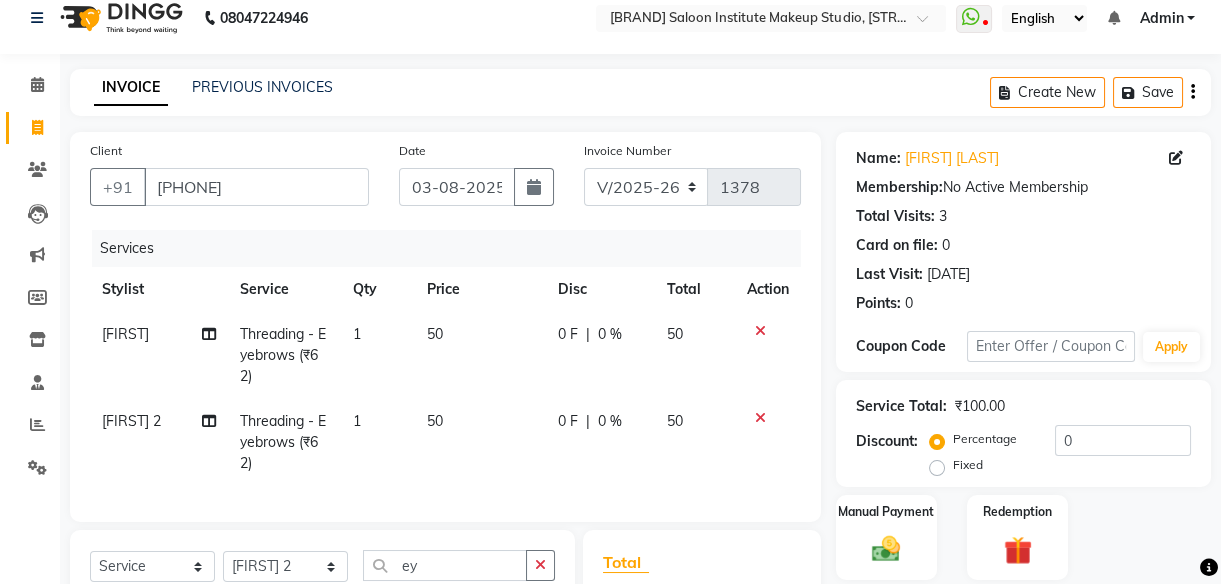 click on "[FIRST] 2 Threading - Eyebrows (₹62) 1 50 0 F | 0 % 50" 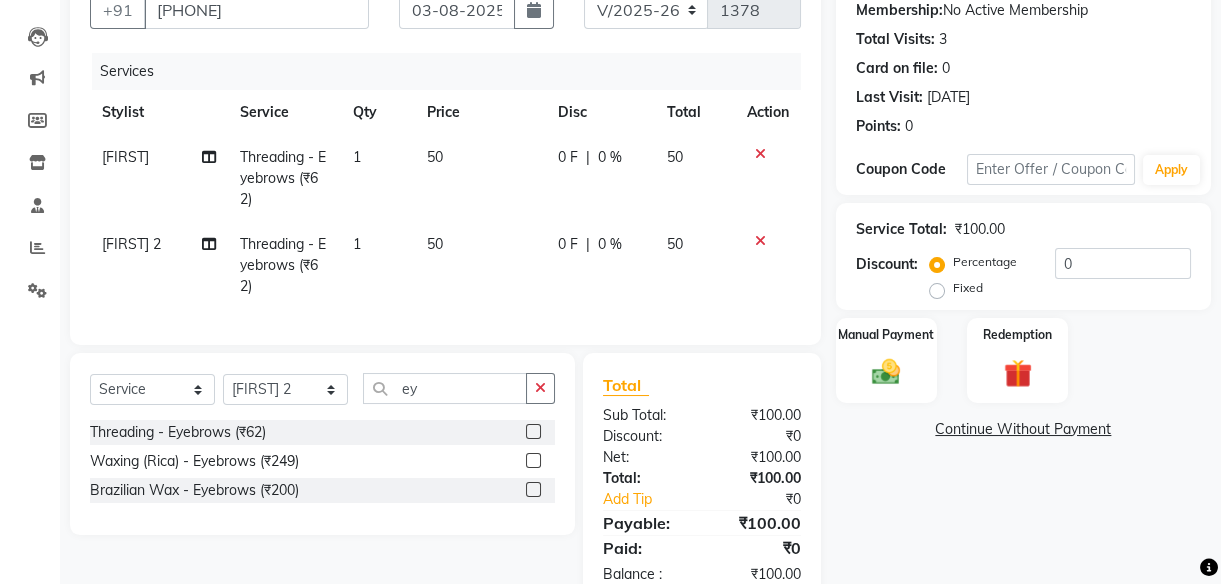 scroll, scrollTop: 196, scrollLeft: 0, axis: vertical 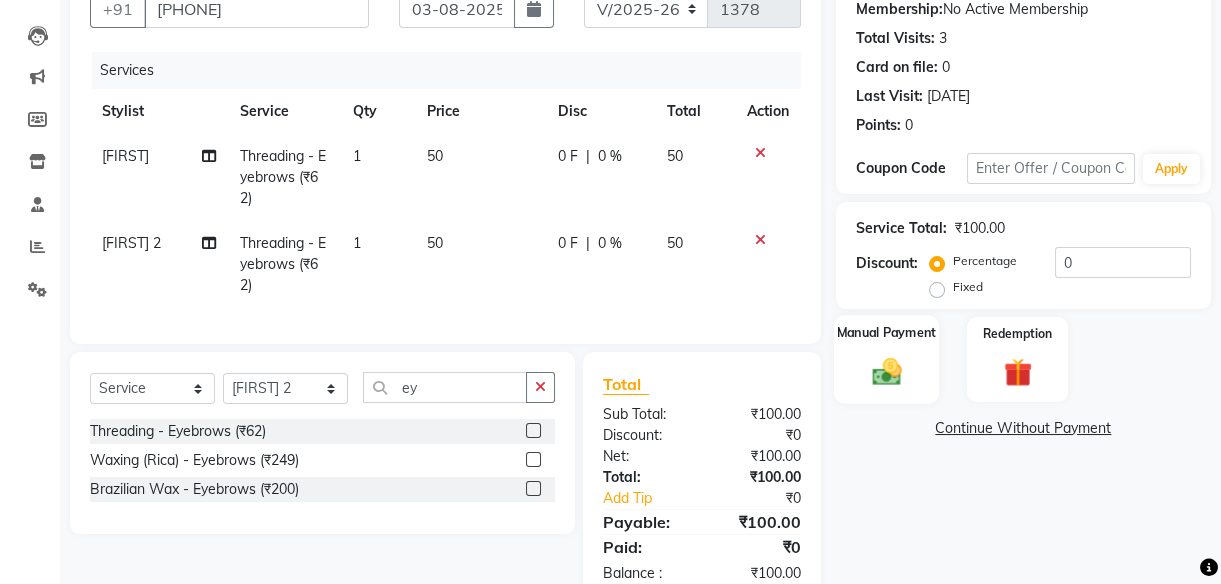 click 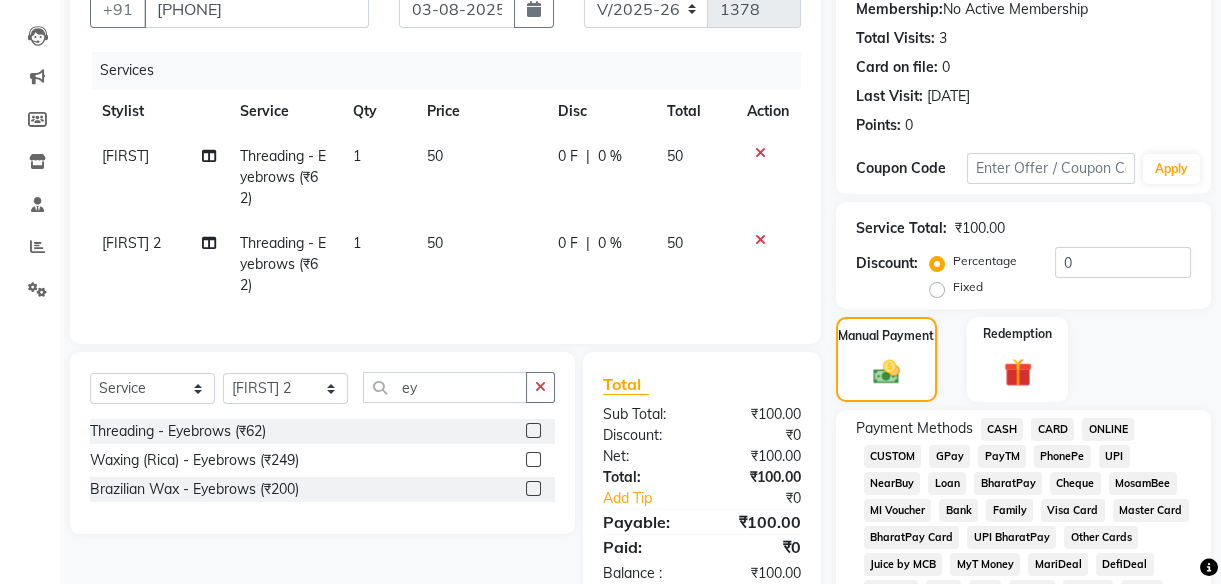 click on "UPI" 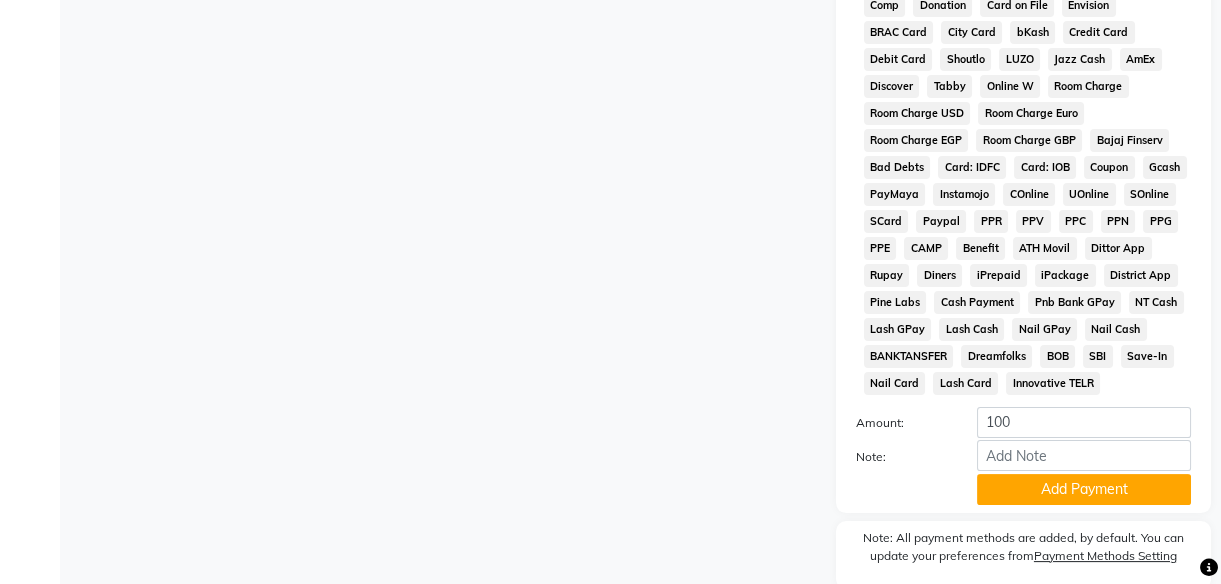 scroll, scrollTop: 1020, scrollLeft: 0, axis: vertical 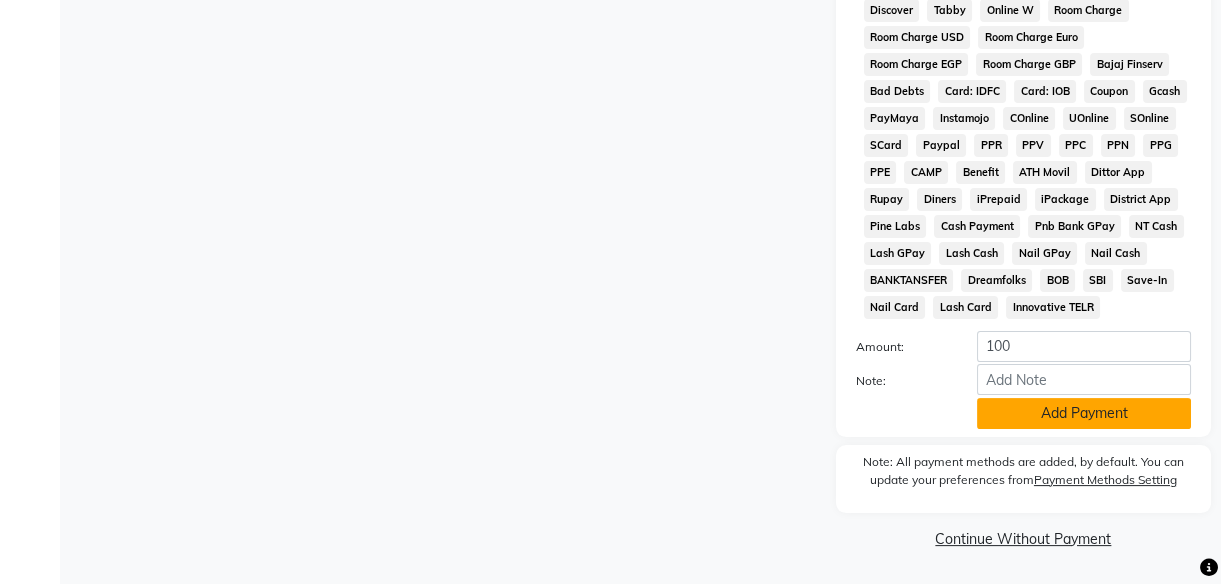 click on "Add Payment" 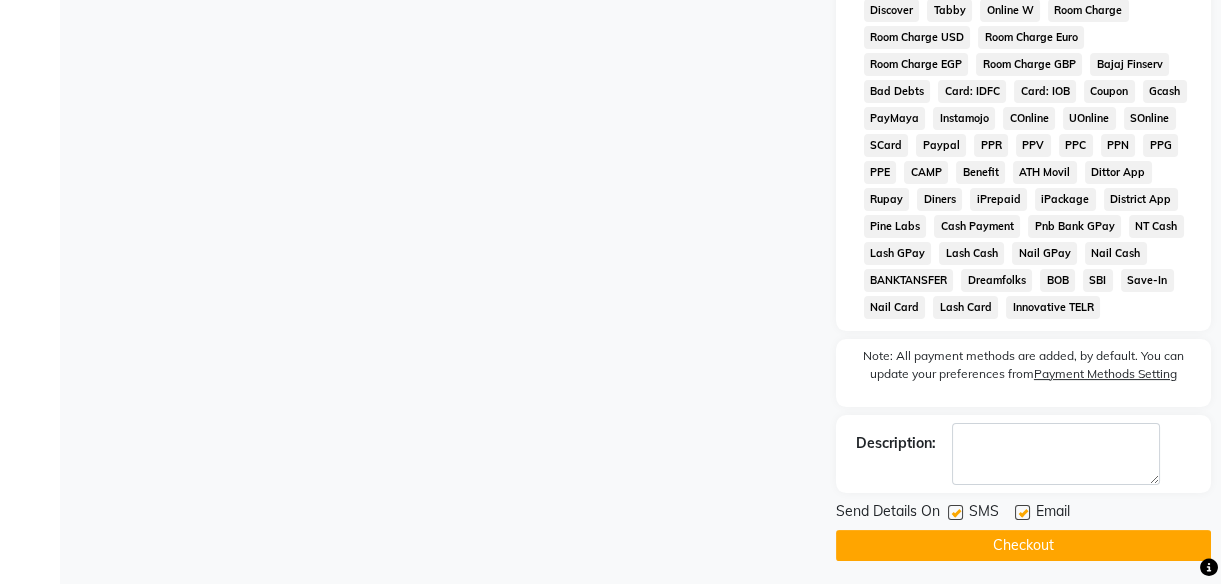 click 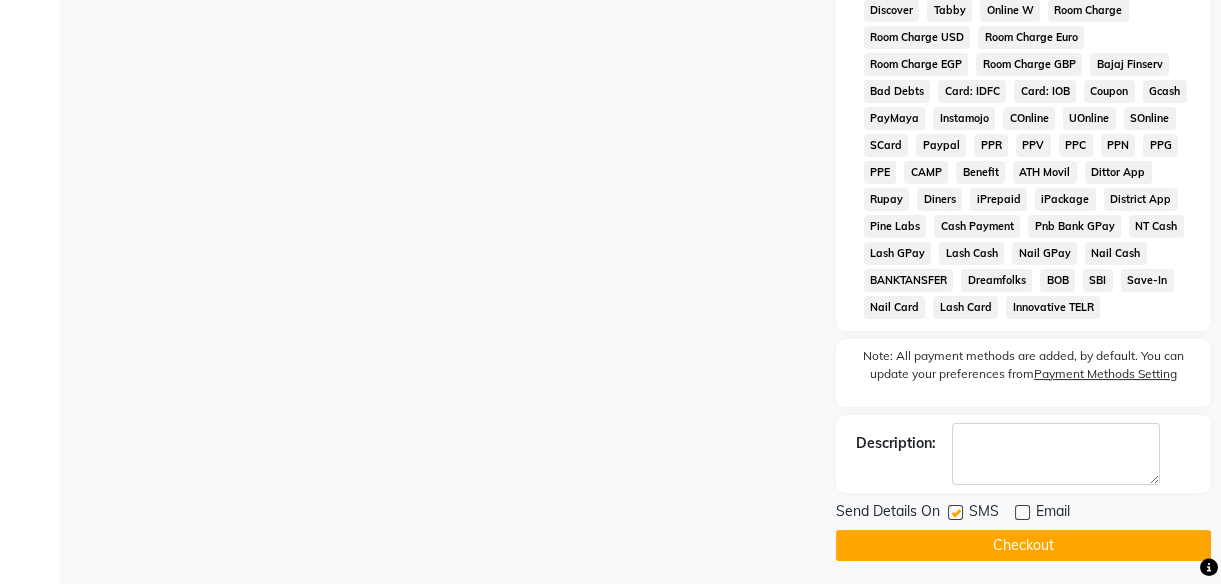click 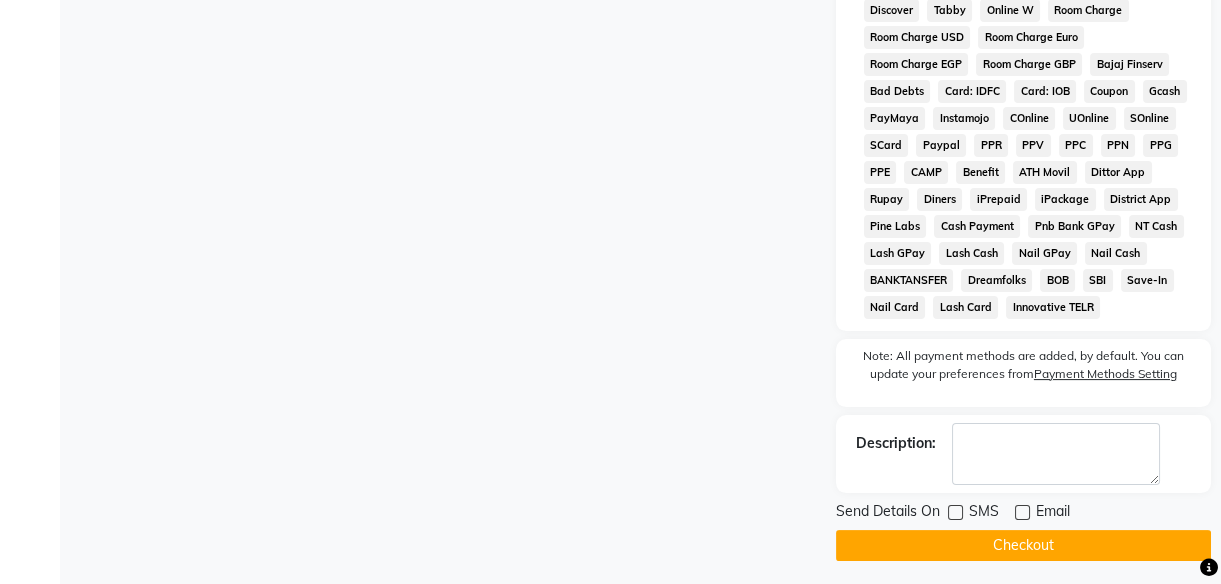 click on "Checkout" 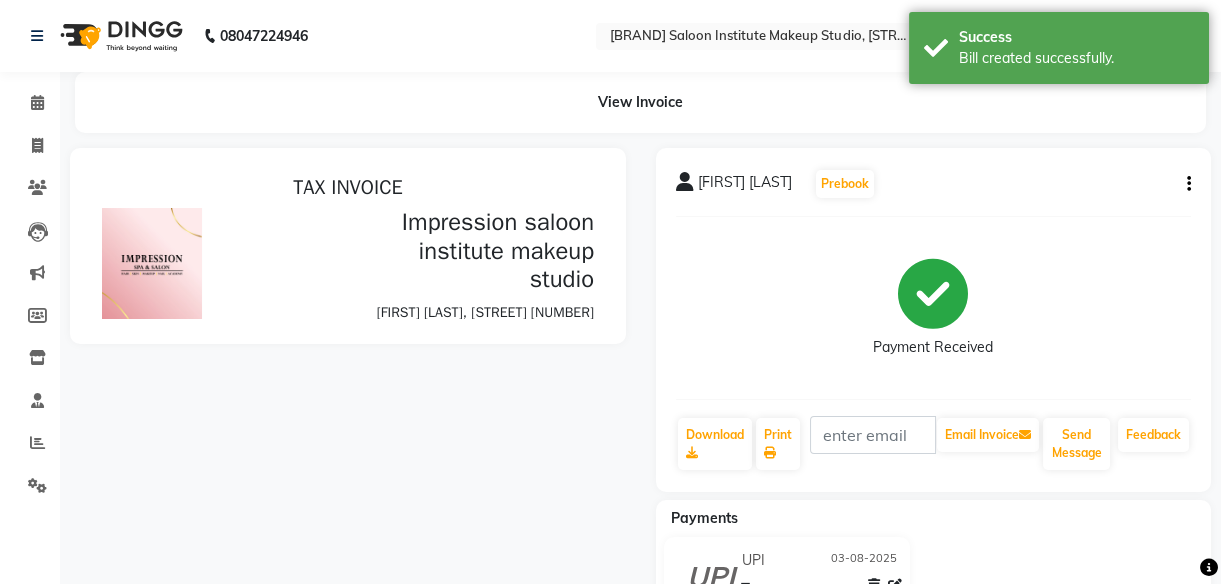 scroll, scrollTop: 0, scrollLeft: 0, axis: both 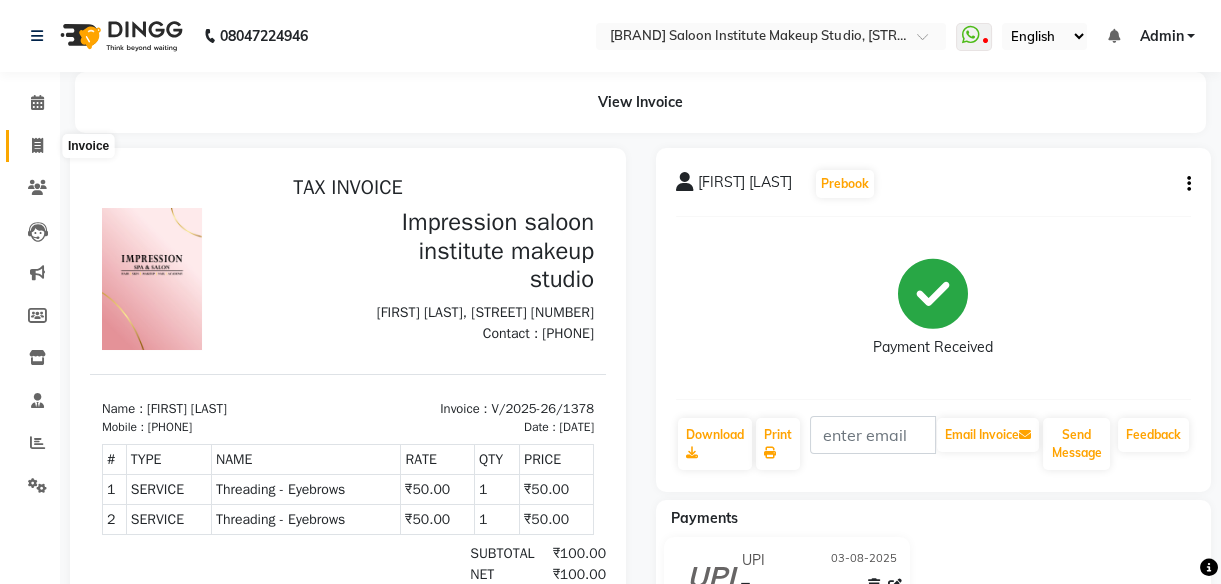 click 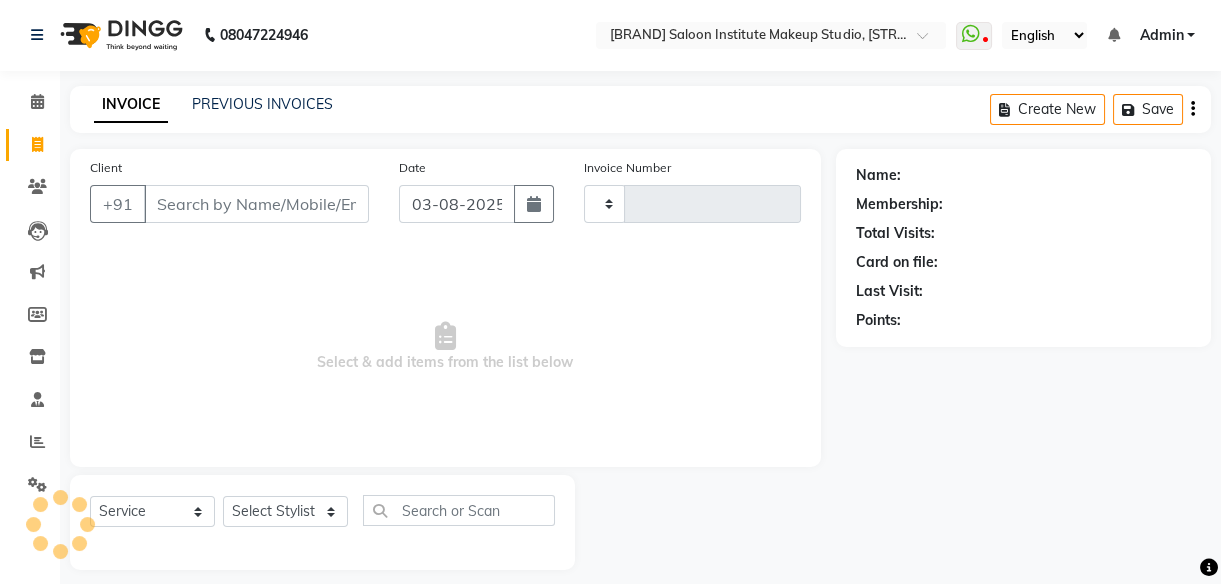 type on "1379" 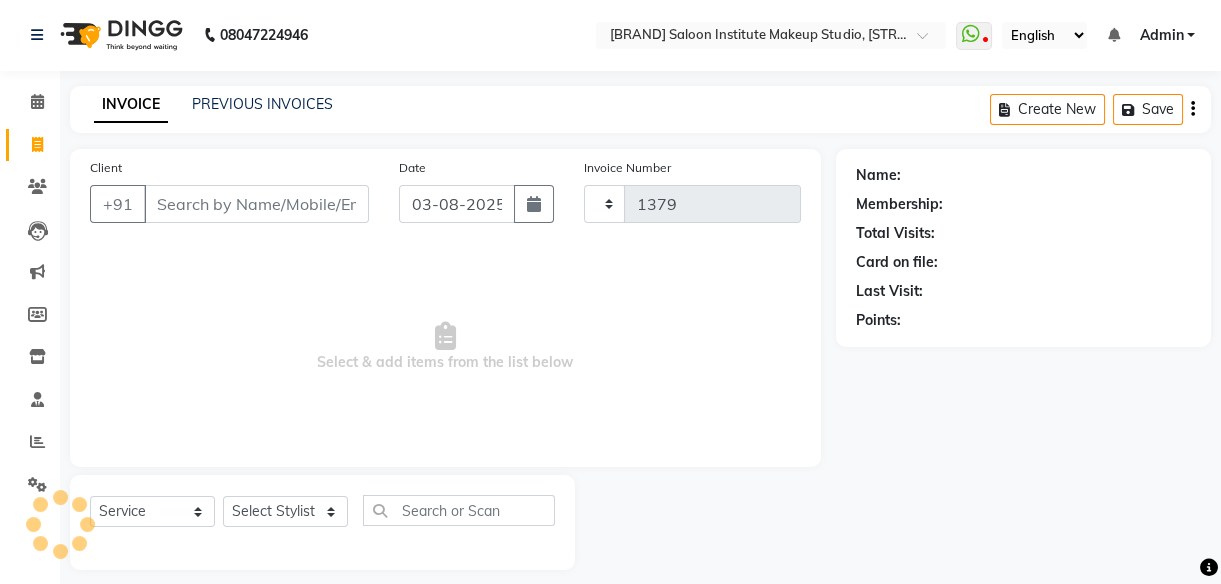 select on "437" 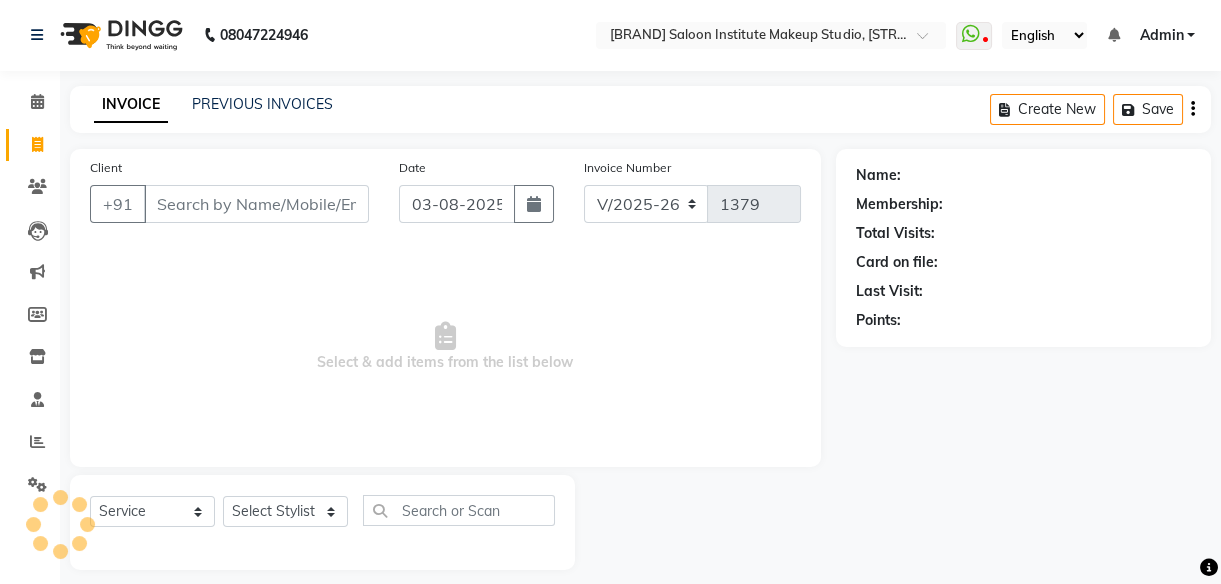 scroll, scrollTop: 18, scrollLeft: 0, axis: vertical 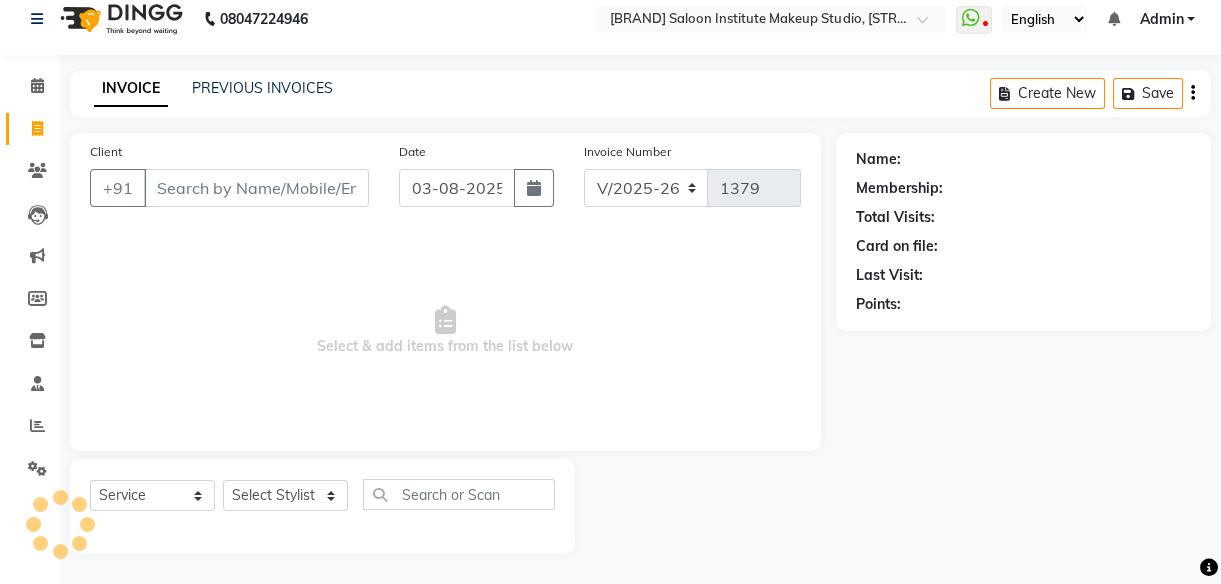 select on "product" 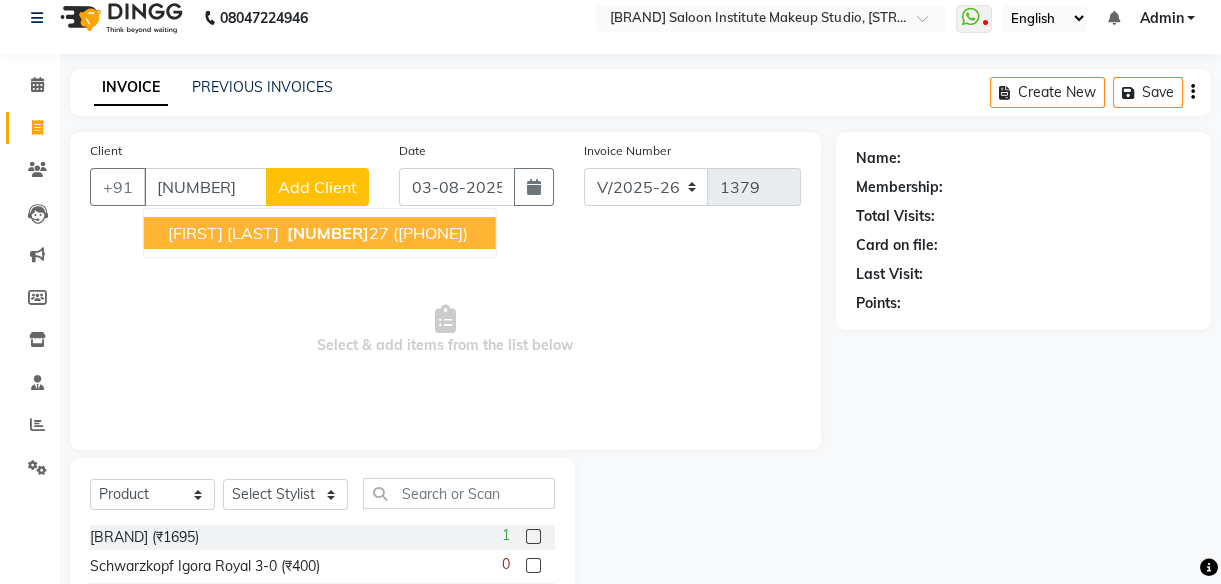click on "[FIRST] [LAST]   [PHONE] ([PHONE])" at bounding box center (320, 233) 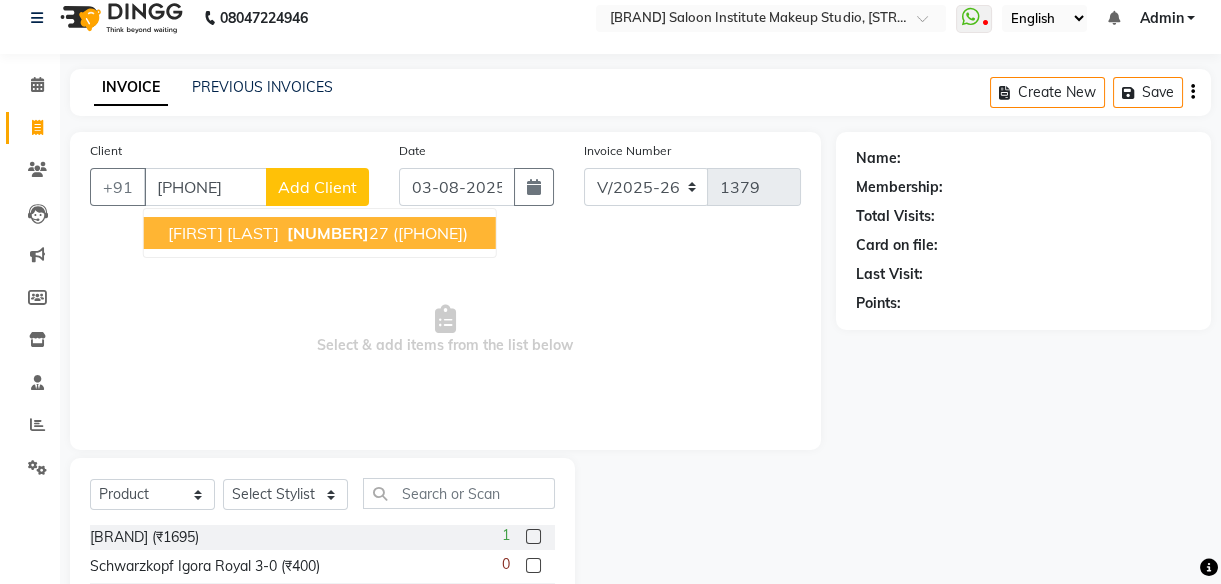type on "[PHONE]" 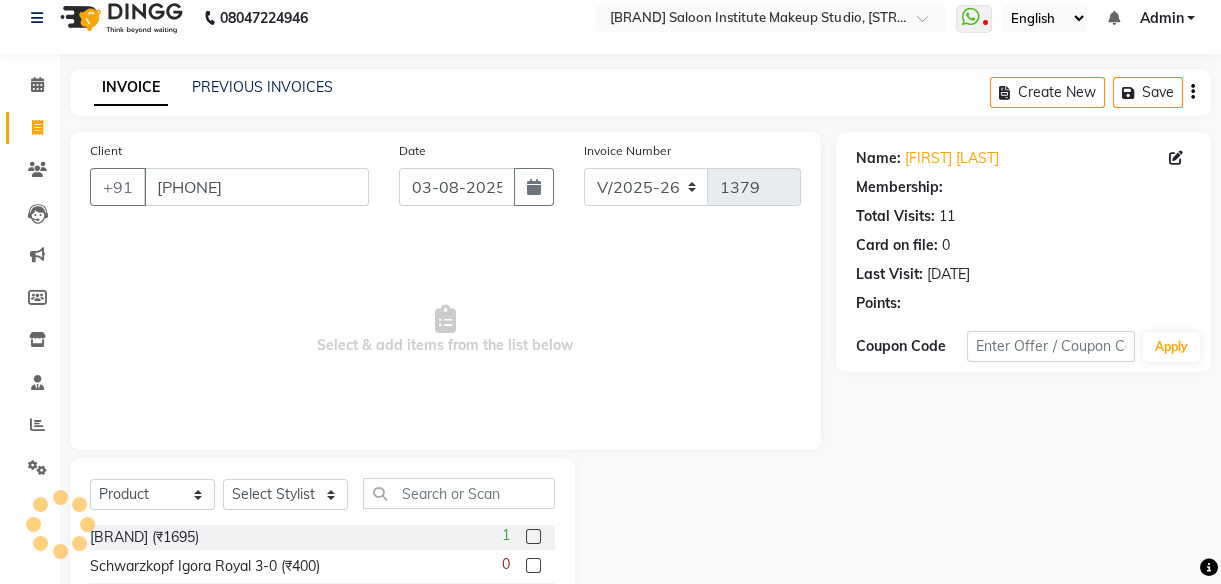 select on "1: Object" 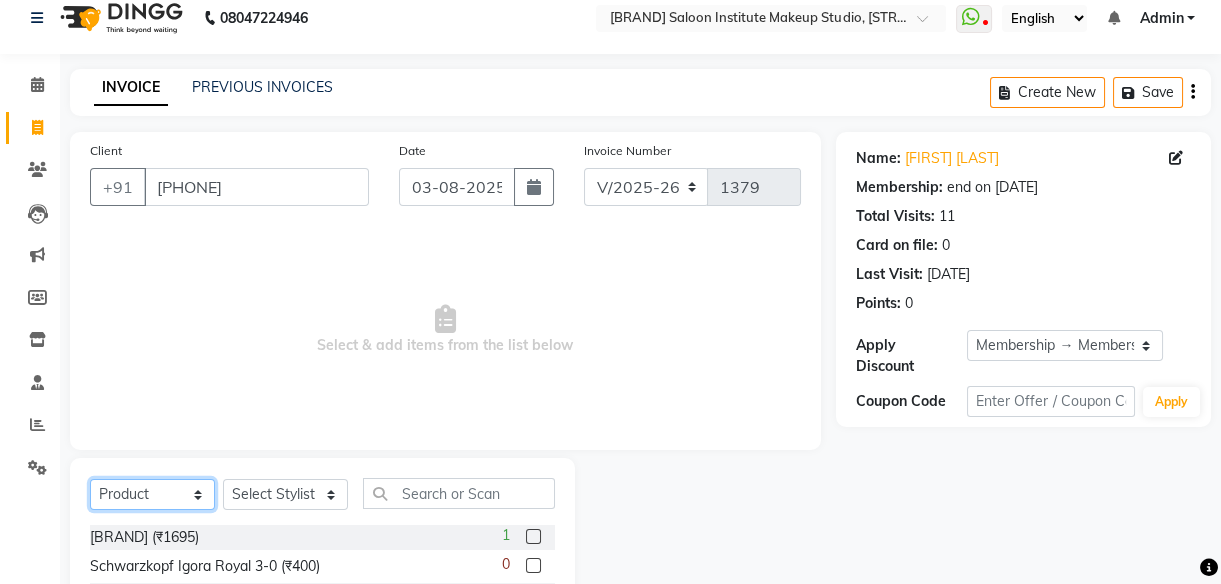 click on "Select  Service  Product  Membership  Package Voucher Prepaid Gift Card" 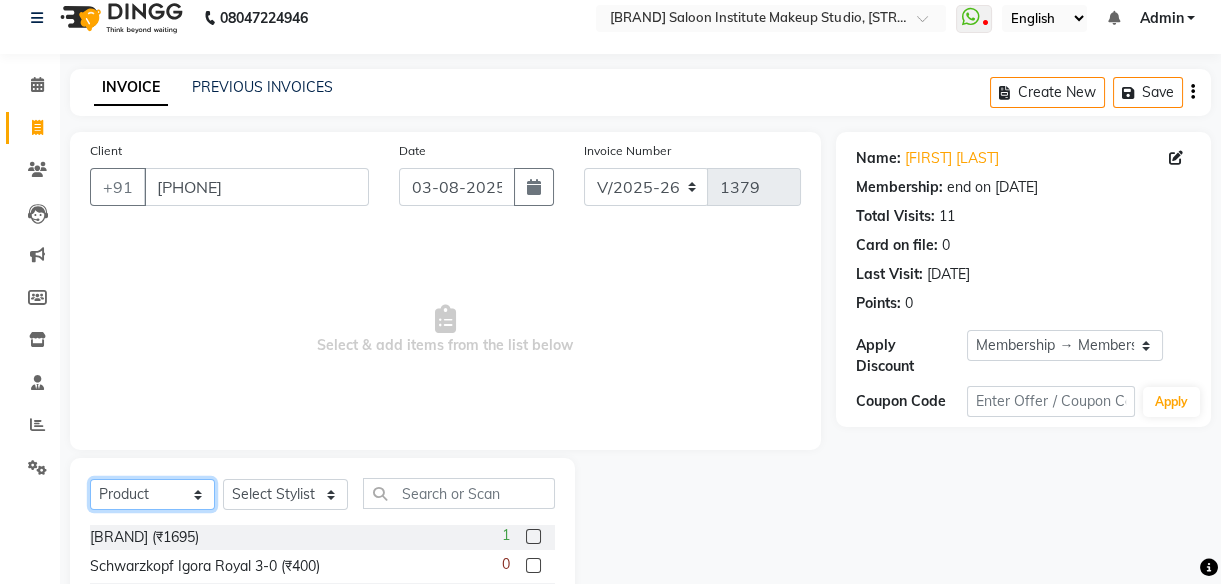 select on "service" 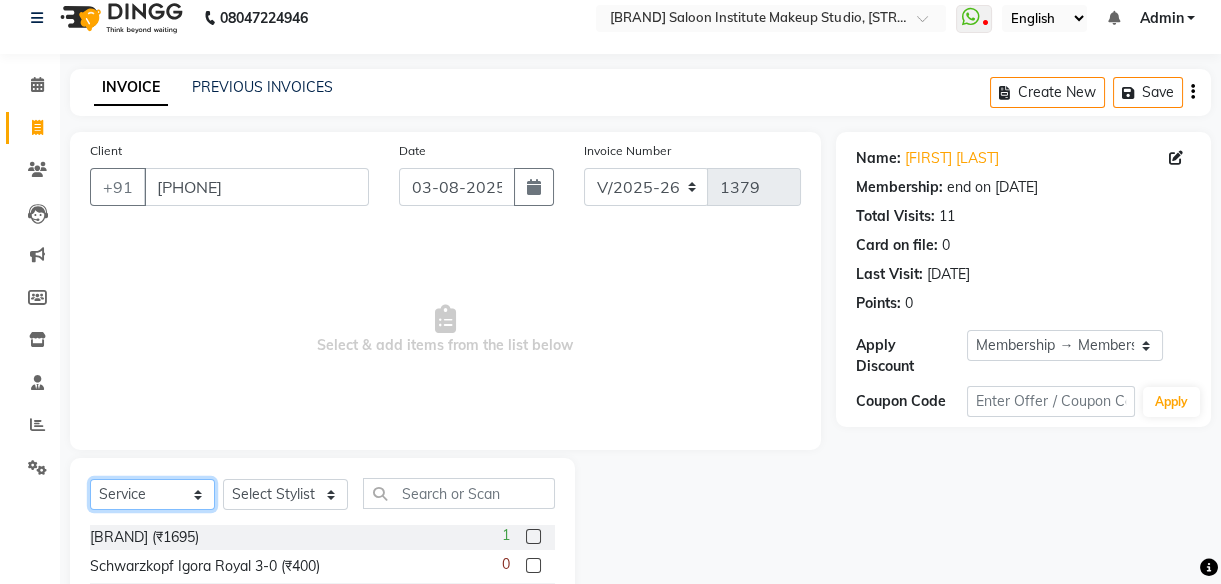 click on "Select  Service  Product  Membership  Package Voucher Prepaid Gift Card" 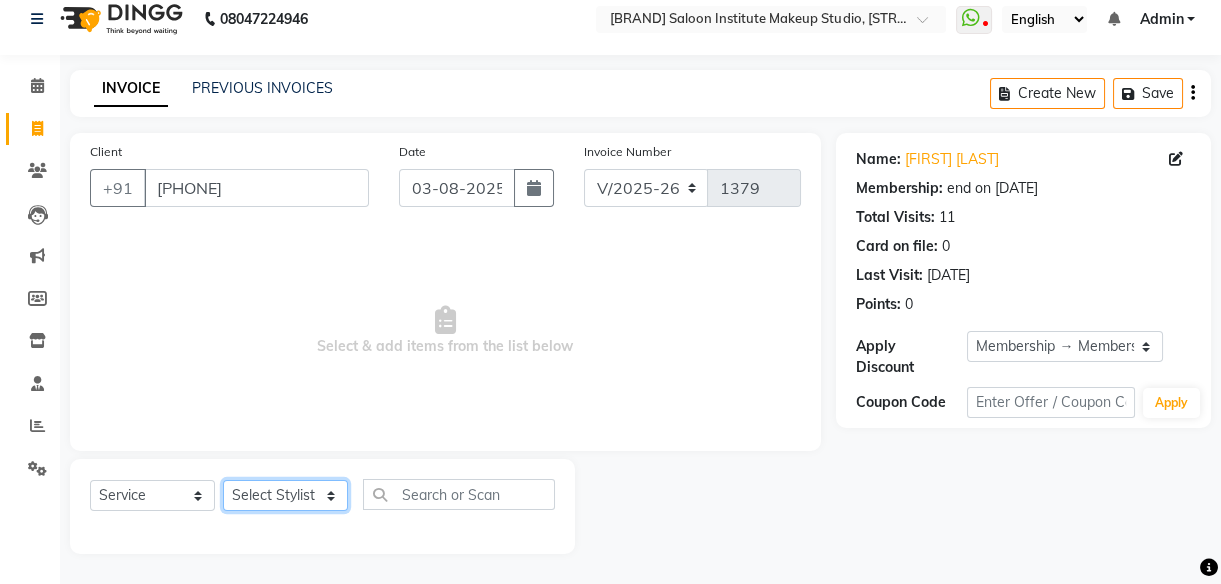 drag, startPoint x: 299, startPoint y: 491, endPoint x: 295, endPoint y: 280, distance: 211.03792 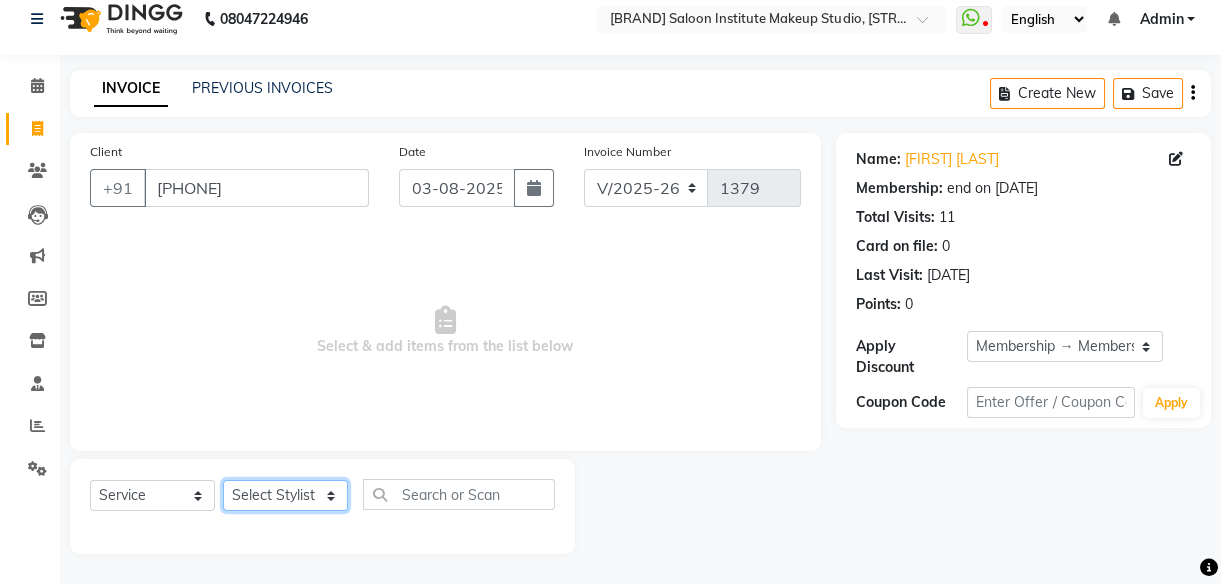 click on "Client +[COUNTRYCODE] [PHONE] Date [DATE] Invoice Number V/2025 V/2025-26 1379  Select &amp; add items from the list below  Select  Service  Product  Membership  Package Voucher Prepaid Gift Card  Select Stylist [FIRST] Front Desk [FIRST] [FIRST]   [FIRST]    [FIRST]    [FIRST]    [FIRST]    [FIRST]     [FIRST] 2" 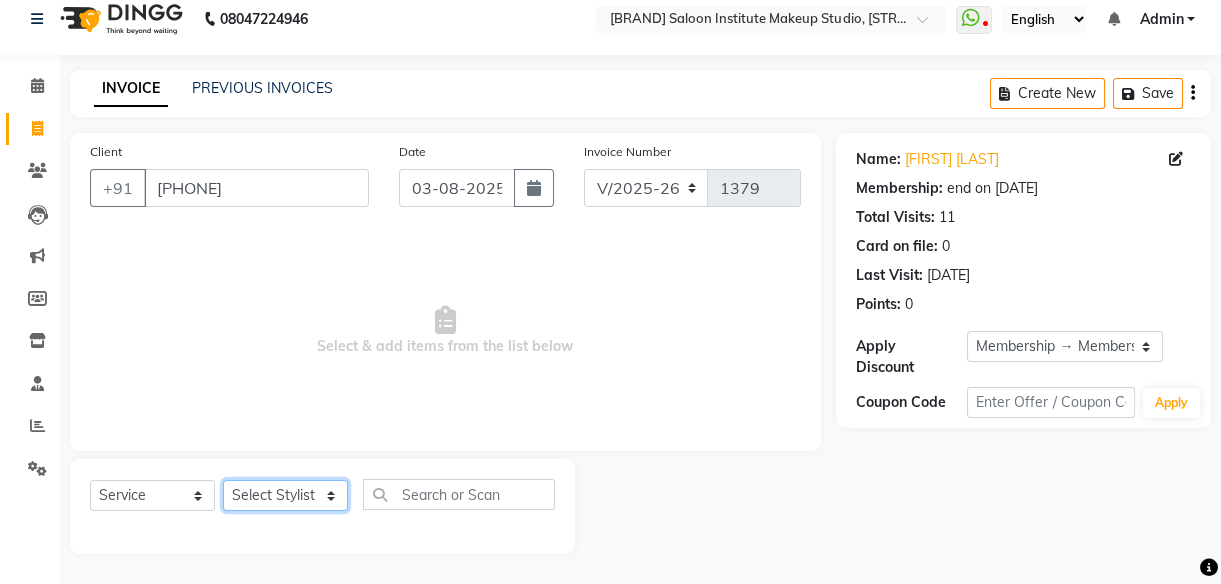 select on "49707" 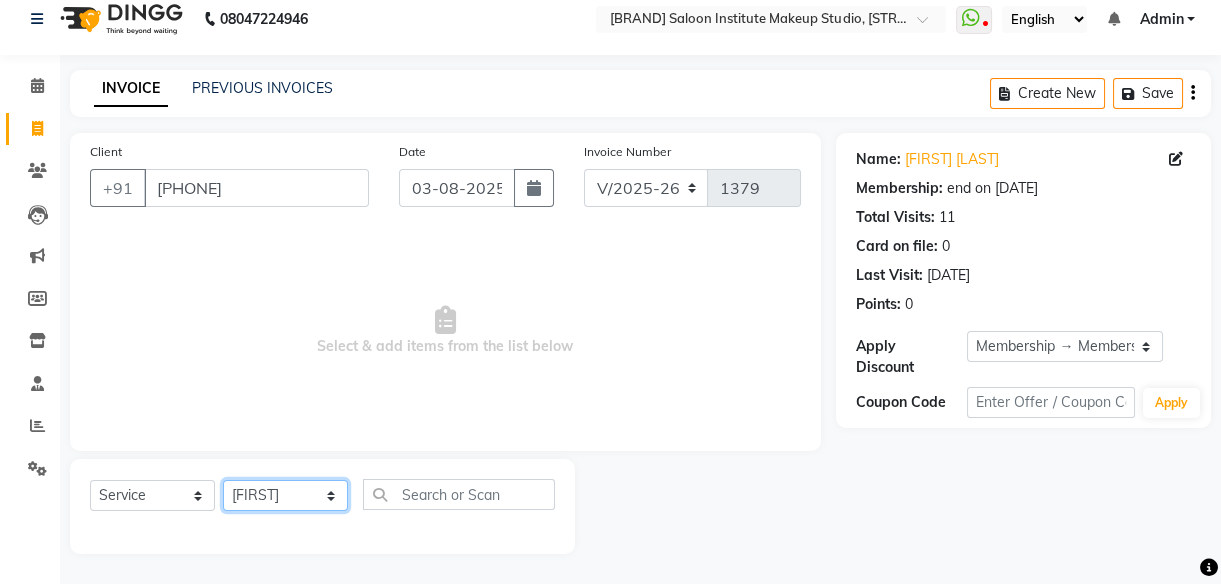 click on "Select Stylist [FIRST] Front Desk [FIRST] [FIRST]   [FIRST]    [FIRST]    [FIRST]    [FIRST]    [FIRST]     [FIRST] 2" 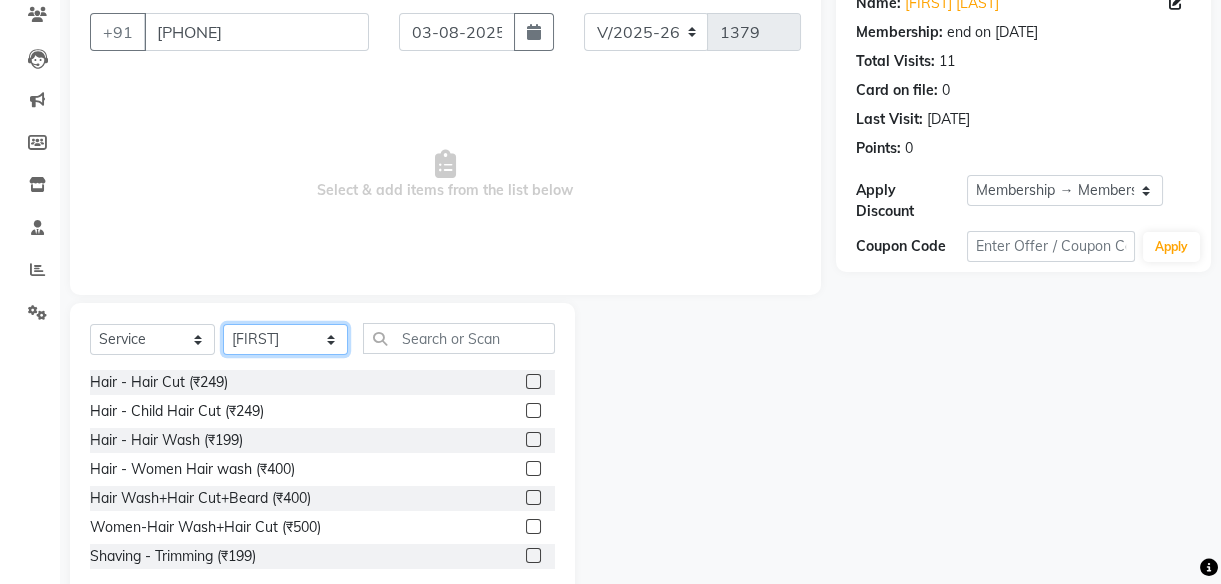 scroll, scrollTop: 174, scrollLeft: 0, axis: vertical 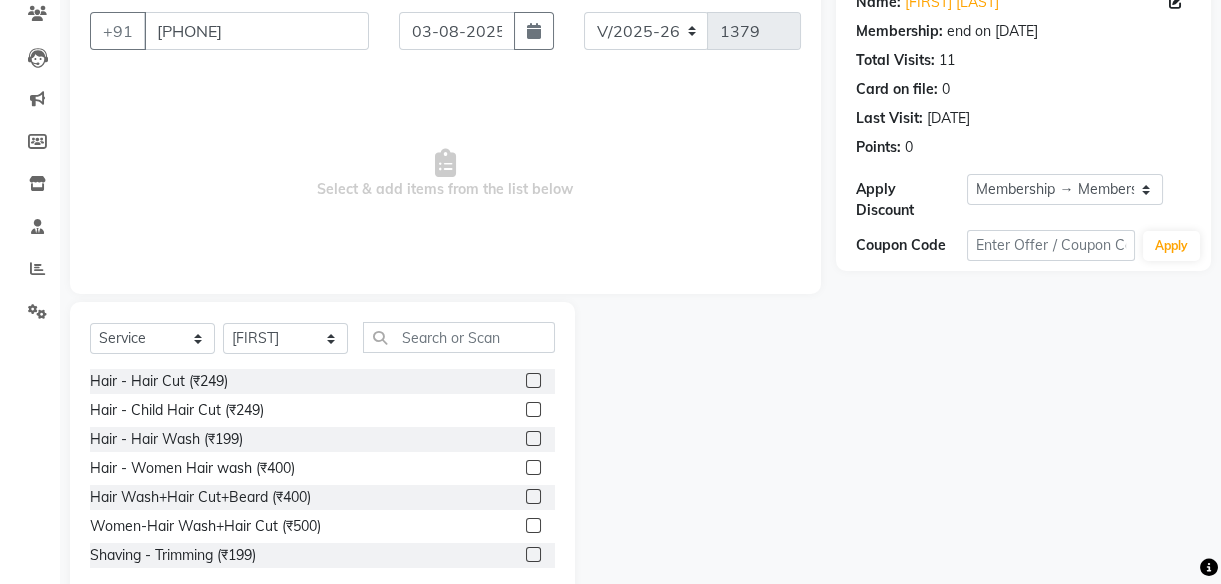 click 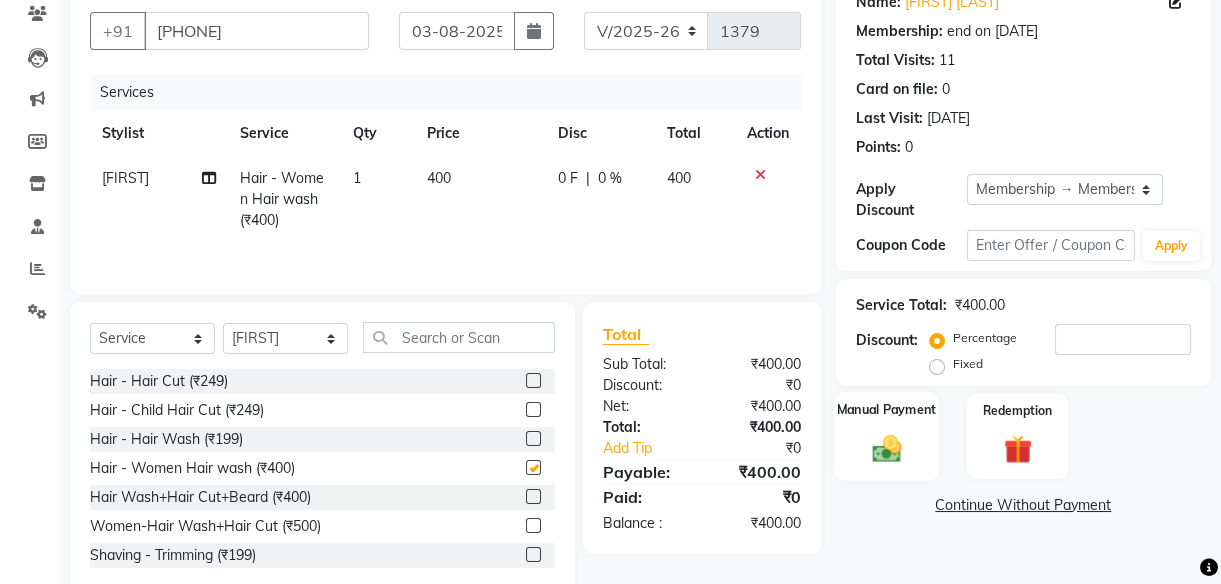 checkbox on "false" 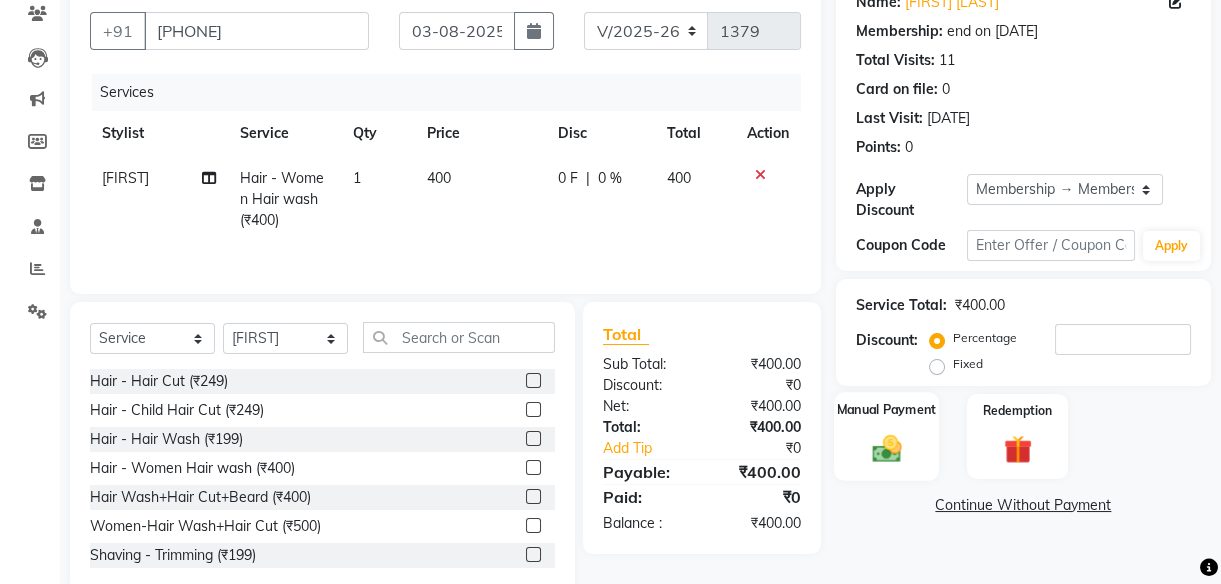 click on "Manual Payment" 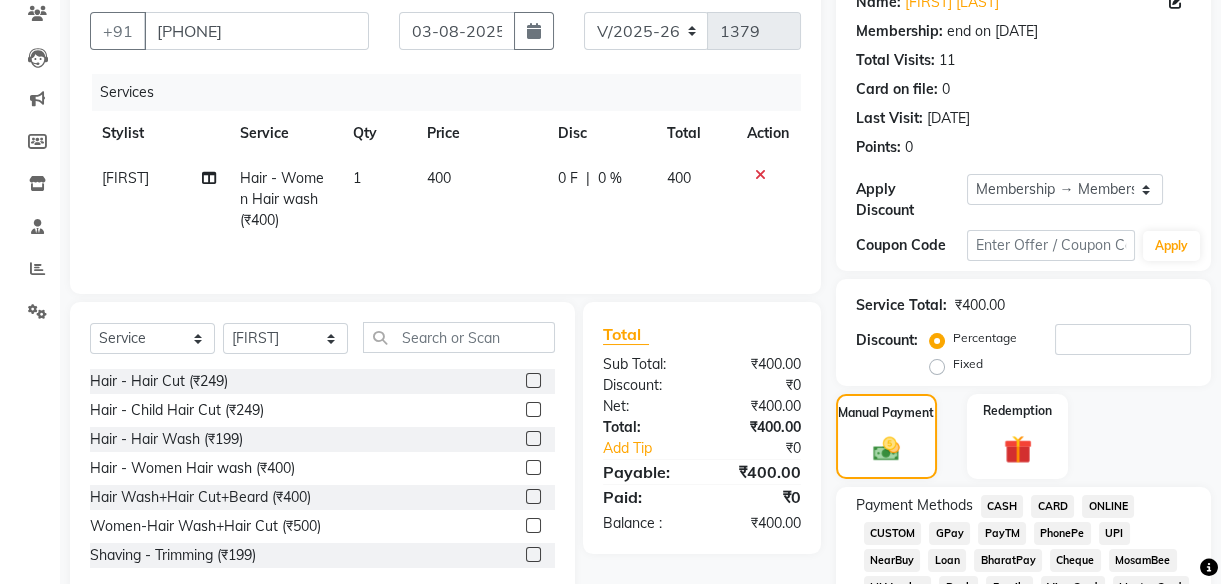 click on "UPI" 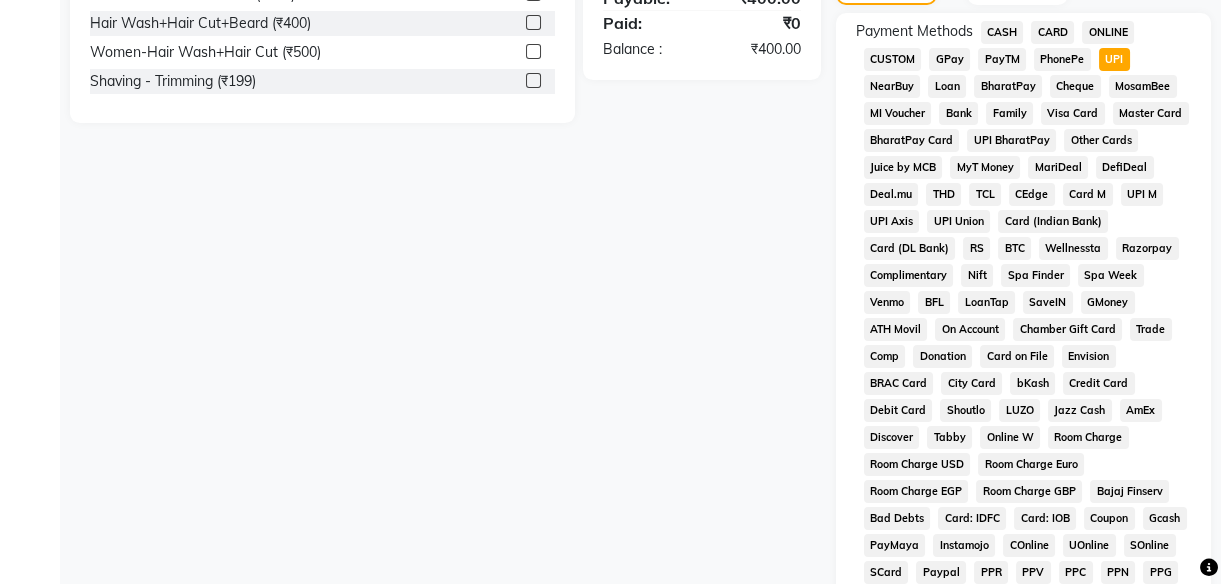 scroll, scrollTop: 1074, scrollLeft: 0, axis: vertical 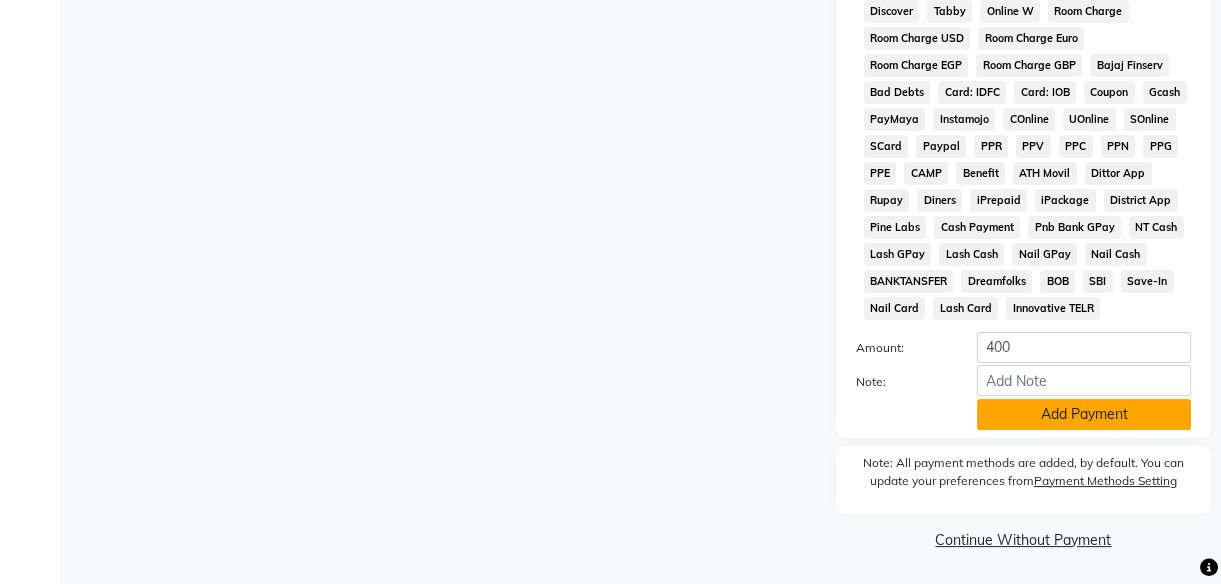 click on "Add Payment" 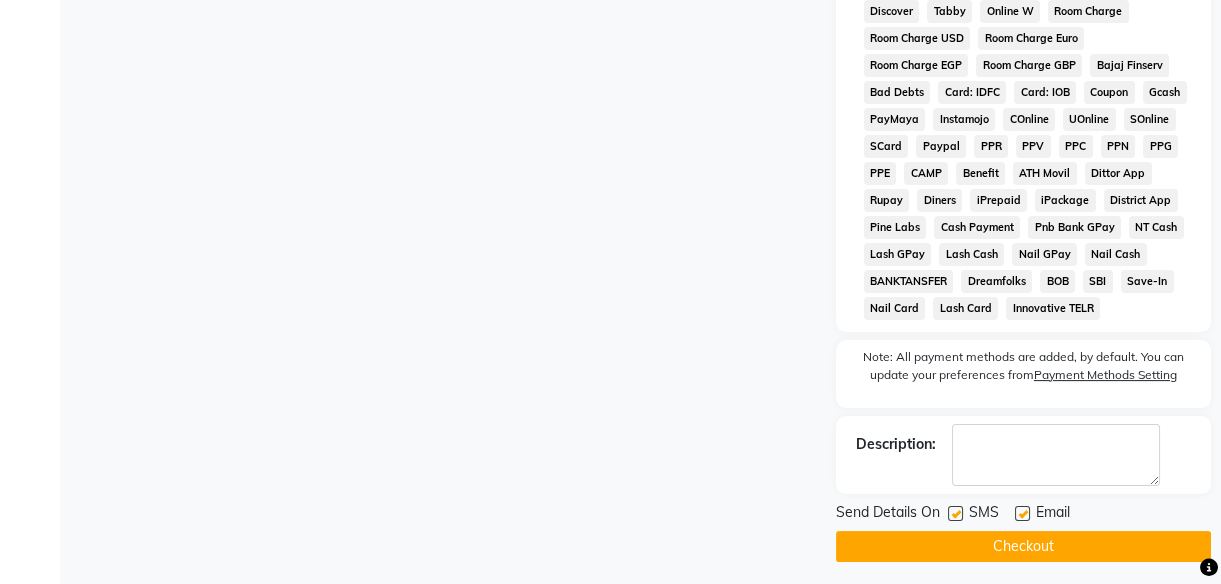 click 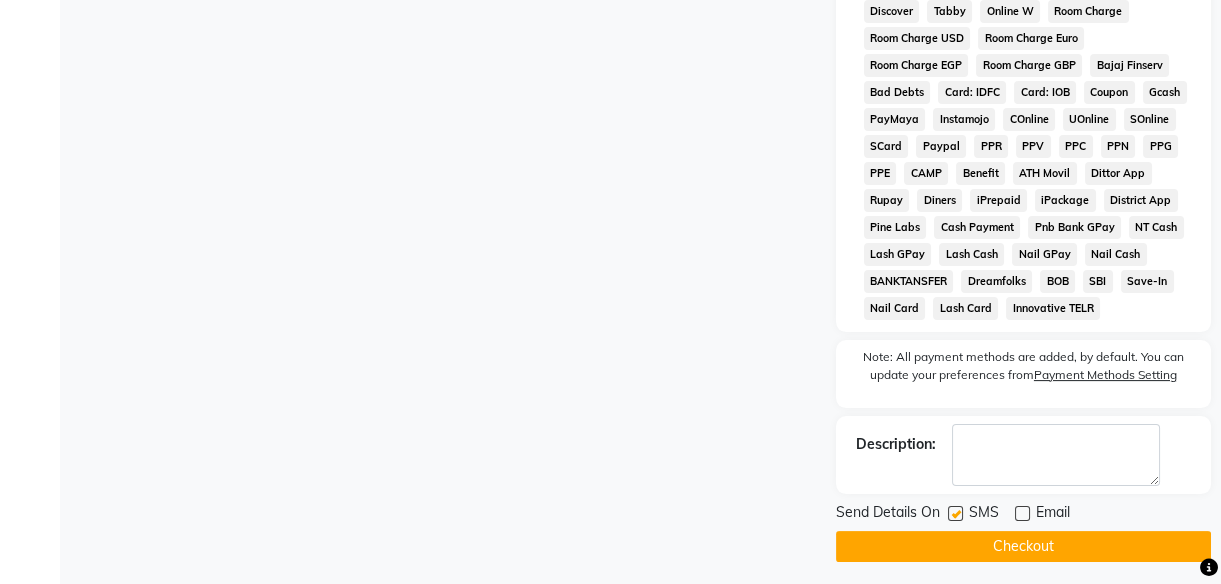 click 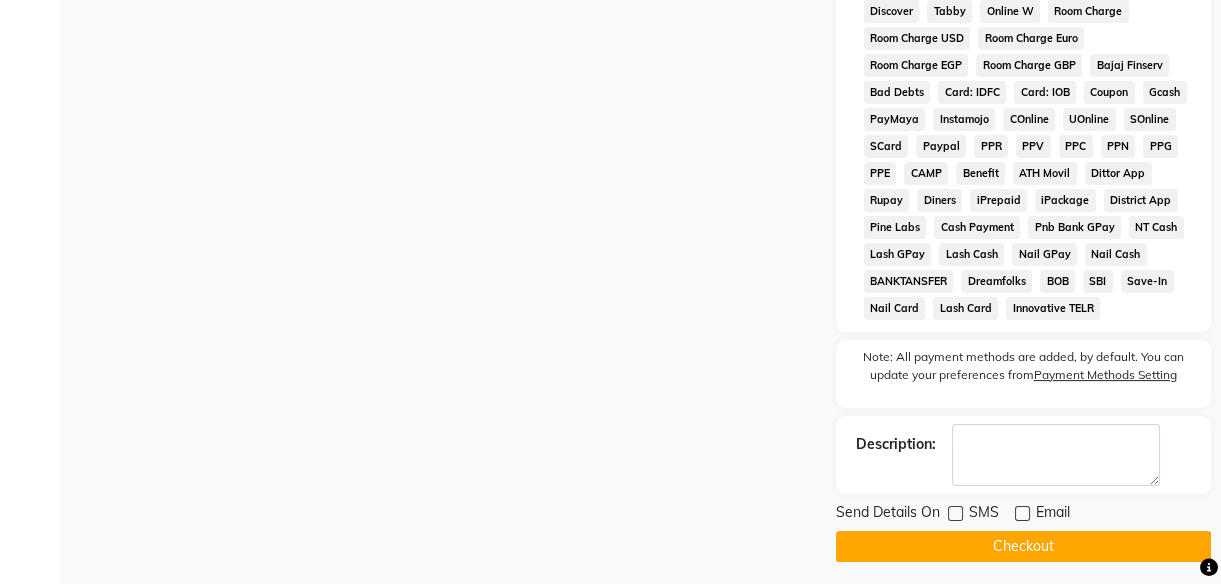 click on "Checkout" 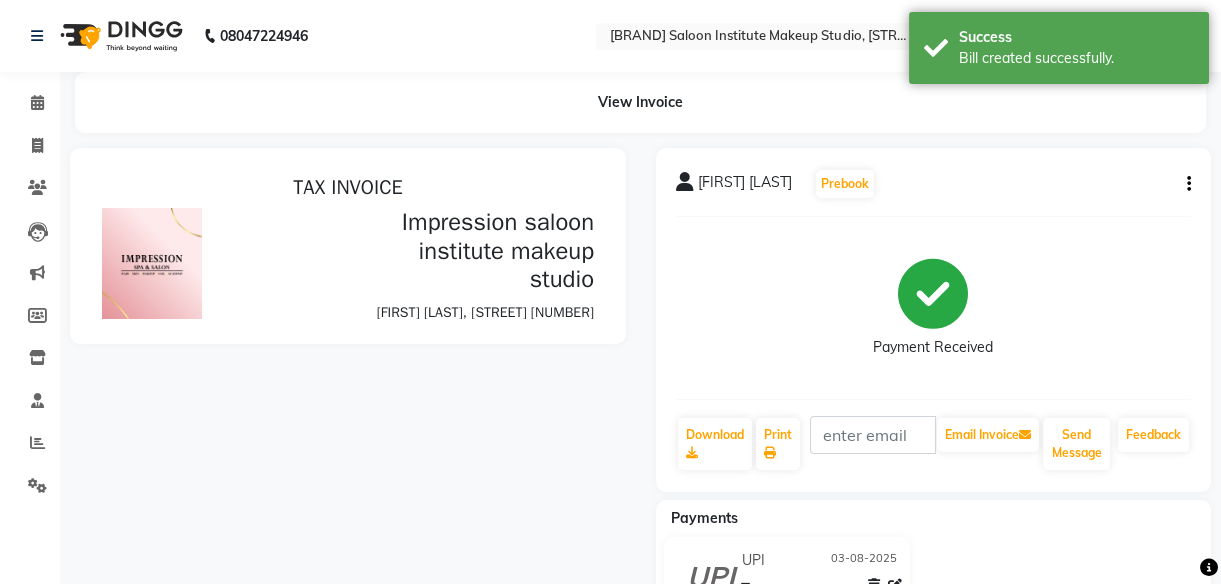scroll, scrollTop: 0, scrollLeft: 0, axis: both 